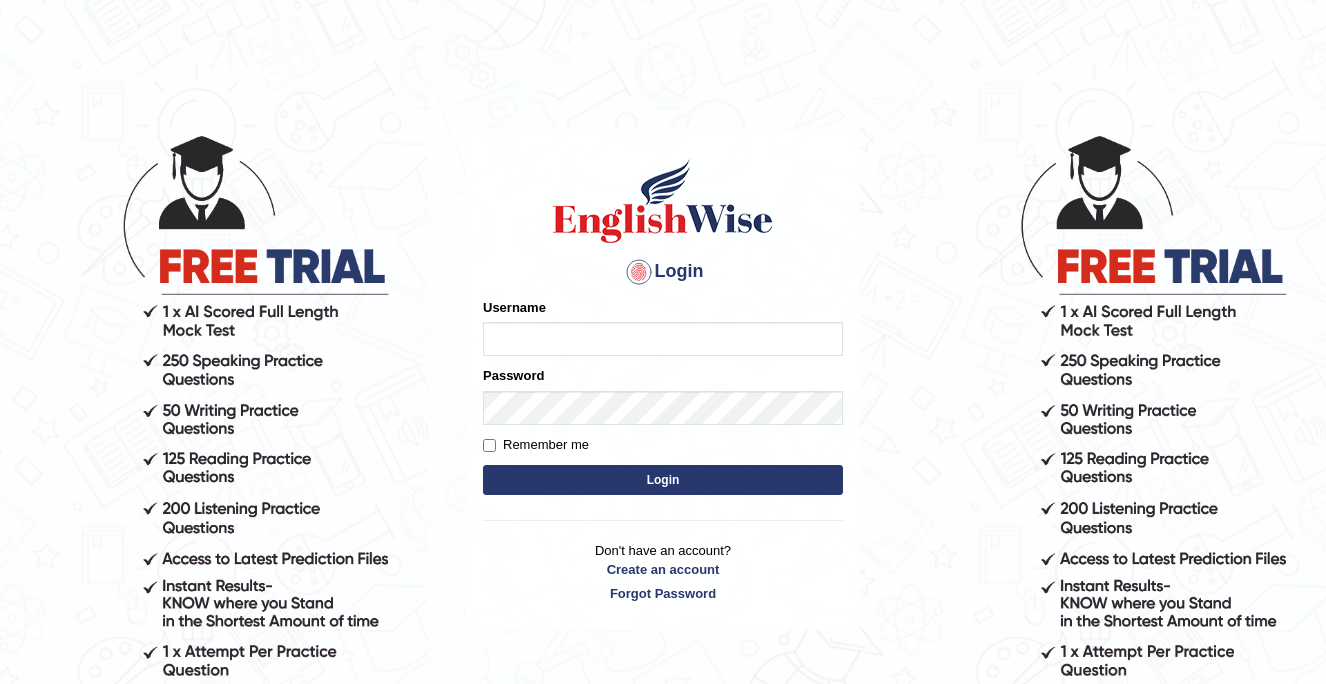 scroll, scrollTop: 0, scrollLeft: 0, axis: both 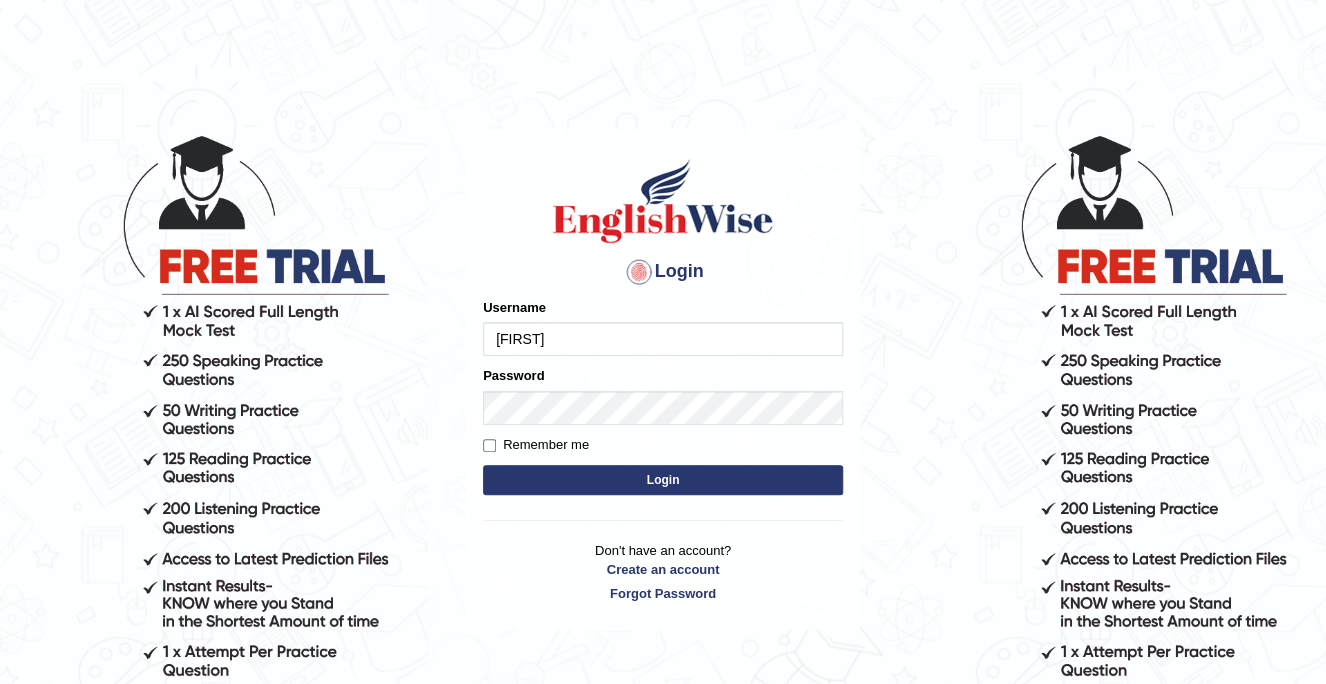 type on "[FIRST]" 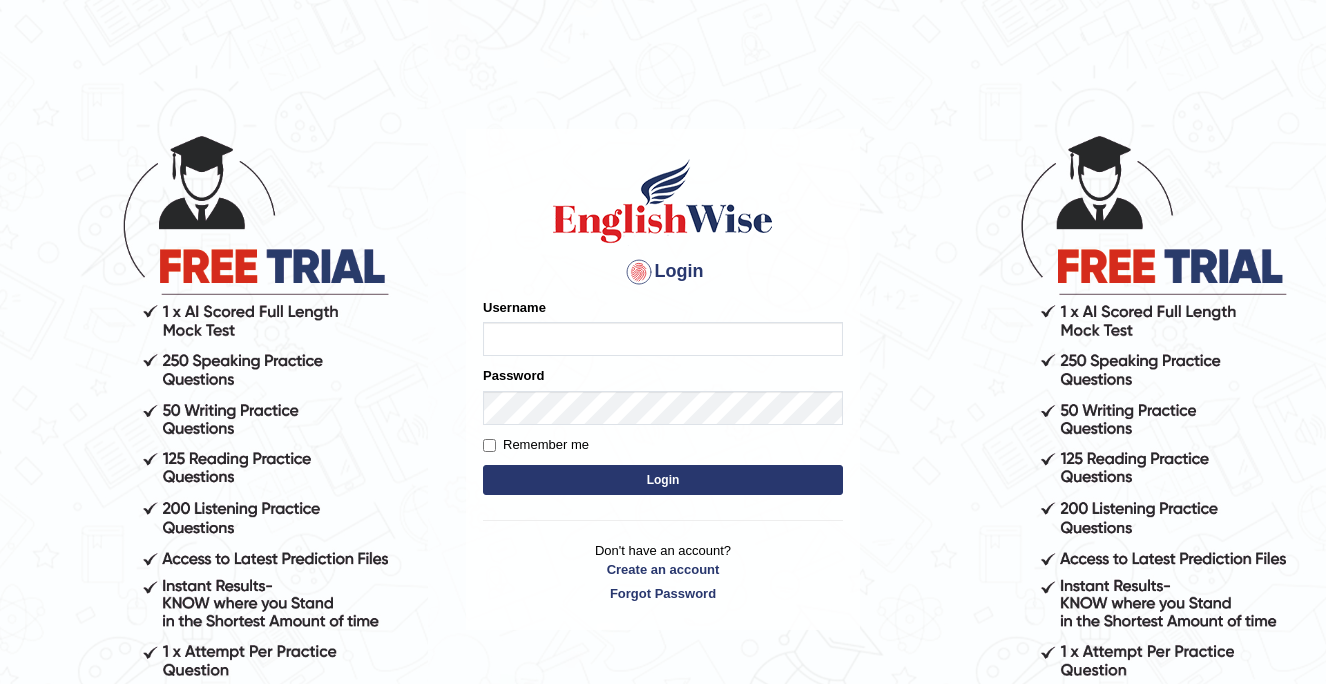 scroll, scrollTop: 0, scrollLeft: 0, axis: both 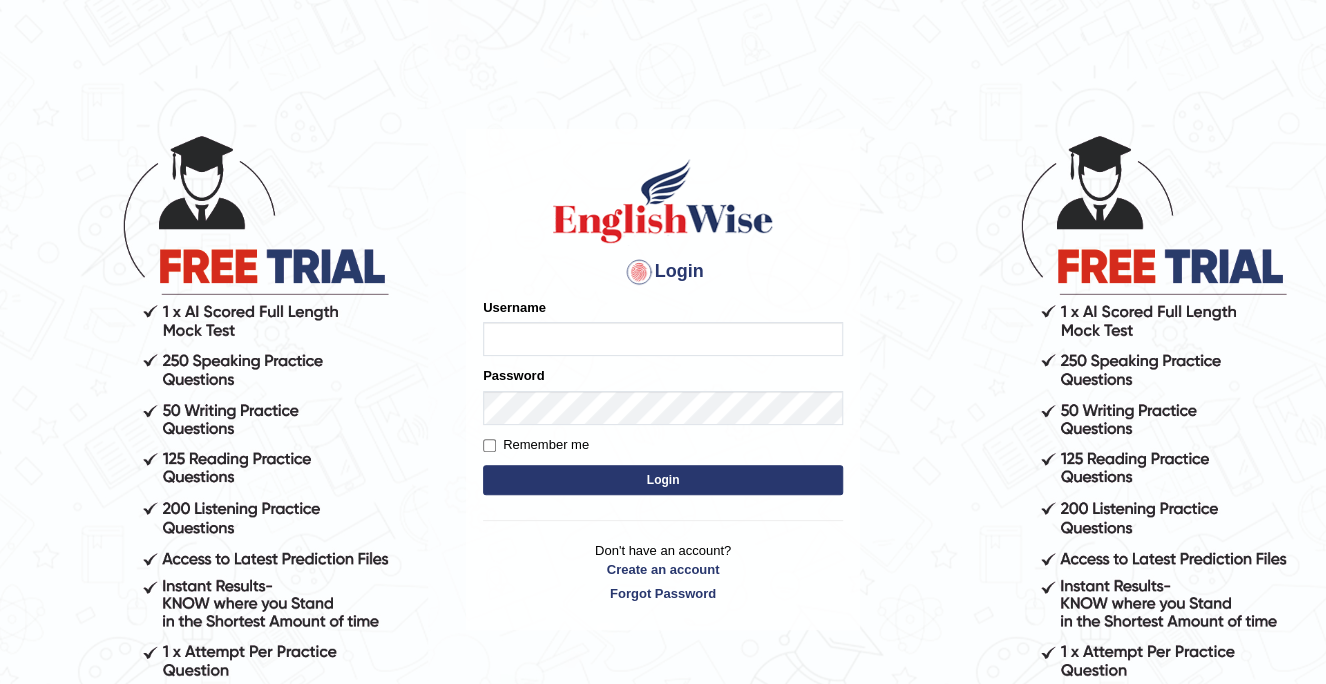 click on "Username" at bounding box center [663, 339] 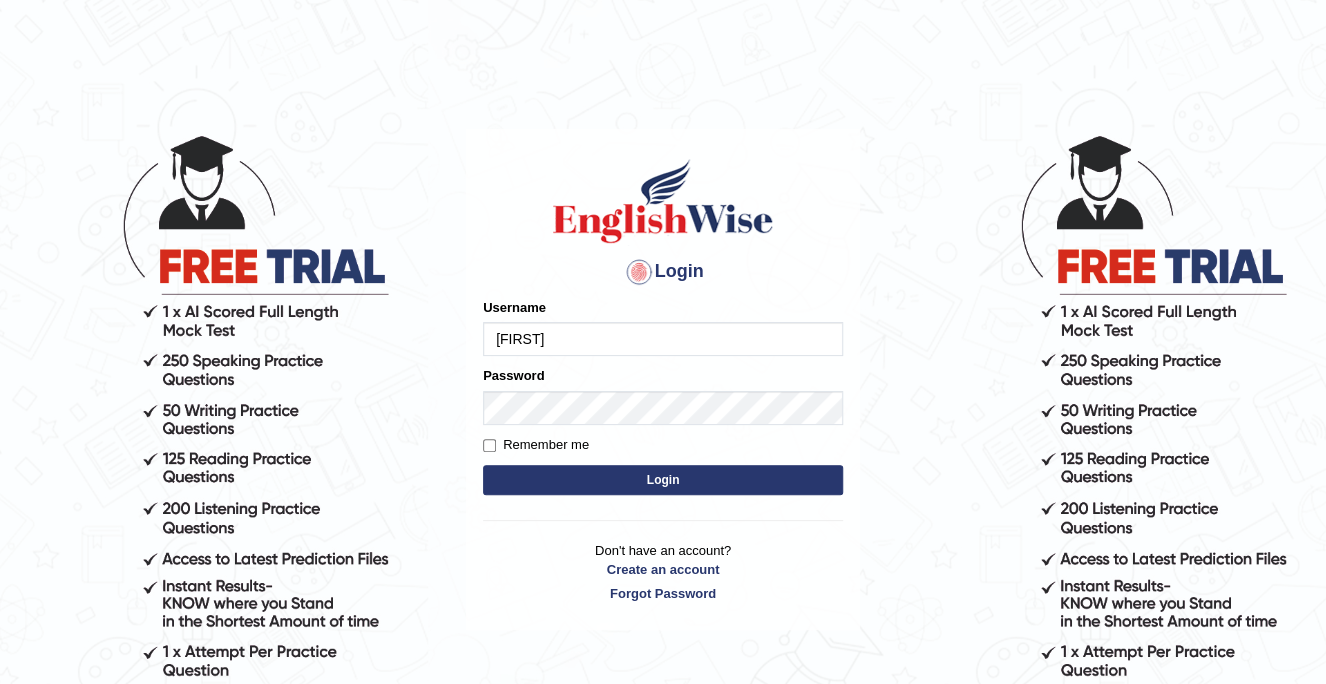 type on "amanpreet117" 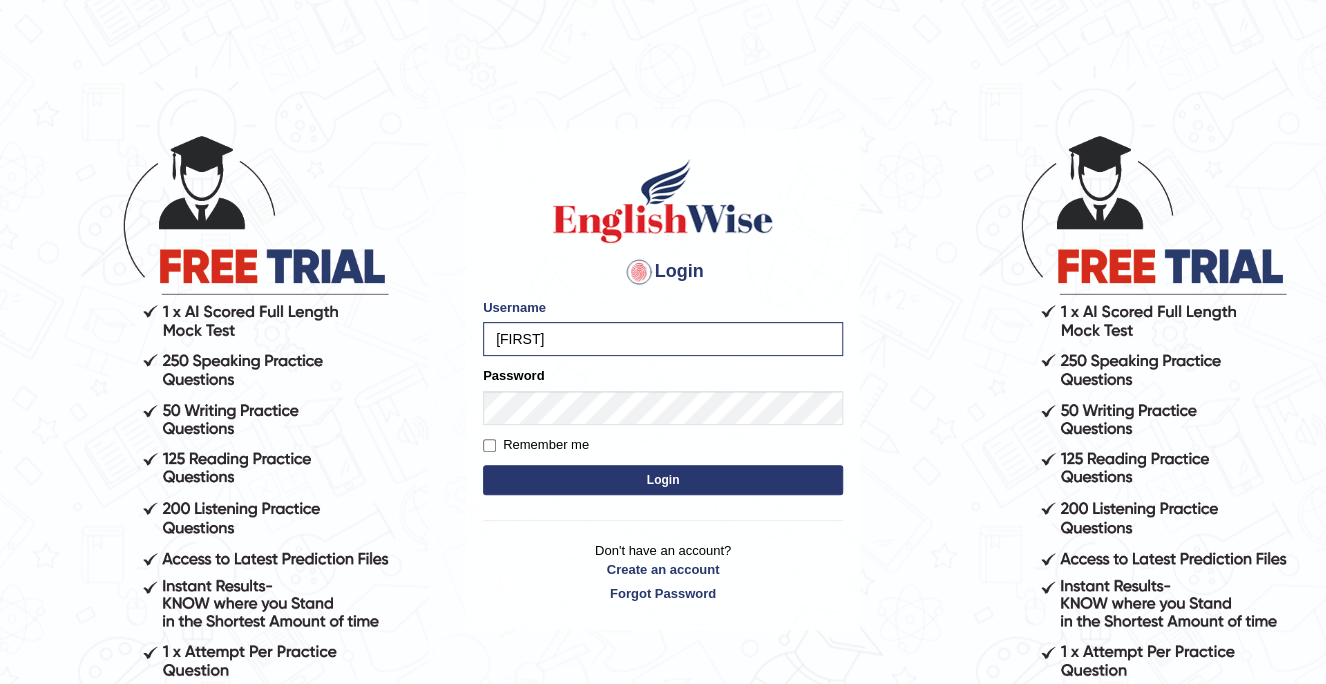 click on "Password" at bounding box center [663, 395] 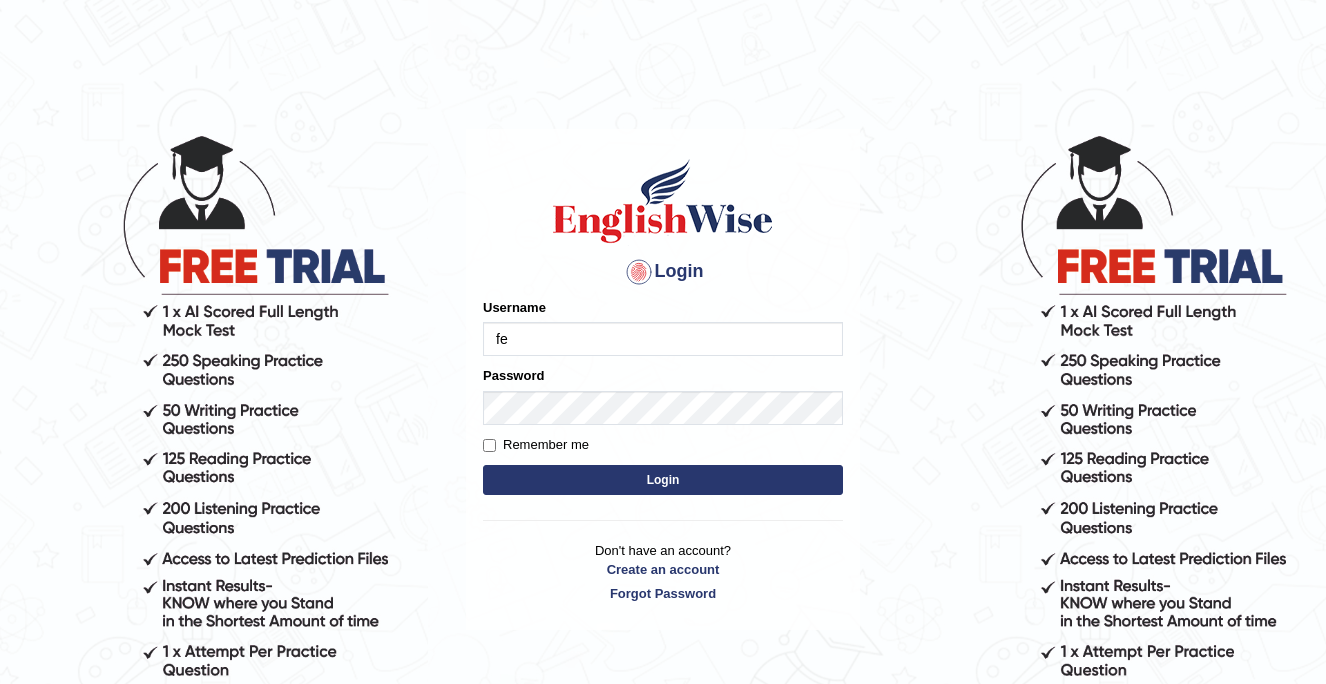 scroll, scrollTop: 0, scrollLeft: 0, axis: both 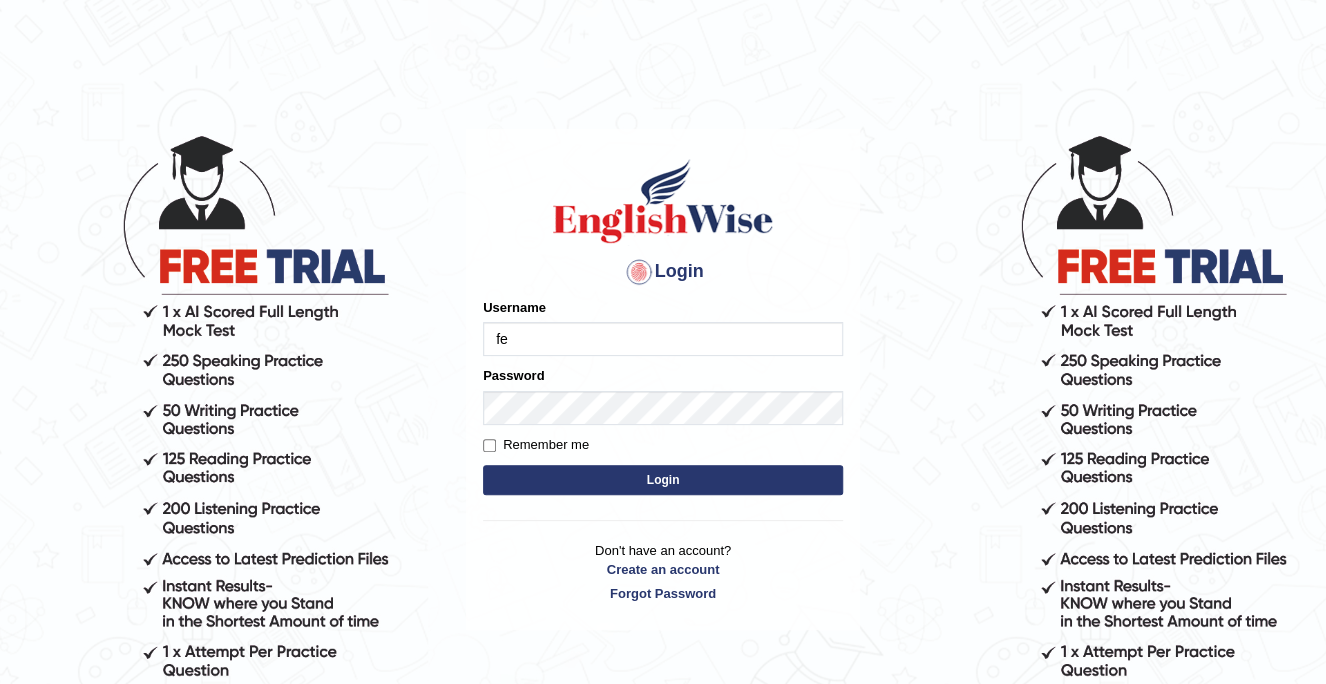 type on "f" 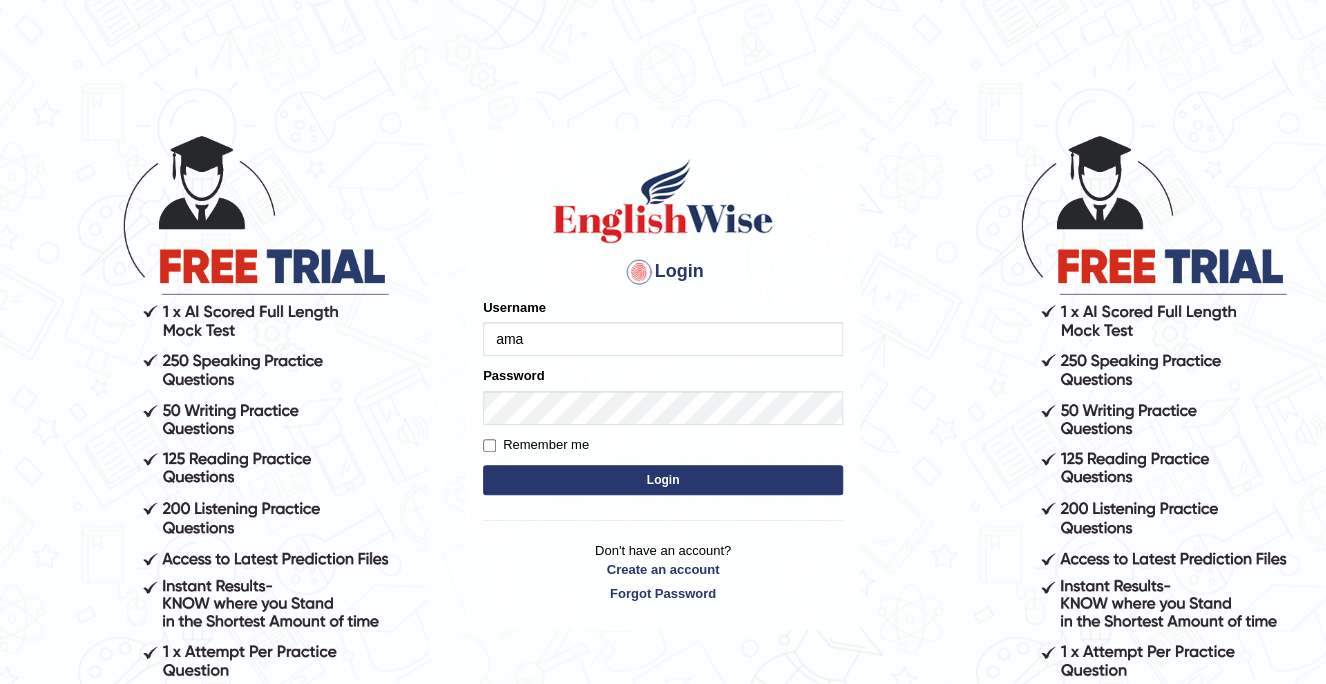 type on "[FIRST]" 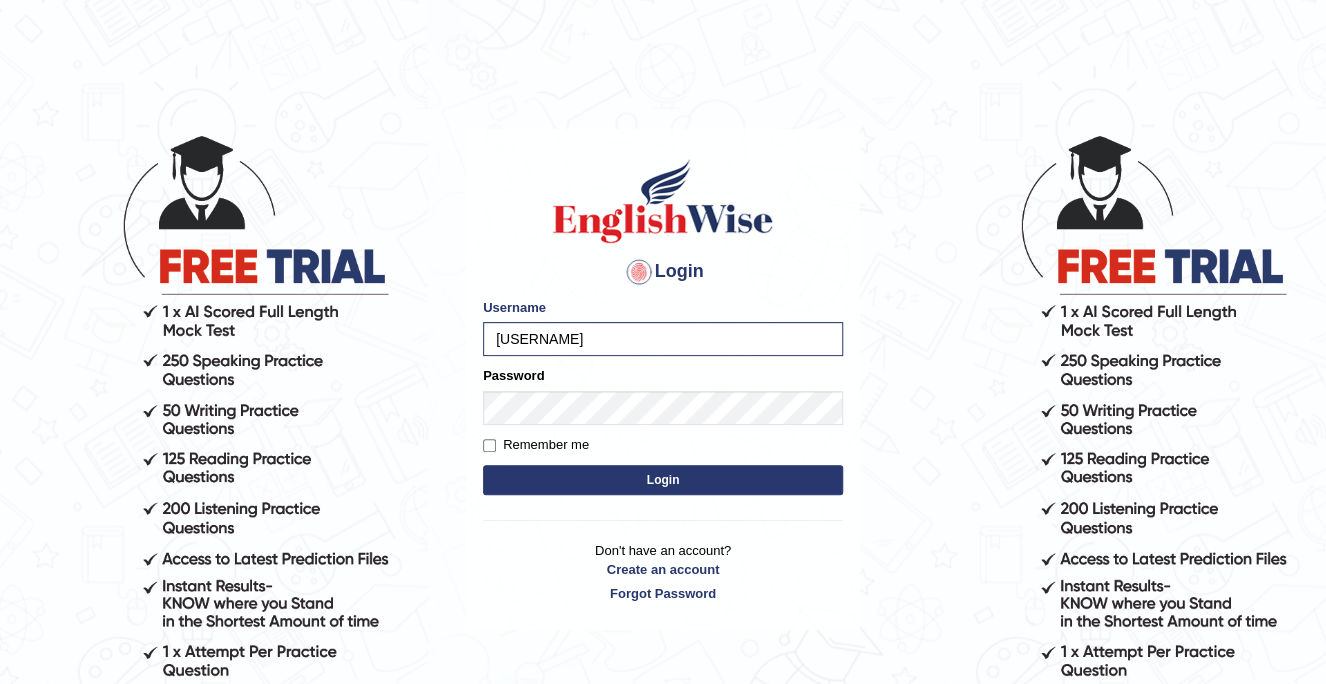 click on "Login" at bounding box center [663, 480] 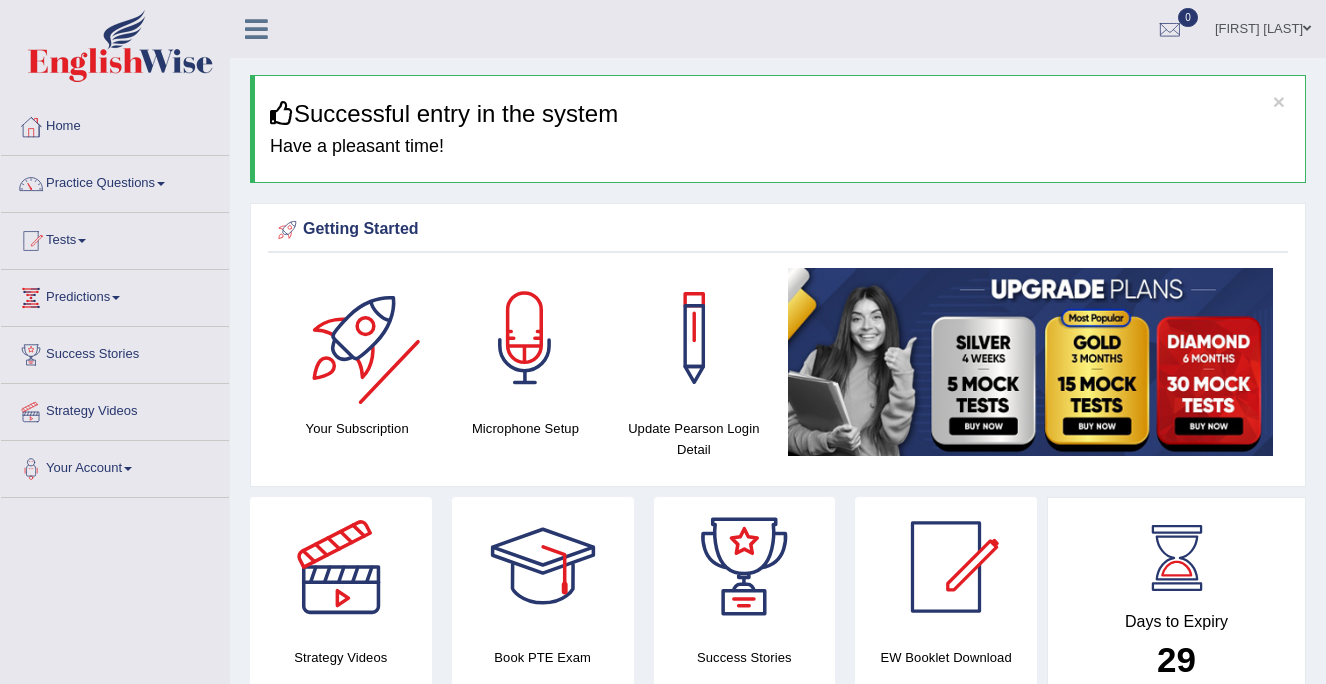 scroll, scrollTop: 0, scrollLeft: 0, axis: both 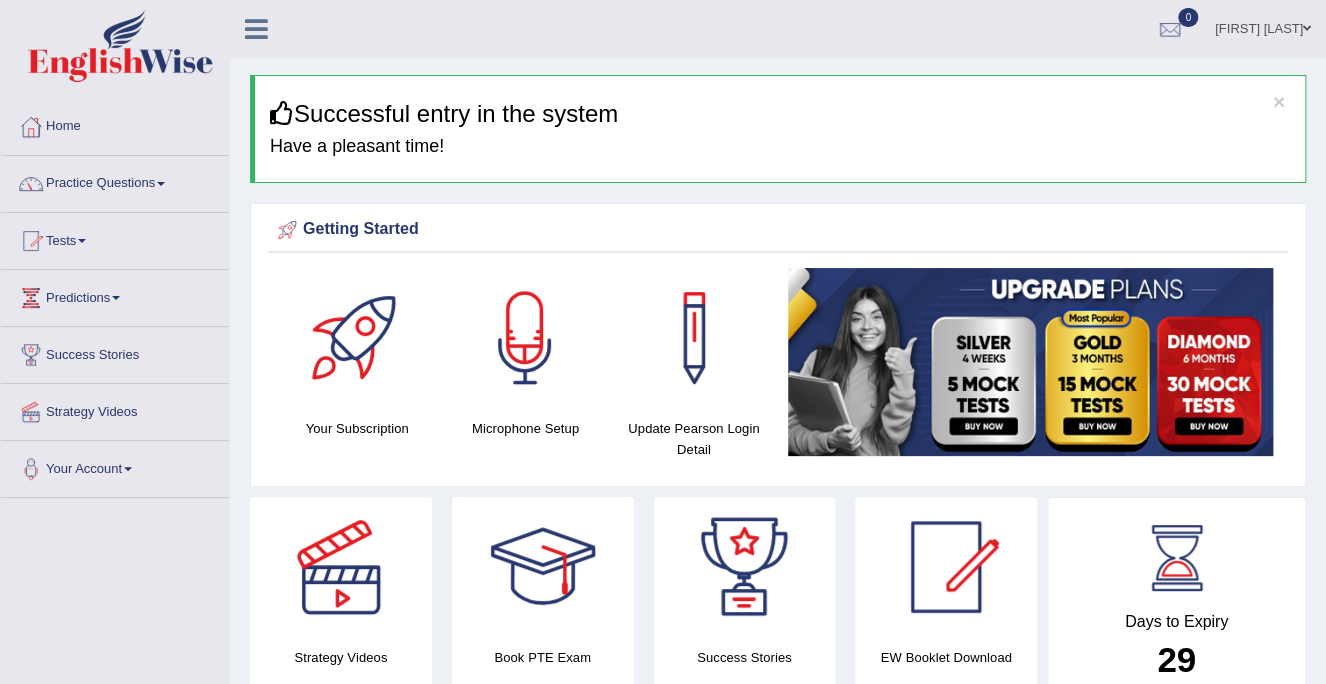 click at bounding box center (82, 241) 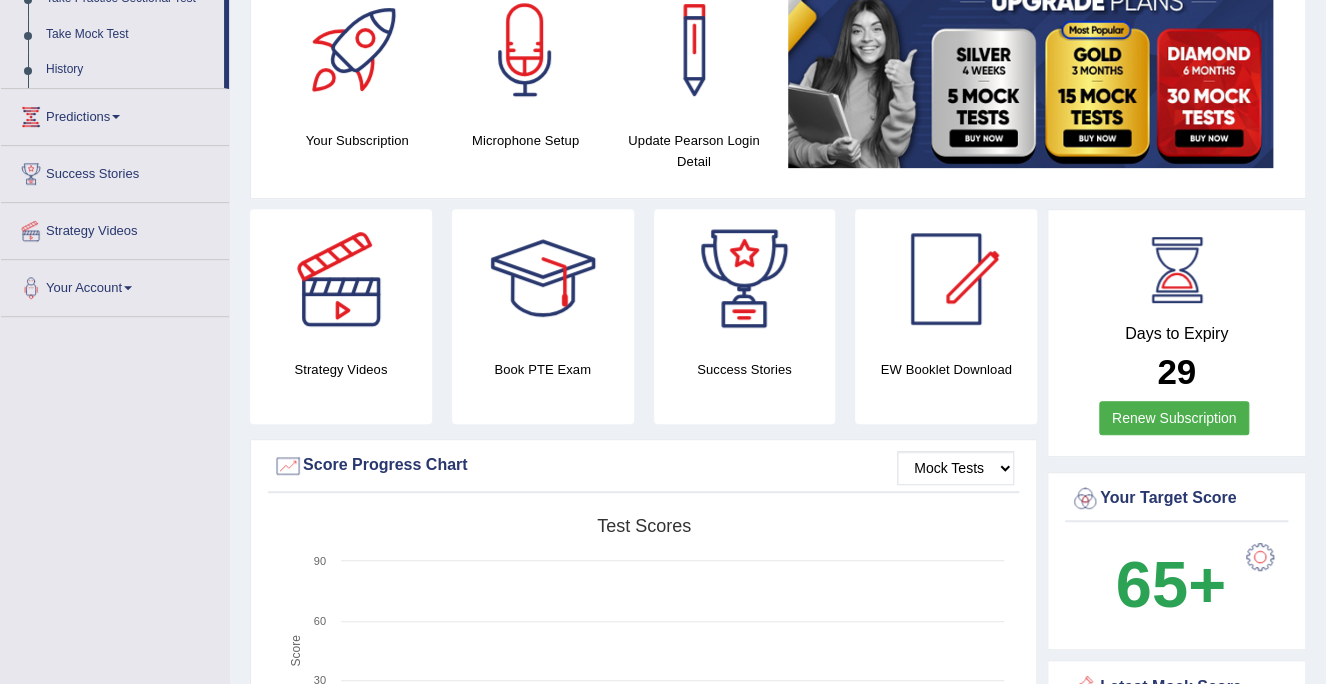scroll, scrollTop: 223, scrollLeft: 0, axis: vertical 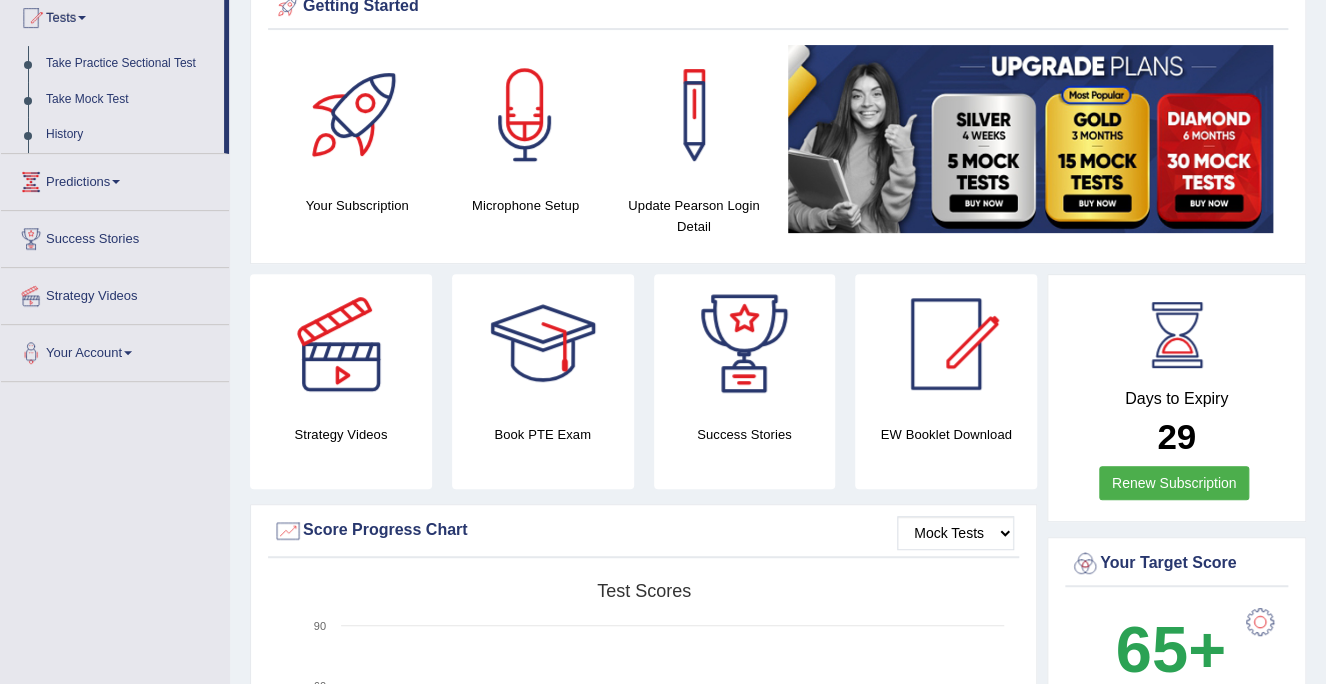 drag, startPoint x: 229, startPoint y: 121, endPoint x: 232, endPoint y: 96, distance: 25.179358 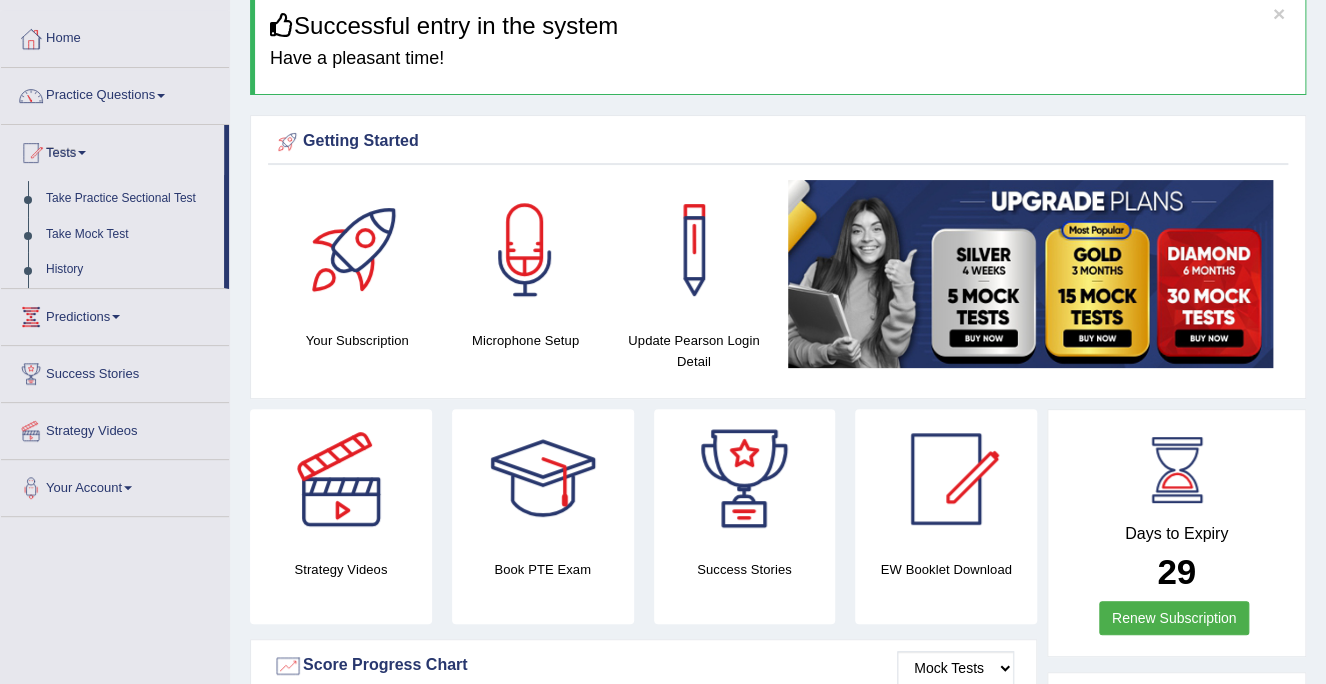 scroll, scrollTop: 0, scrollLeft: 0, axis: both 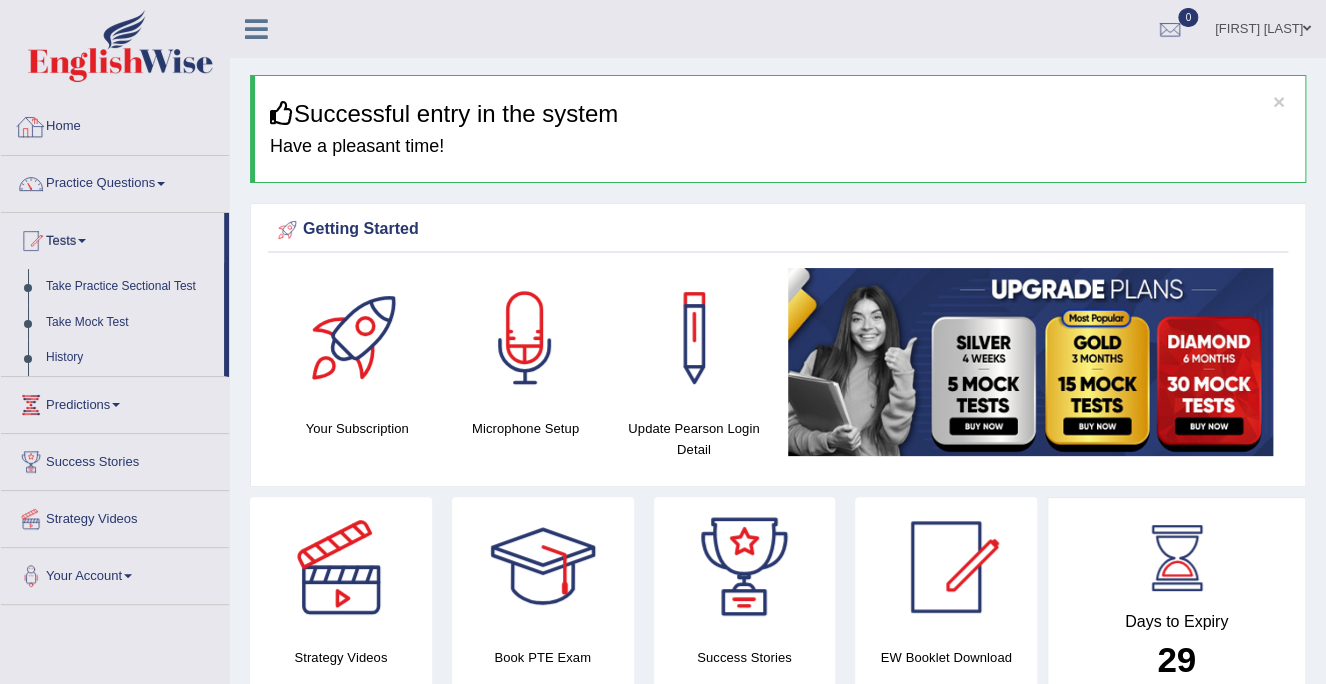 click on "Home" at bounding box center (115, 124) 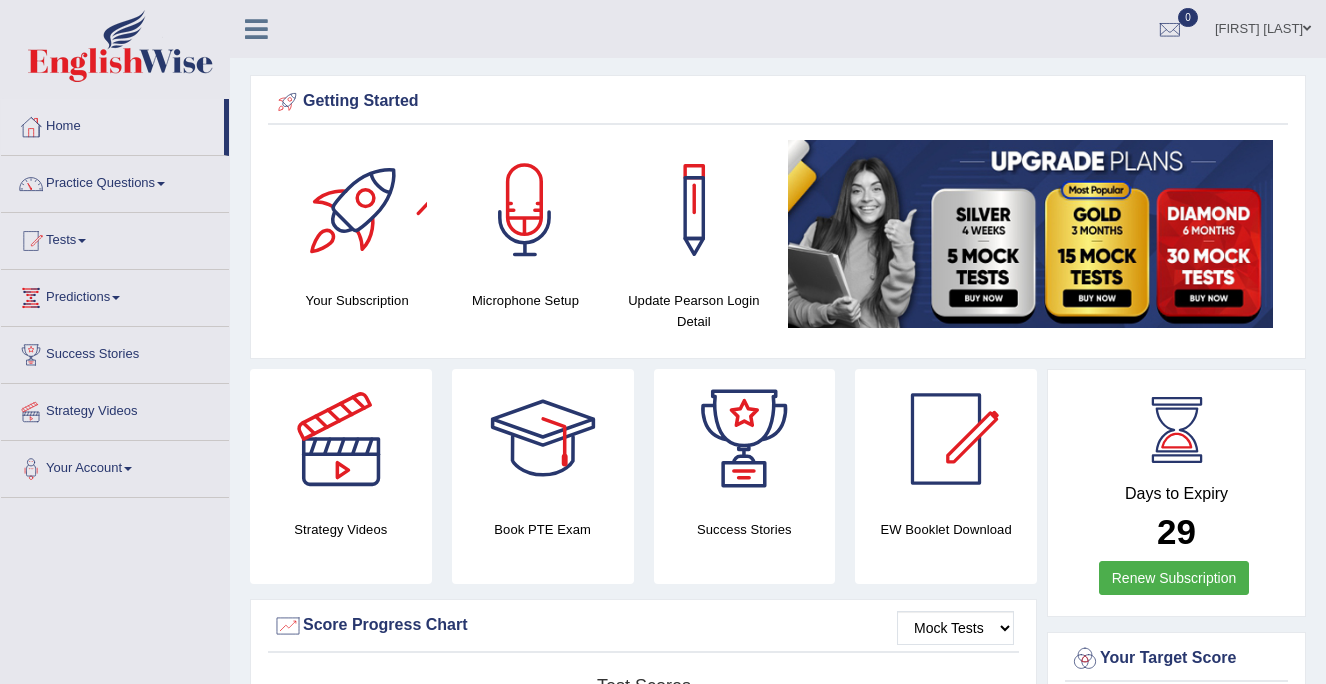 scroll, scrollTop: 0, scrollLeft: 0, axis: both 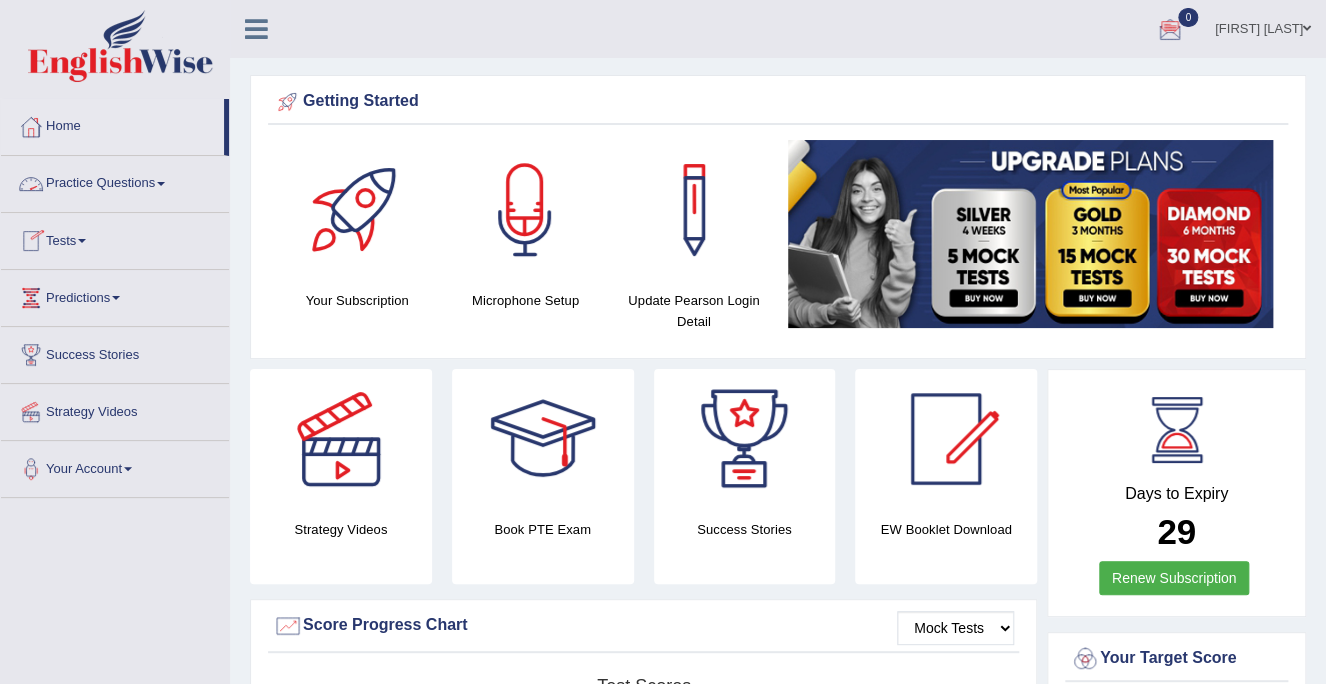 click on "Practice Questions" at bounding box center (115, 181) 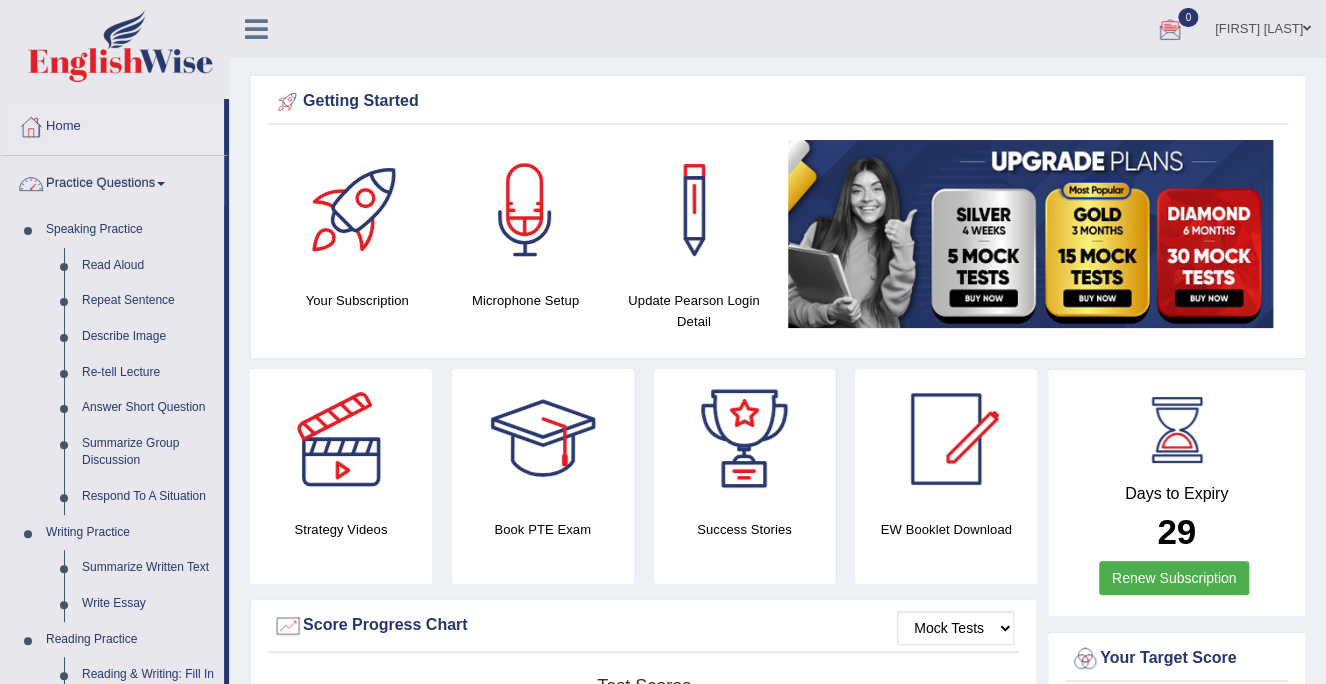 drag, startPoint x: 228, startPoint y: 180, endPoint x: 253, endPoint y: 278, distance: 101.13852 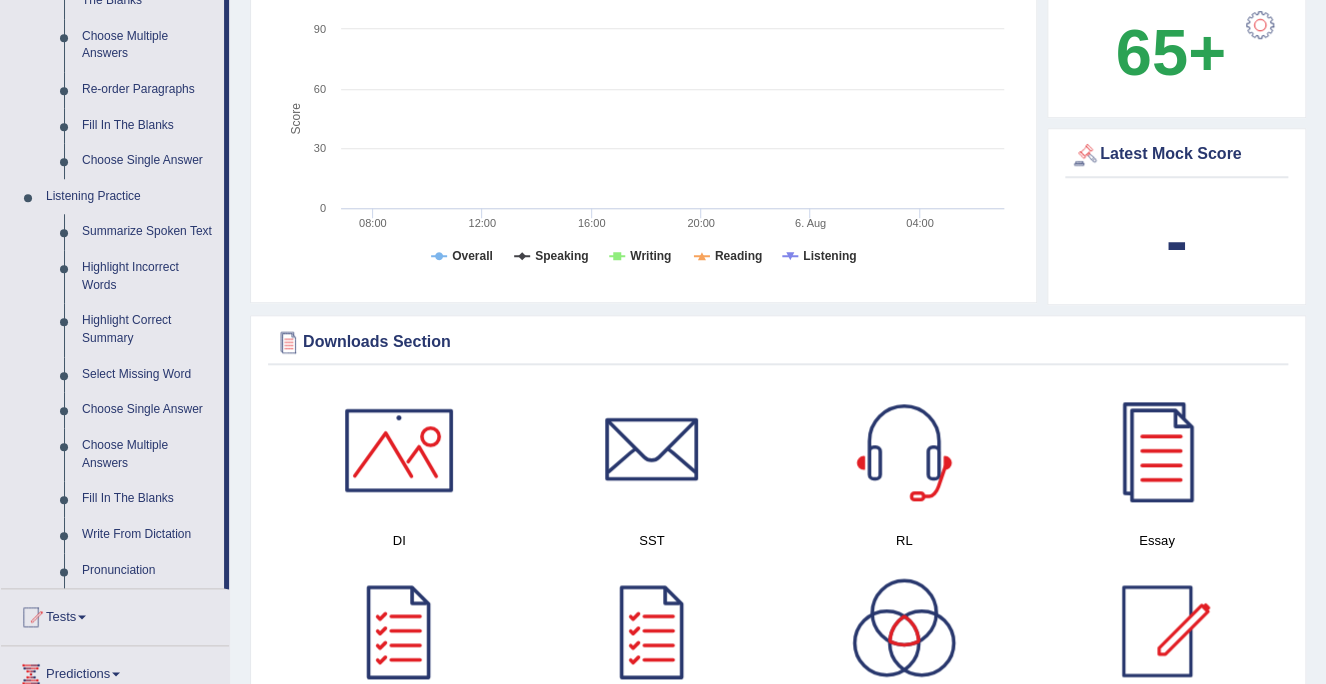 scroll, scrollTop: 713, scrollLeft: 0, axis: vertical 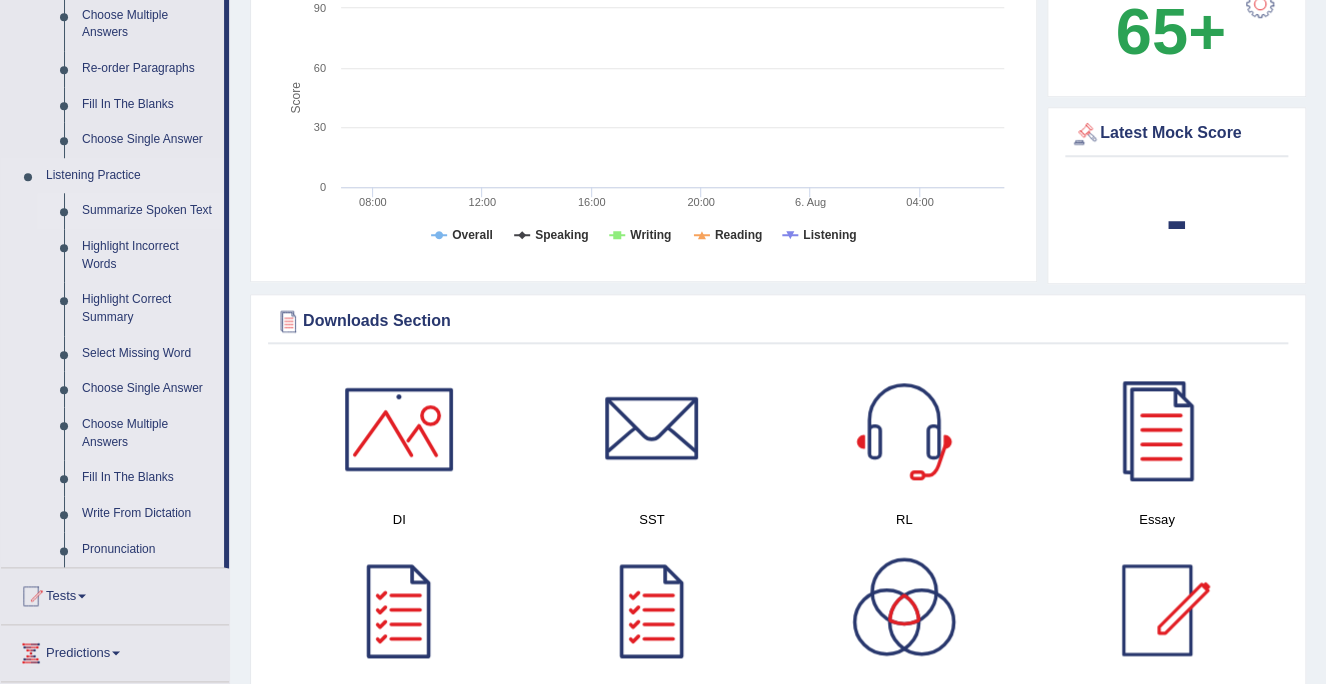 click on "Summarize Spoken Text" at bounding box center [148, 211] 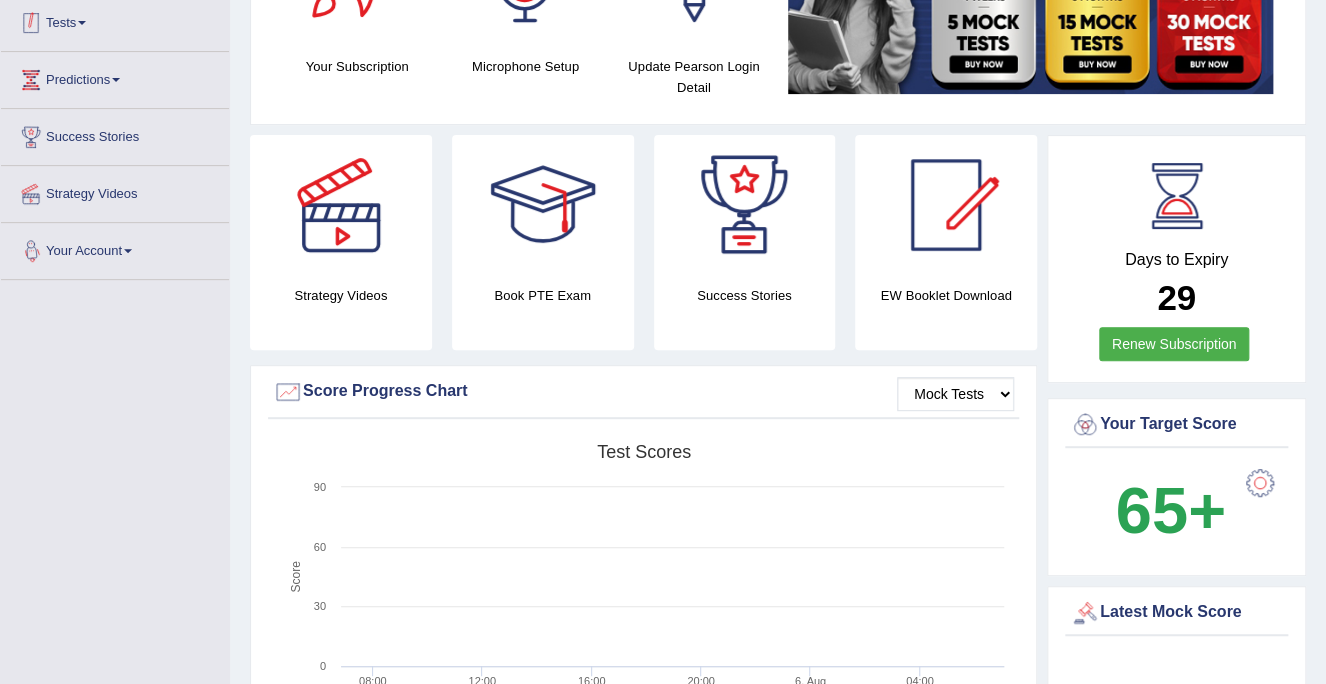 scroll, scrollTop: 312, scrollLeft: 0, axis: vertical 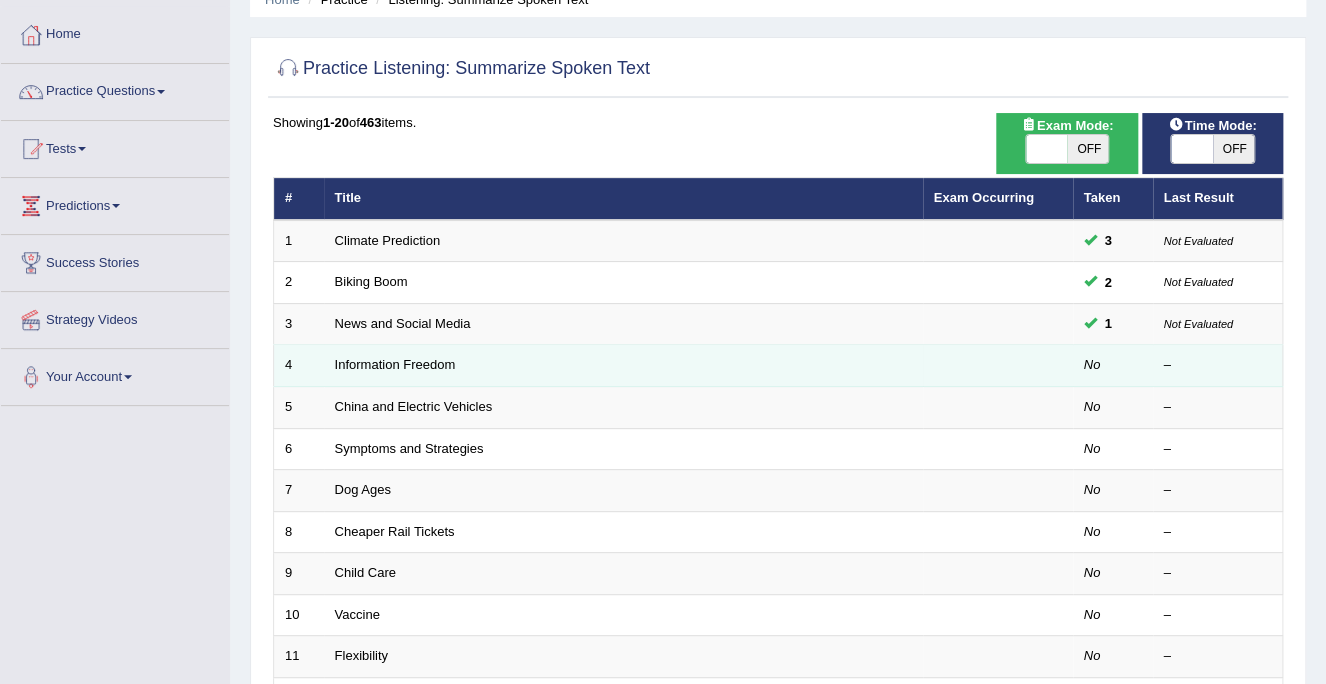 click on "Information Freedom" at bounding box center [623, 366] 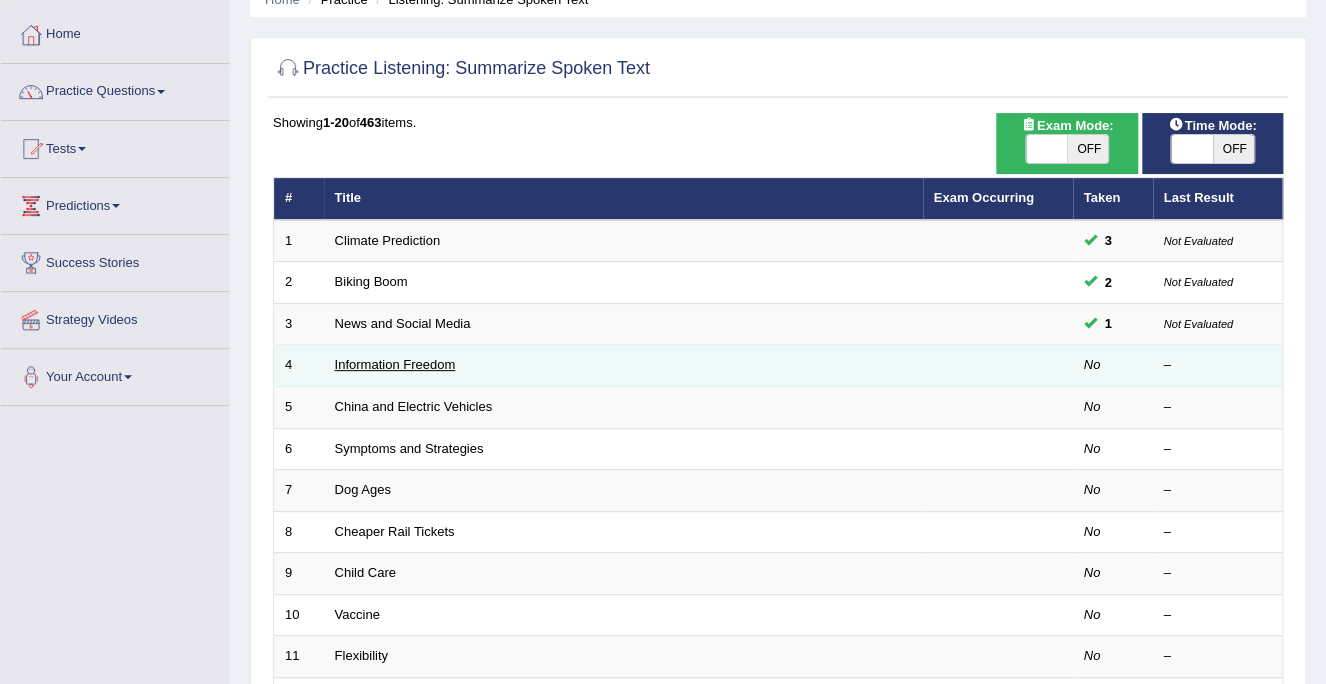 click on "Information Freedom" at bounding box center (395, 364) 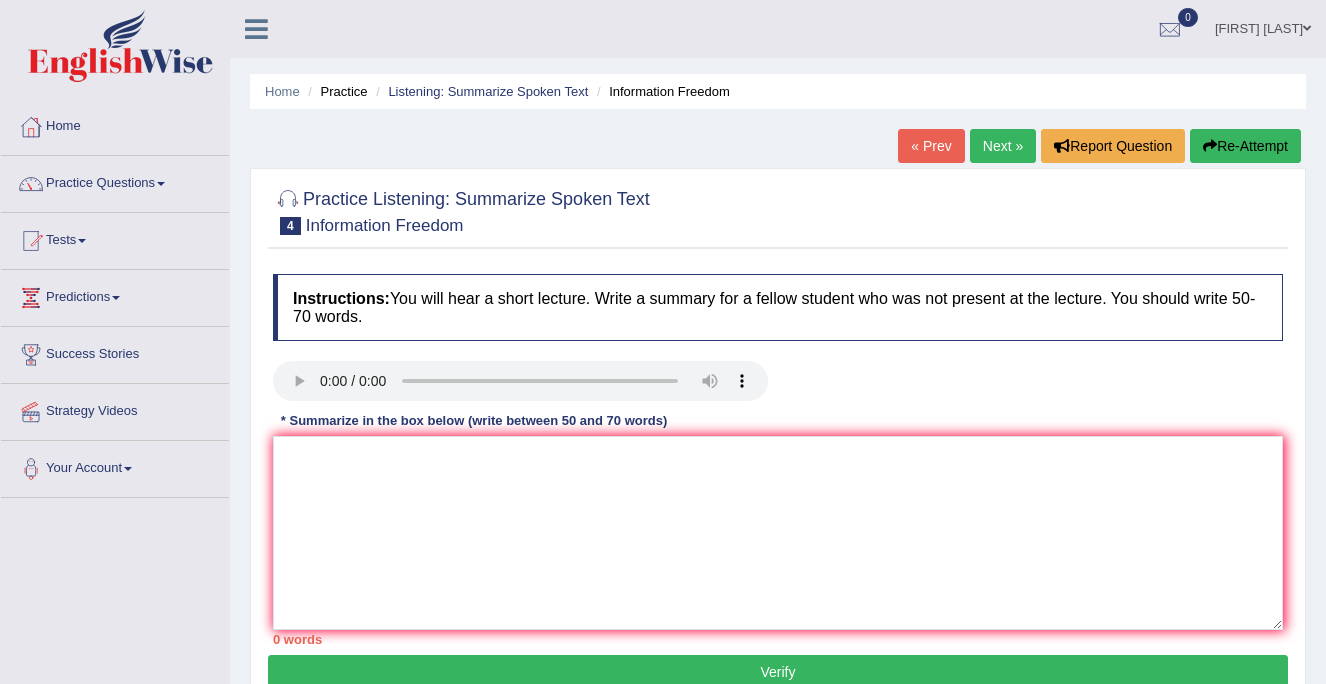 scroll, scrollTop: 0, scrollLeft: 0, axis: both 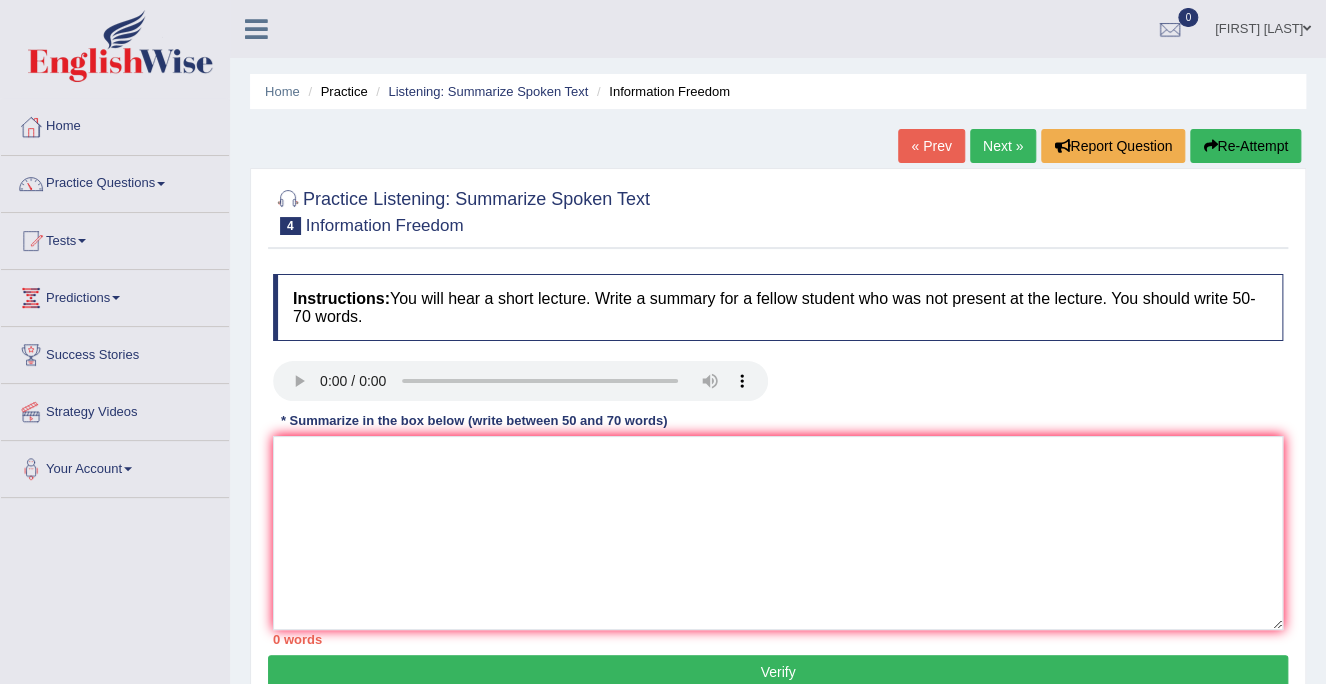 click on "Re-Attempt" at bounding box center [1245, 146] 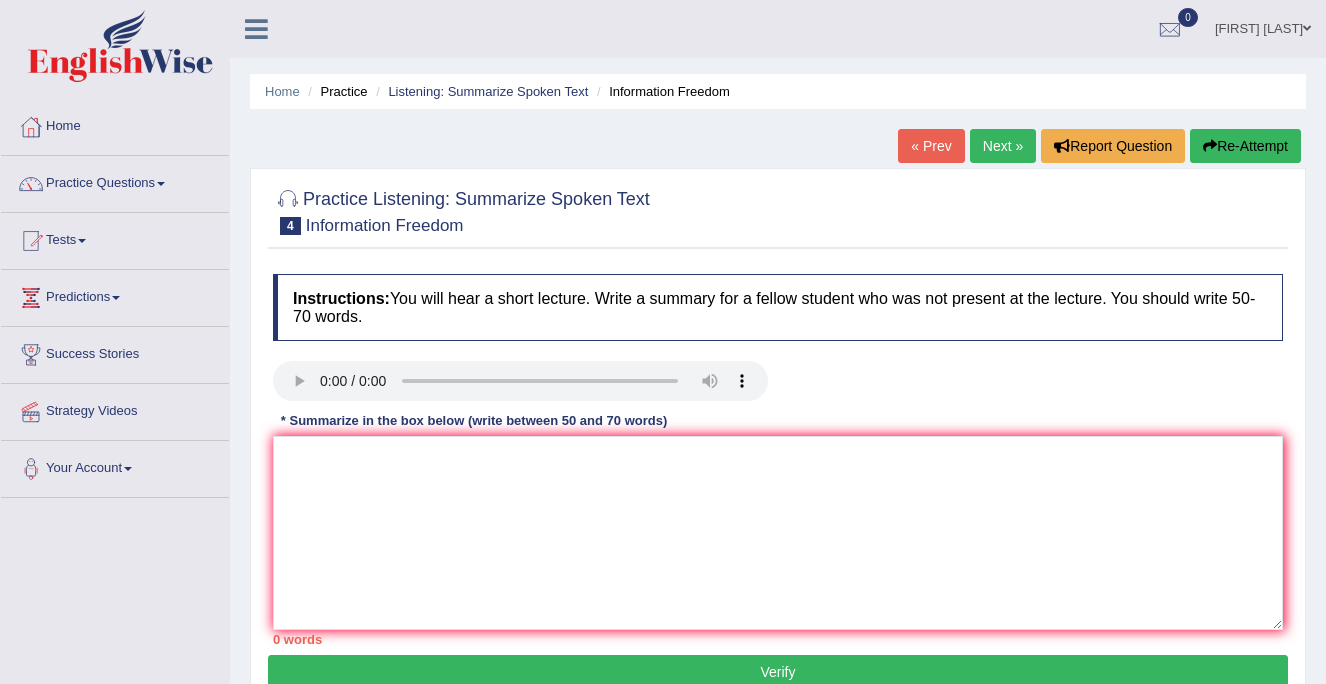 scroll, scrollTop: 0, scrollLeft: 0, axis: both 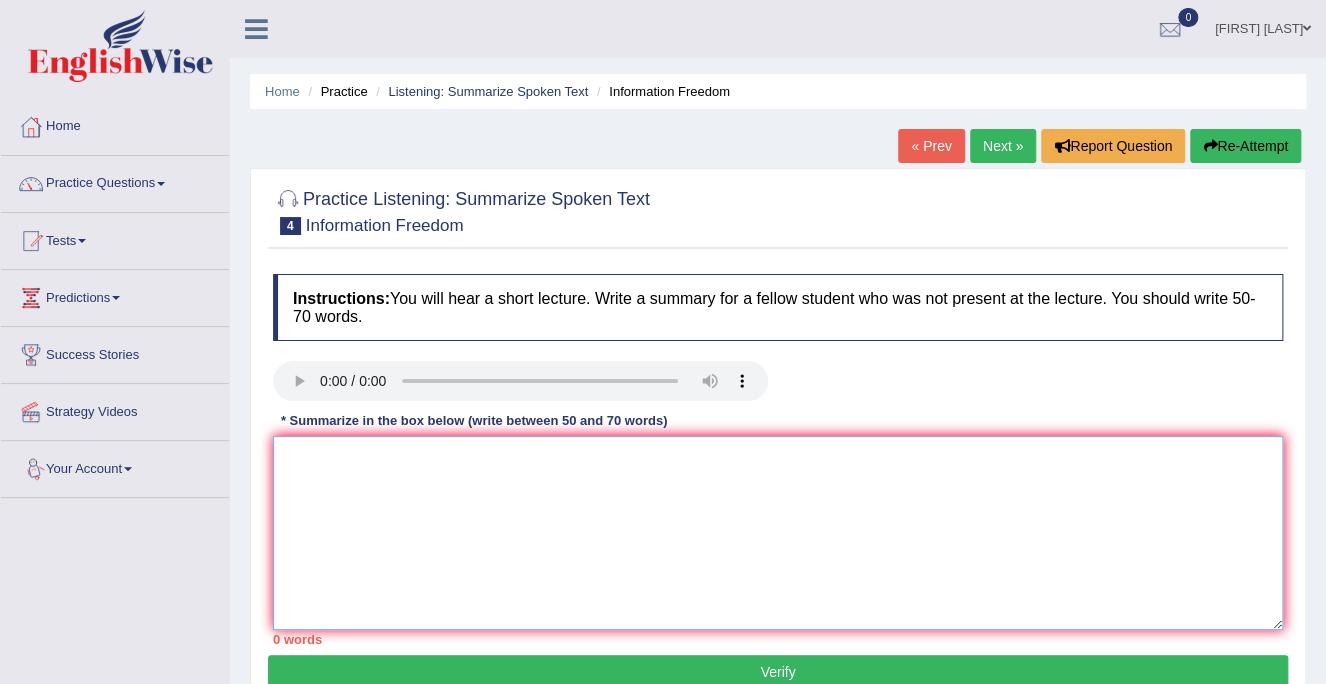 click at bounding box center (778, 533) 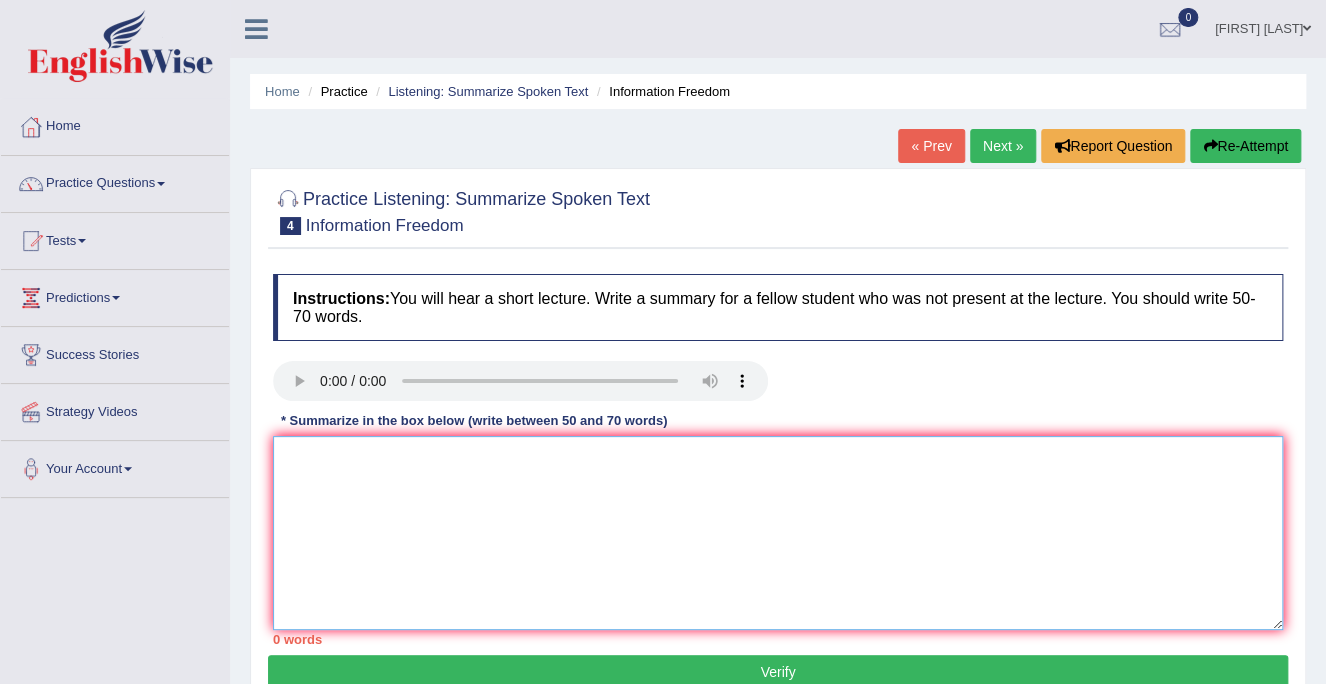 type on "t" 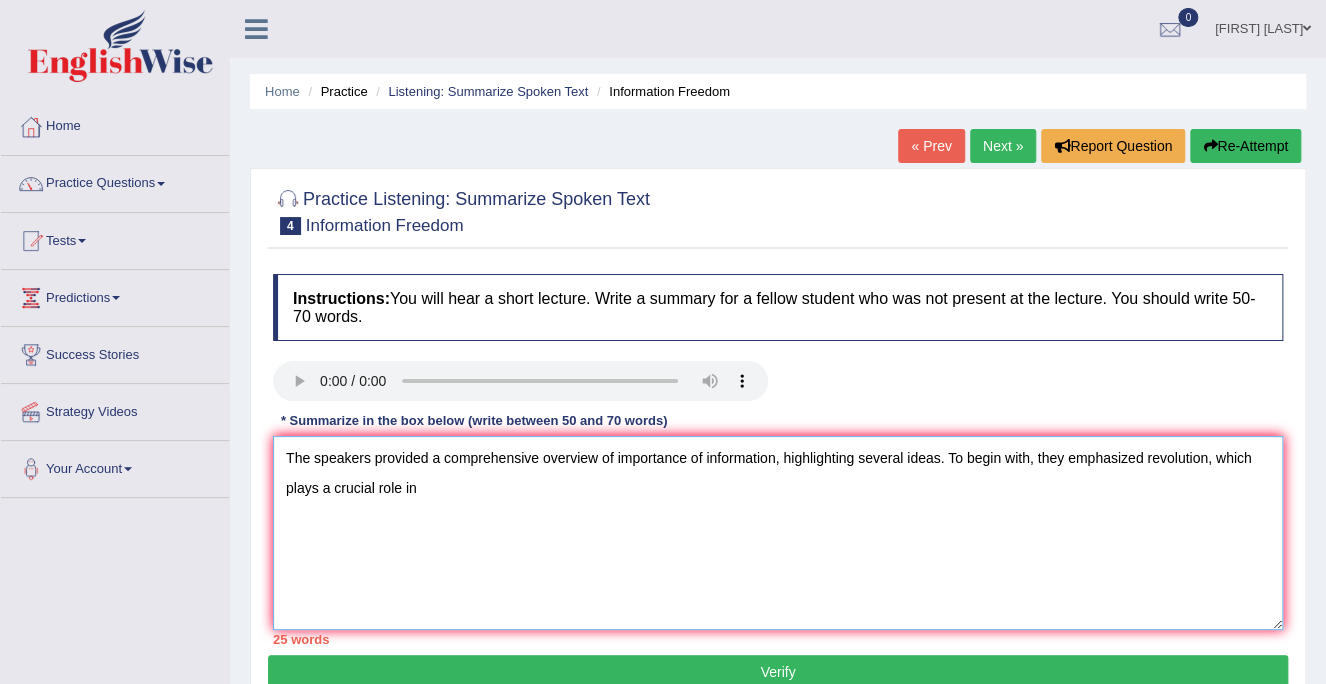 click on "The speakers provided a comprehensive overview of importance of information, highlighting several ideas. To begin with, they emphasized revolution, which plays a crucial role in" at bounding box center (778, 533) 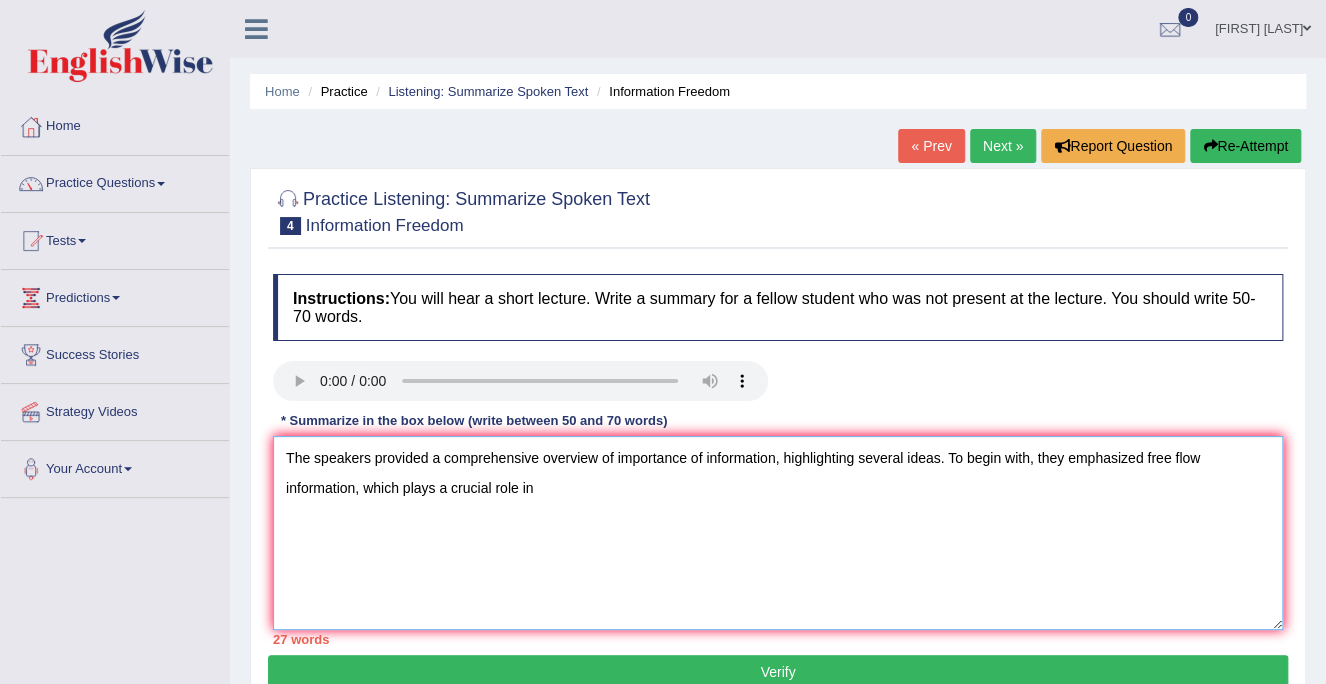 click on "The speakers provided a comprehensive overview of importance of information, highlighting several ideas. To begin with, they emphasized free flow information, which plays a crucial role in" at bounding box center [778, 533] 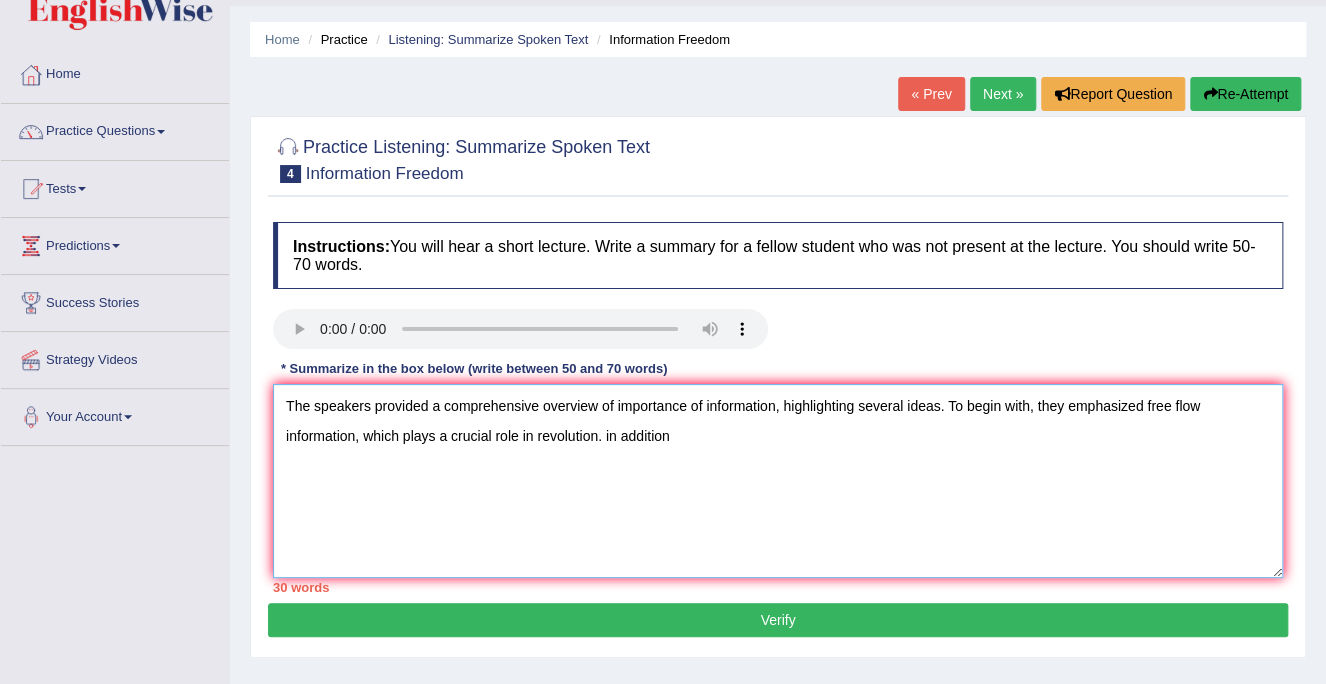 scroll, scrollTop: 0, scrollLeft: 0, axis: both 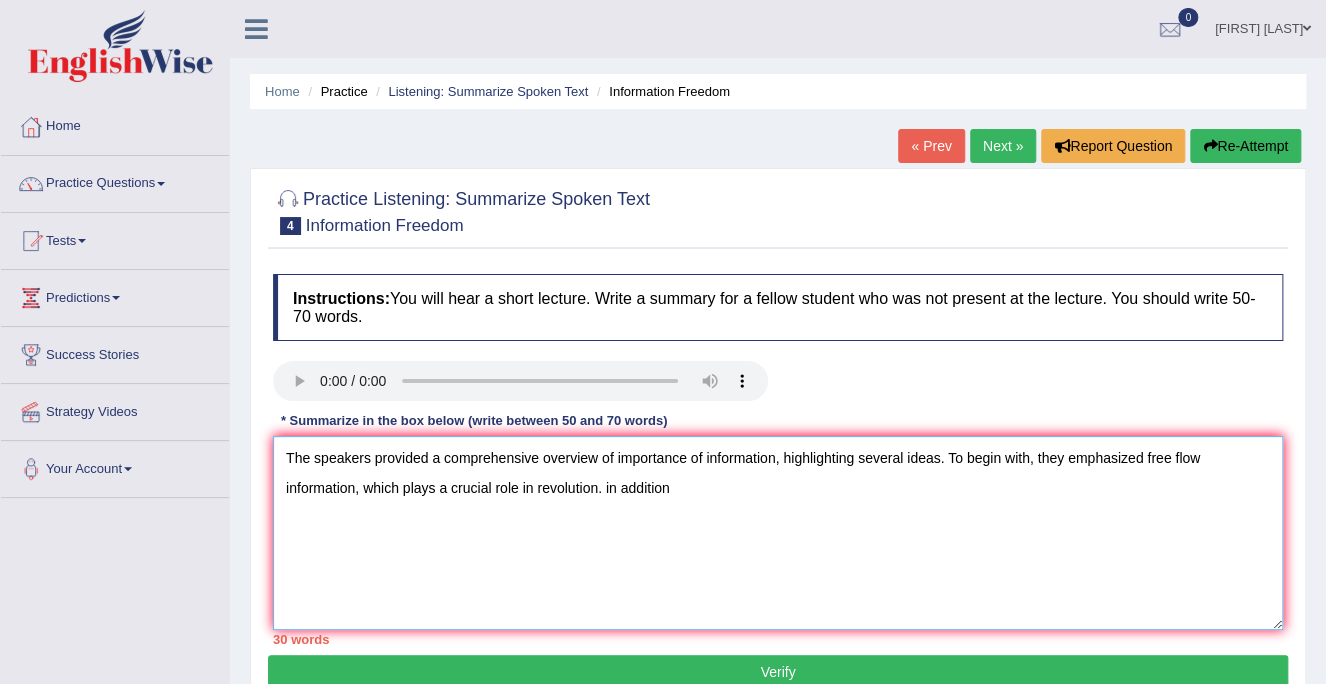 click on "The speakers provided a comprehensive overview of importance of information, highlighting several ideas. To begin with, they emphasized free flow information, which plays a crucial role in revolution. in addition" at bounding box center (778, 533) 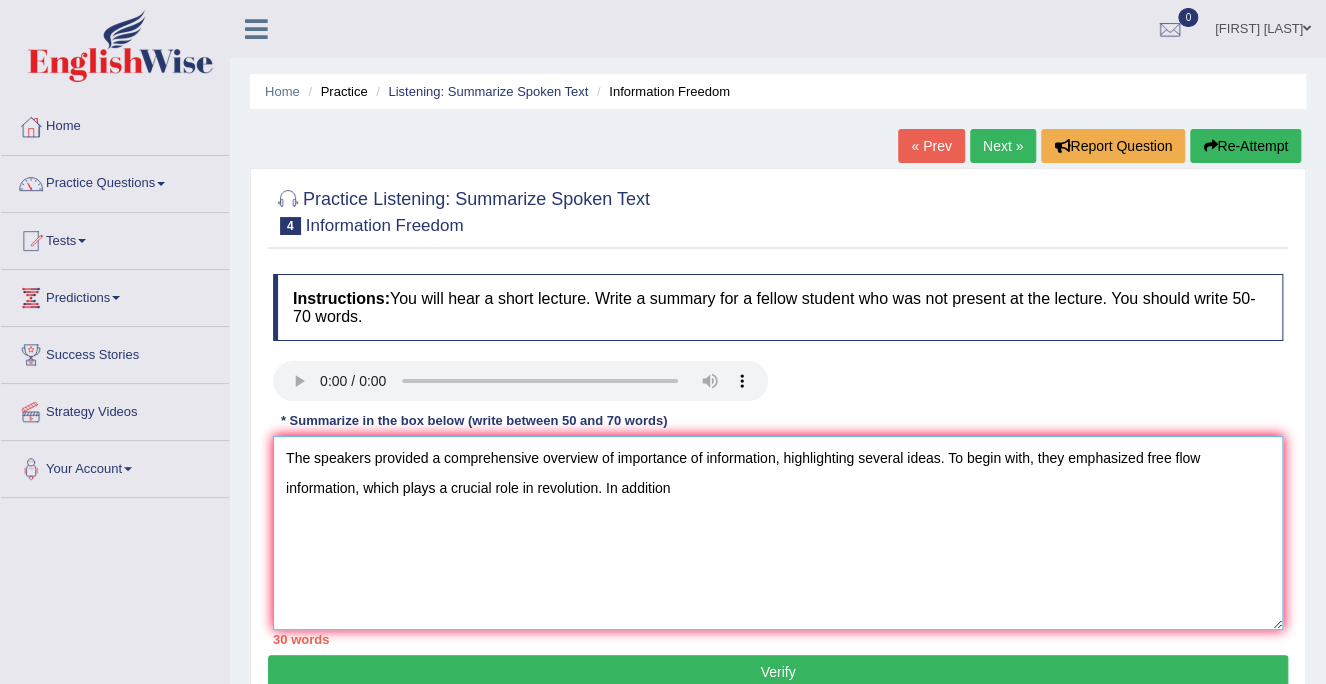 click on "The speakers provided a comprehensive overview of importance of information, highlighting several ideas. To begin with, they emphasized free flow information, which plays a crucial role in revolution. In addition" at bounding box center (778, 533) 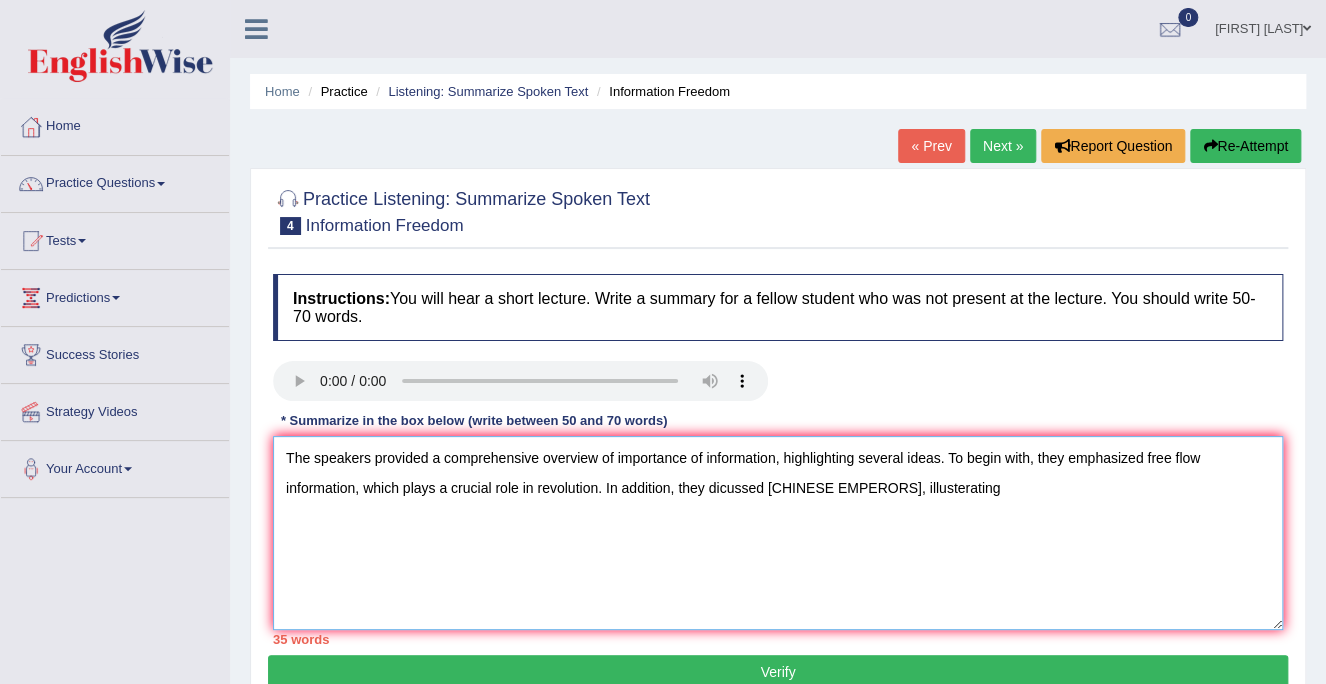 click on "The speakers provided a comprehensive overview of importance of information, highlighting several ideas. To begin with, they emphasized free flow information, which plays a crucial role in revolution. In addition, they dicussed [CHINESE EMPERORS], illusterating" at bounding box center (778, 533) 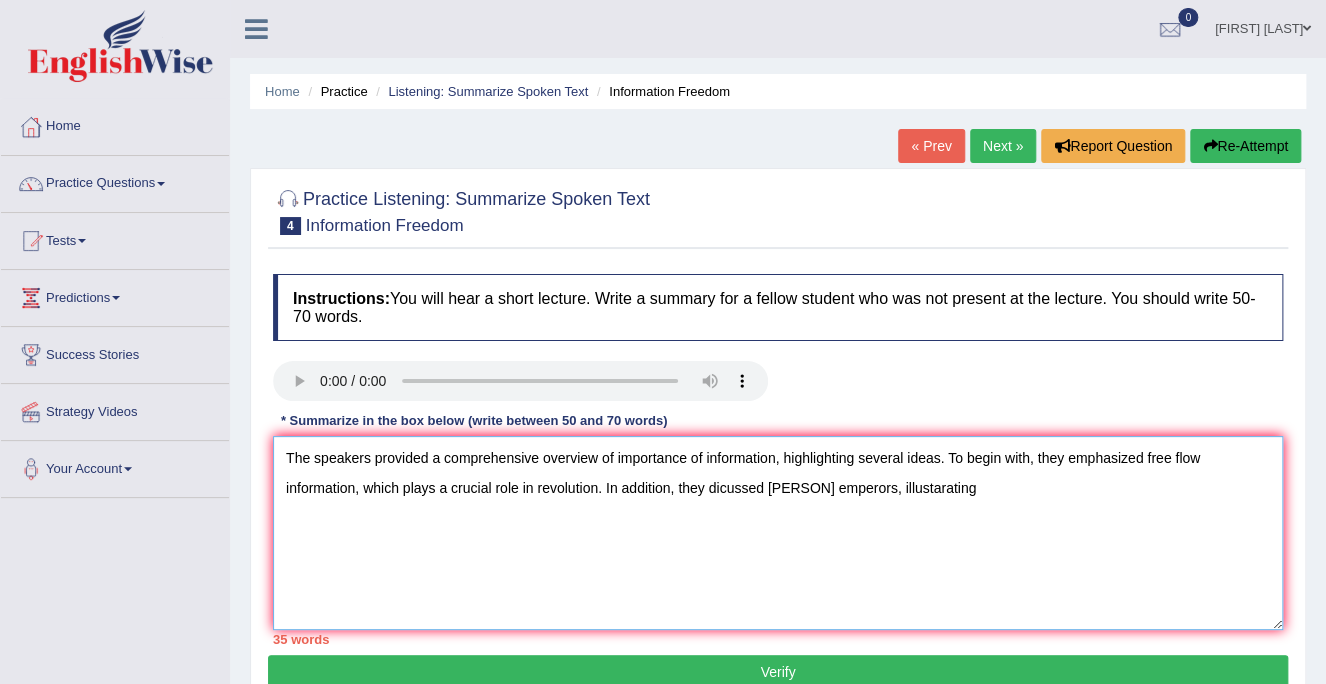 click on "The speakers provided a comprehensive overview of importance of information, highlighting several ideas. To begin with, they emphasized free flow information, which plays a crucial role in revolution. In addition, they dicussed [PERSON] emperors, illustarating" at bounding box center [778, 533] 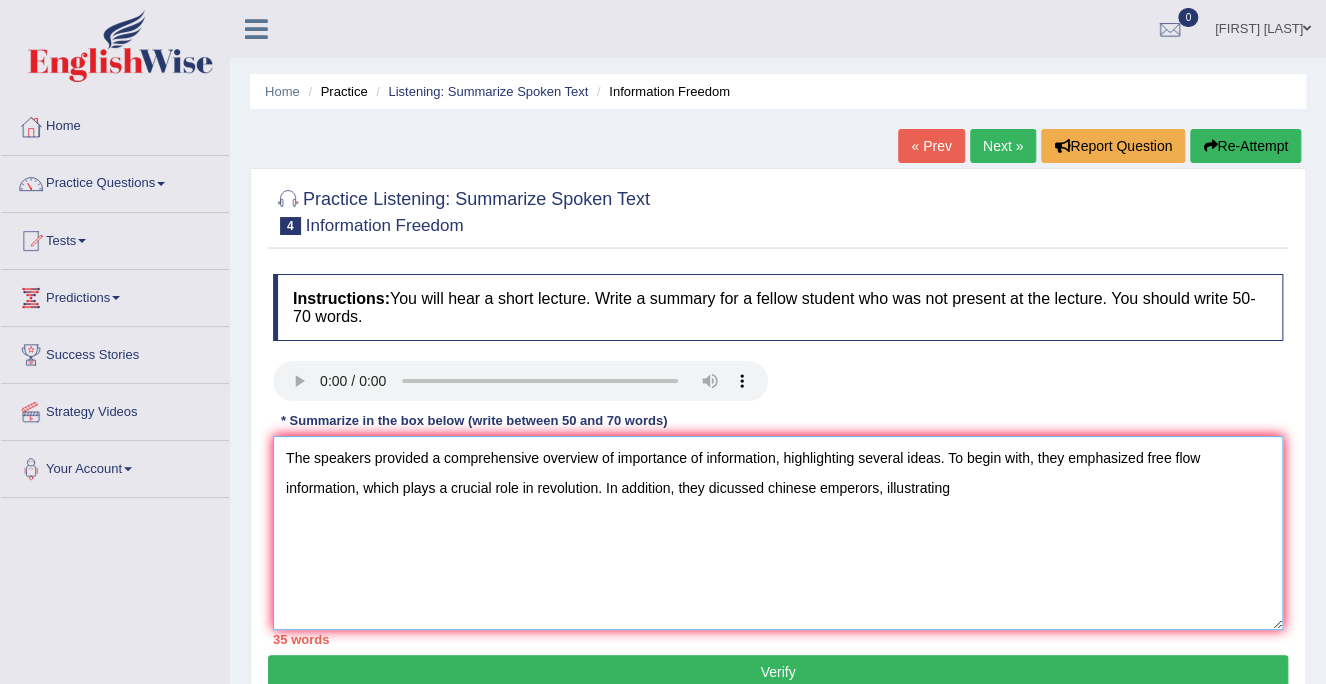 click on "The speakers provided a comprehensive overview of importance of information, highlighting several ideas. To begin with, they emphasized free flow information, which plays a crucial role in revolution. In addition, they dicussed chinese emperors, illustrating" at bounding box center (778, 533) 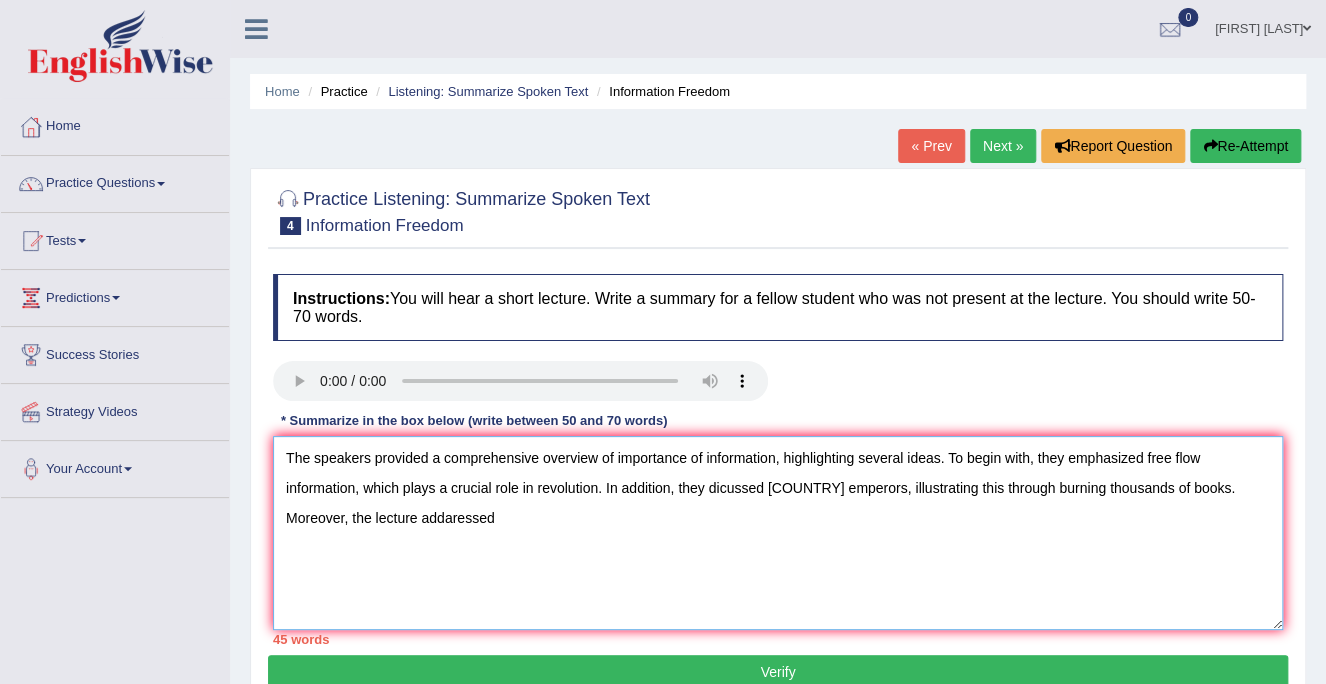 click on "The speakers provided a comprehensive overview of importance of information, highlighting several ideas. To begin with, they emphasized free flow information, which plays a crucial role in revolution. In addition, they dicussed [COUNTRY] emperors, illustrating this through burning thousands of books. Moreover, the lecture addaressed" at bounding box center (778, 533) 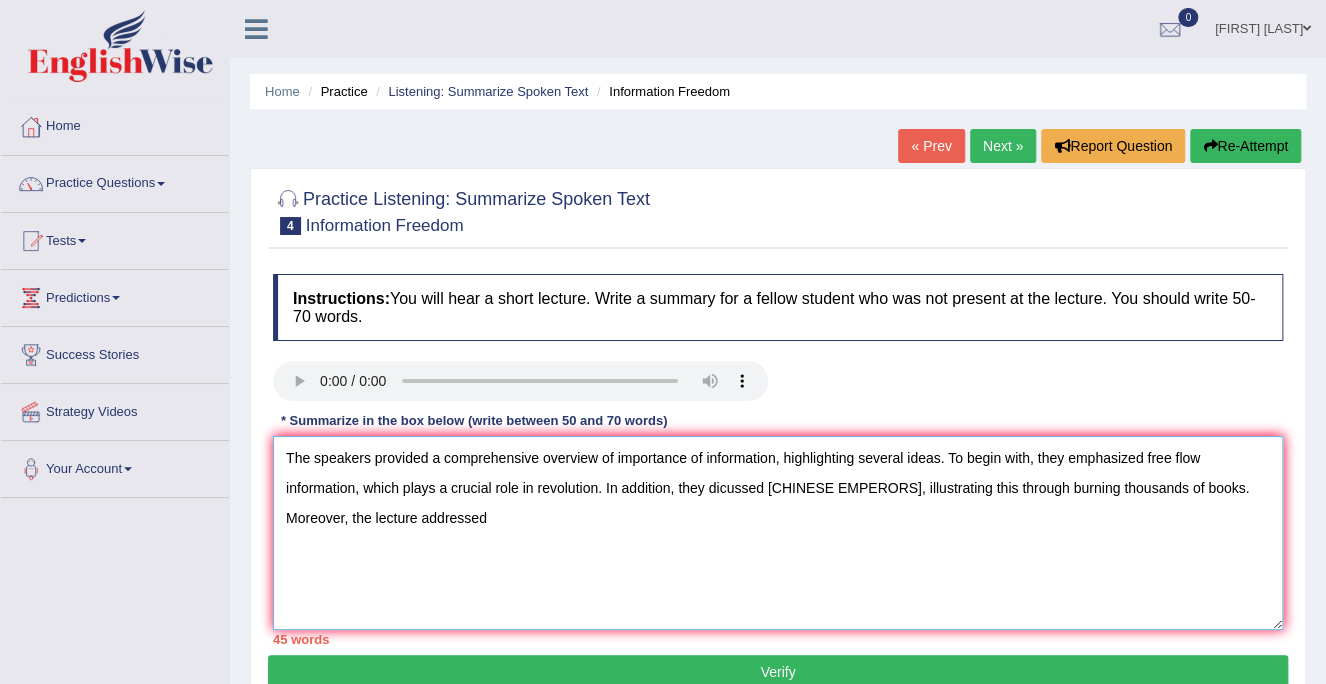 click on "The speakers provided a comprehensive overview of importance of information, highlighting several ideas. To begin with, they emphasized free flow information, which plays a crucial role in revolution. In addition, they dicussed [CHINESE EMPERORS], illustrating this through burning thousands of books. Moreover, the lecture addressed" at bounding box center [778, 533] 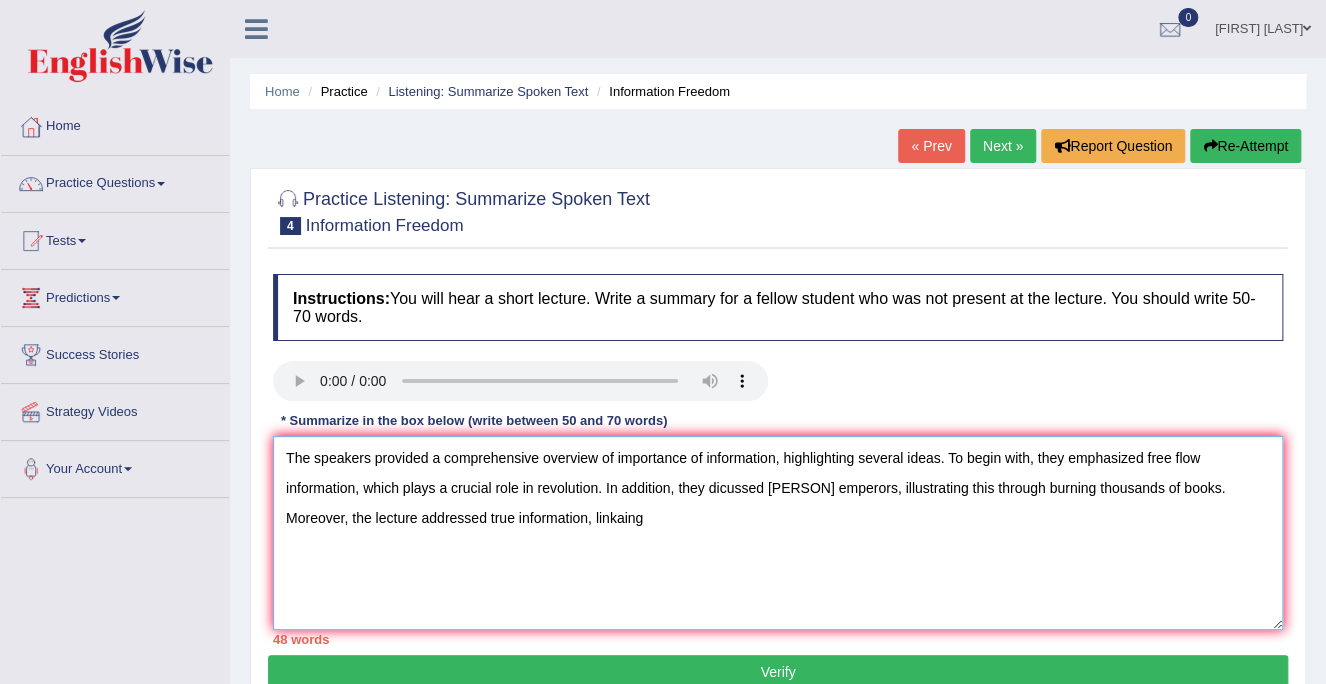 click on "The speakers provided a comprehensive overview of importance of information, highlighting several ideas. To begin with, they emphasized free flow information, which plays a crucial role in revolution. In addition, they dicussed [PERSON] emperors, illustrating this through burning thousands of books. Moreover, the lecture addressed true information, linkaing" at bounding box center [778, 533] 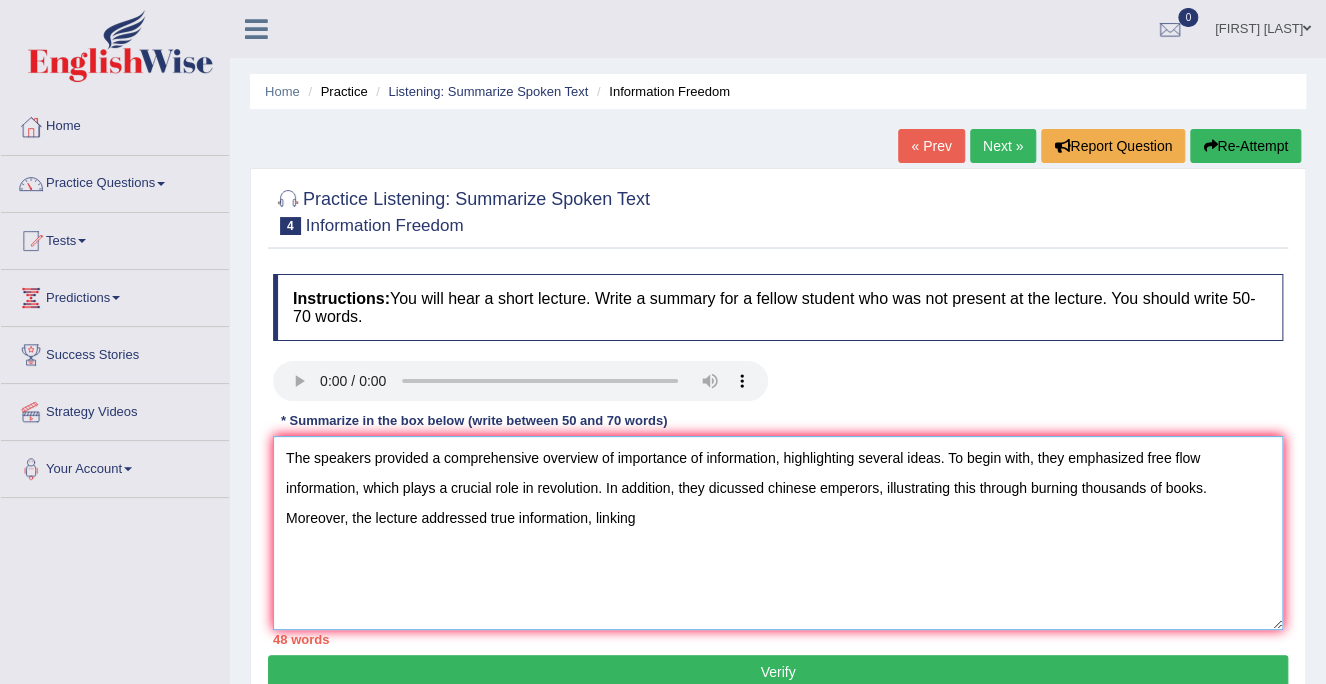 click on "The speakers provided a comprehensive overview of importance of information, highlighting several ideas. To begin with, they emphasized free flow information, which plays a crucial role in revolution. In addition, they dicussed chinese emperors, illustrating this through burning thousands of books. Moreover, the lecture addressed true information, linking" at bounding box center [778, 533] 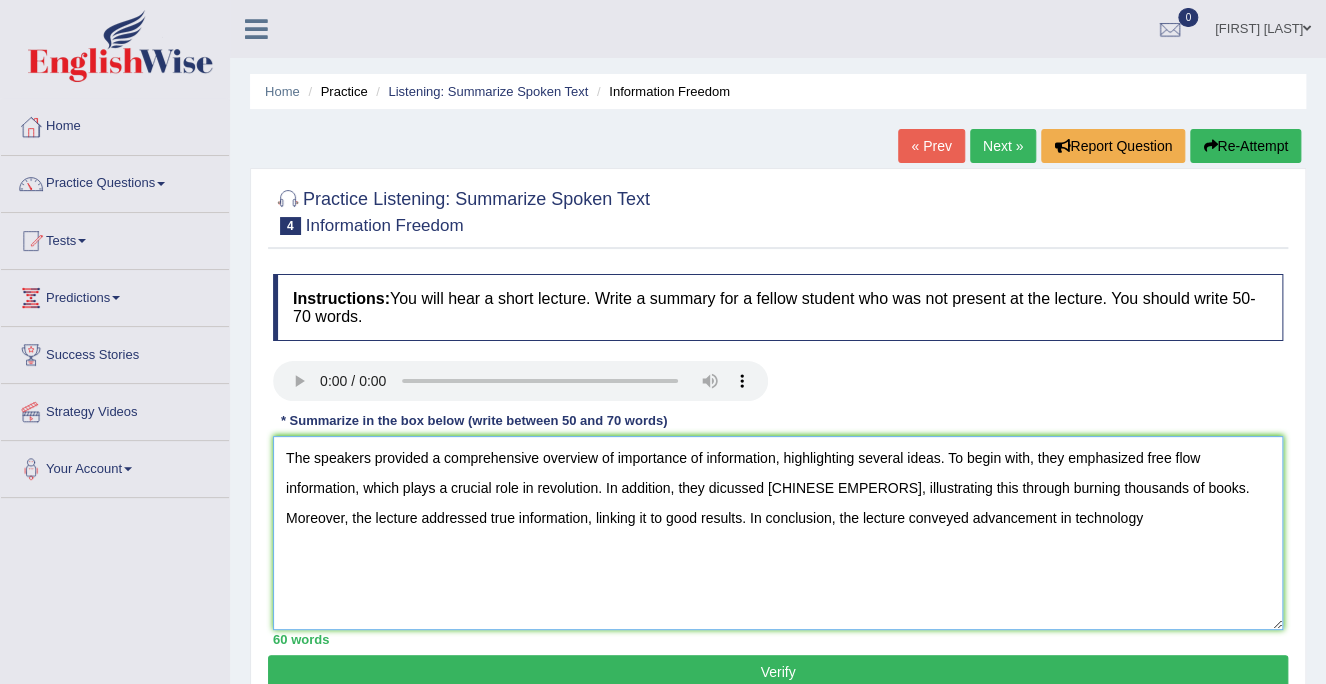 click on "The speakers provided a comprehensive overview of importance of information, highlighting several ideas. To begin with, they emphasized free flow information, which plays a crucial role in revolution. In addition, they dicussed [CHINESE EMPERORS], illustrating this through burning thousands of books. Moreover, the lecture addressed true information, linking it to good results. In conclusion, the lecture conveyed advancement in technology" at bounding box center [778, 533] 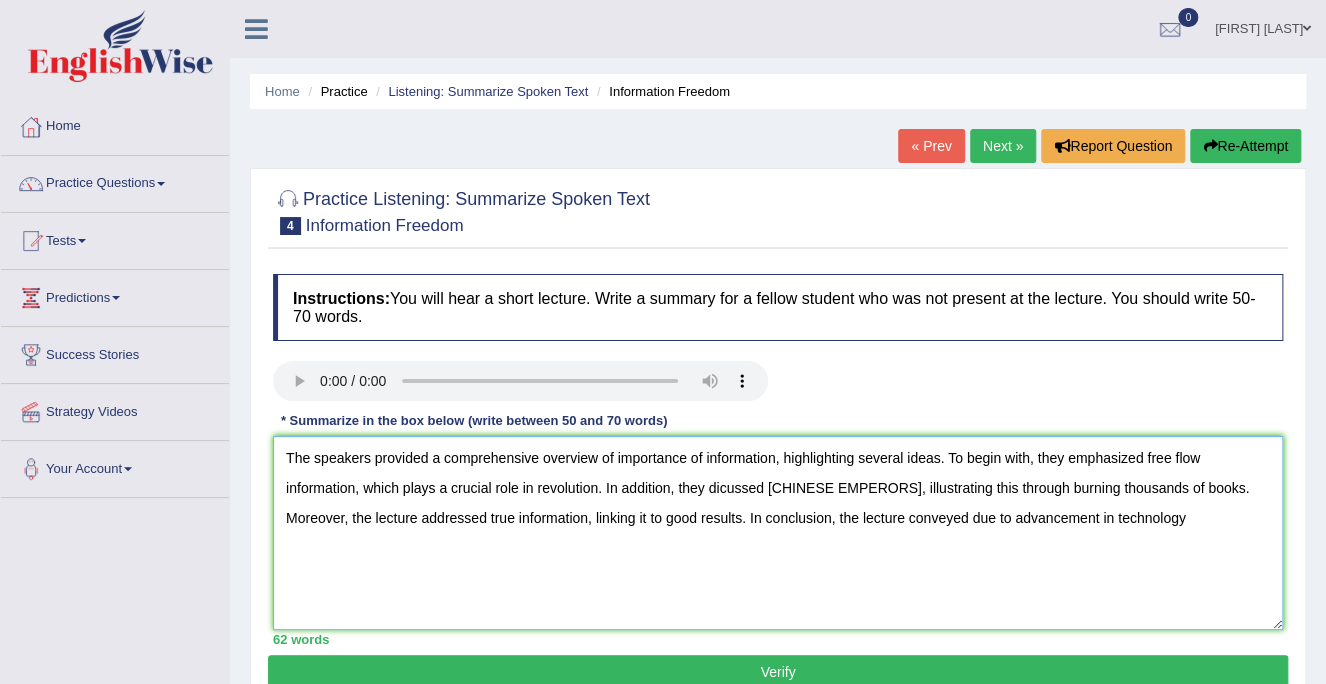 click on "The speakers provided a comprehensive overview of importance of information, highlighting several ideas. To begin with, they emphasized free flow information, which plays a crucial role in revolution. In addition, they dicussed [CHINESE EMPERORS], illustrating this through burning thousands of books. Moreover, the lecture addressed true information, linking it to good results. In conclusion, the lecture conveyed due to advancement in technology" at bounding box center [778, 533] 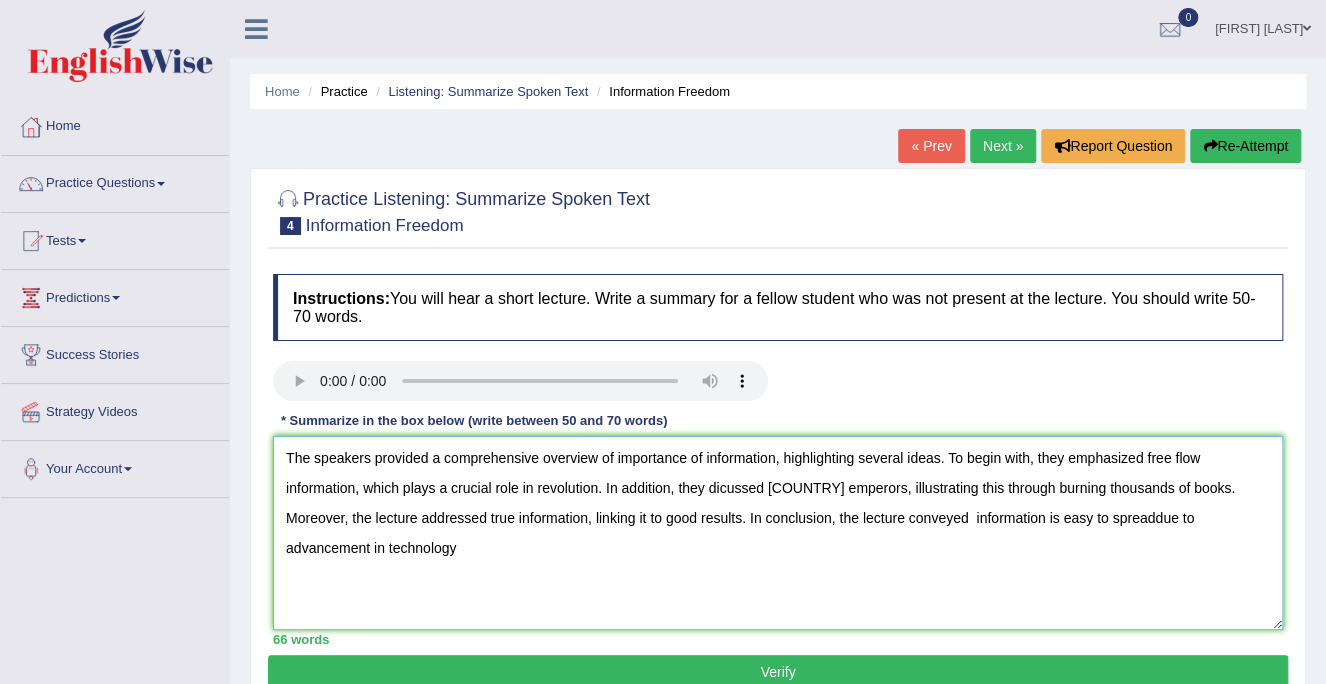click on "The speakers provided a comprehensive overview of importance of information, highlighting several ideas. To begin with, they emphasized free flow information, which plays a crucial role in revolution. In addition, they dicussed chinese emperors, illustrating this through burning thousands of books. Moreover, the lecture addressed true information, linking it to good results. In conclusion, the lecture conveyed  information is easy to spreaddue to advancement in technology" at bounding box center [778, 533] 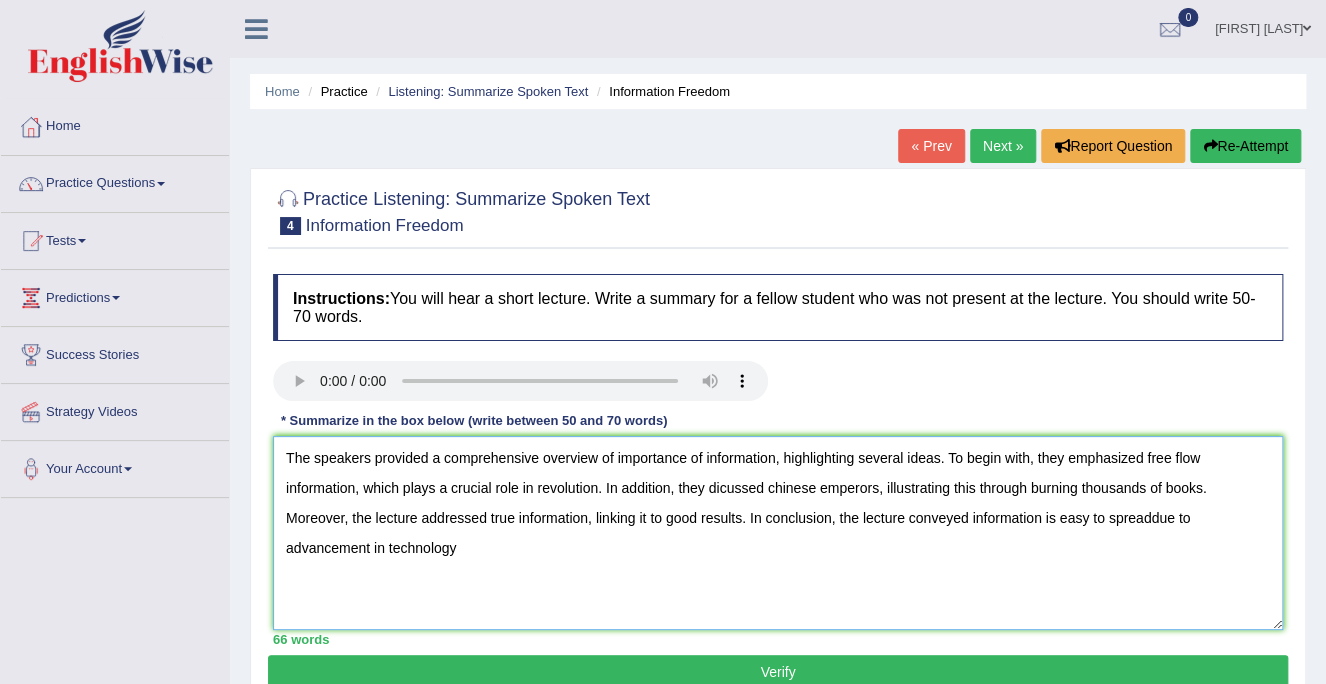 click on "The speakers provided a comprehensive overview of importance of information, highlighting several ideas. To begin with, they emphasized free flow information, which plays a crucial role in revolution. In addition, they dicussed chinese emperors, illustrating this through burning thousands of books. Moreover, the lecture addressed true information, linking it to good results. In conclusion, the lecture conveyed information is easy to spreaddue to advancement in technology" at bounding box center (778, 533) 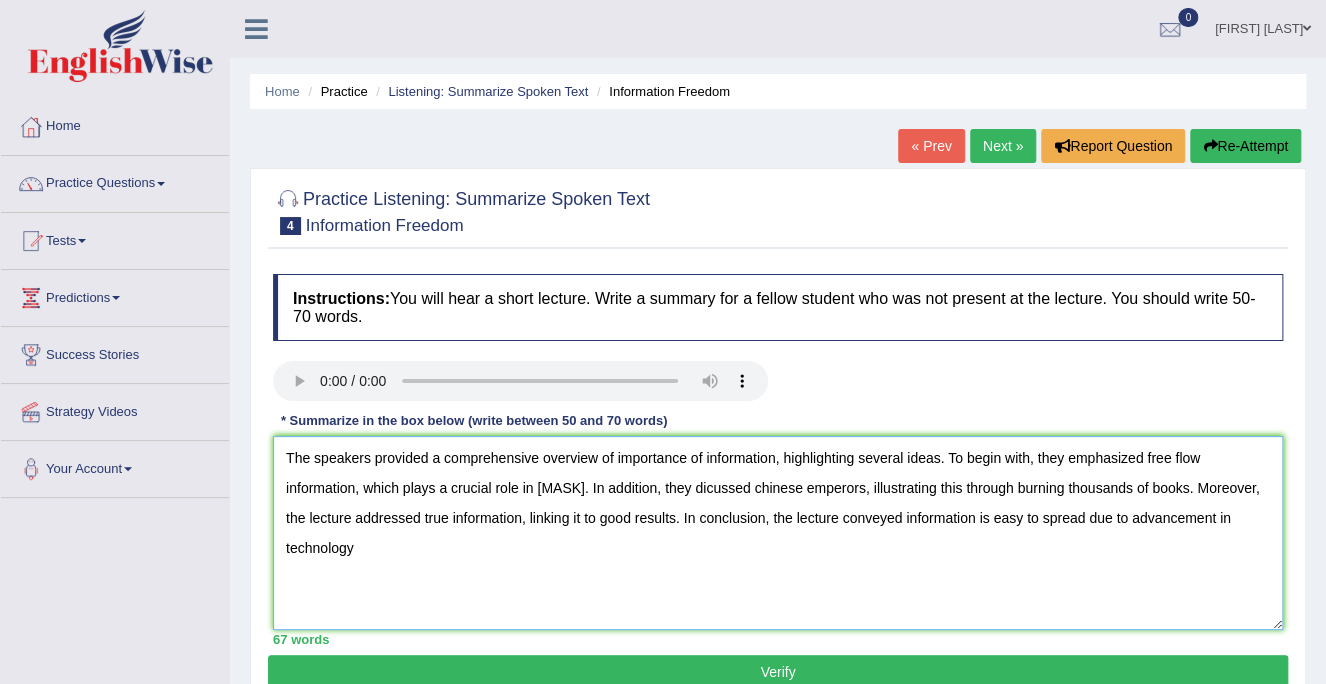 click on "The speakers provided a comprehensive overview of importance of information, highlighting several ideas. To begin with, they emphasized free flow information, which plays a crucial role in revolution. In addition, they dicussed chinese emperors, illustrating this through burning thousands of books. Moreover, the lecture addressed true information, linking it to good results. In conclusion, the lecture conveyed information is easy to spread due to advancement in technology" at bounding box center [778, 533] 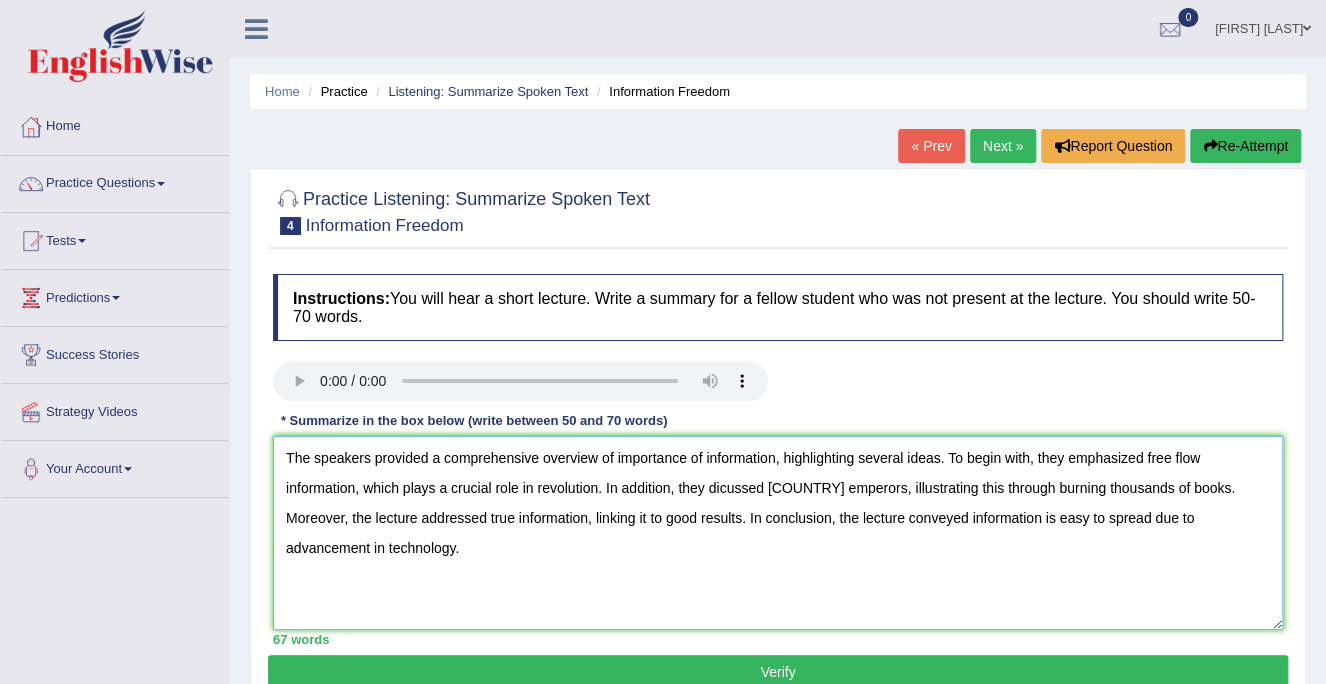 click on "The speakers provided a comprehensive overview of importance of information, highlighting several ideas. To begin with, they emphasized free flow information, which plays a crucial role in revolution. In addition, they dicussed chinese emperors, illustrating this through burning thousands of books. Moreover, the lecture addressed true information, linking it to good results. In conclusion, the lecture conveyed information is easy to spread due to advancement in technology." at bounding box center (778, 533) 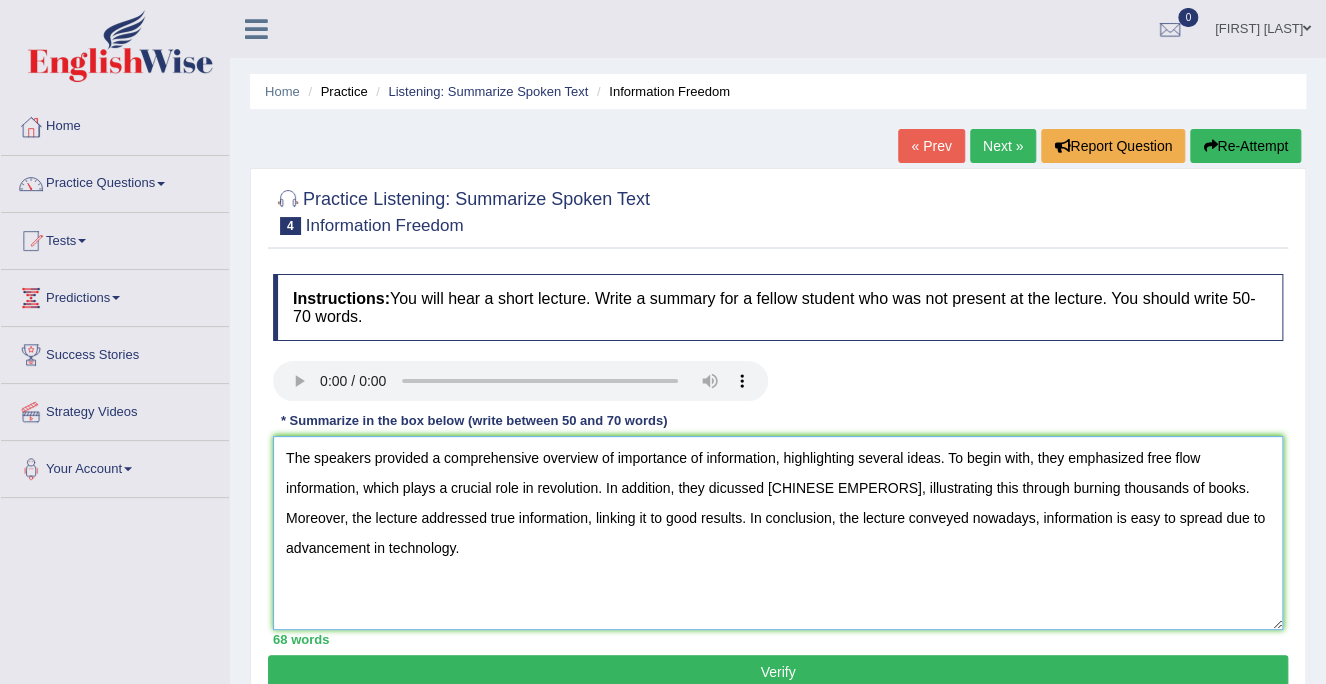 click on "The speakers provided a comprehensive overview of importance of information, highlighting several ideas. To begin with, they emphasized free flow information, which plays a crucial role in revolution. In addition, they dicussed chinese emperors, illustrating this through burning thousands of books. Moreover, the lecture addressed true information, linking it to good results. In conclusion, the lecture conveyed nowadays, information is easy to spread due to advancement in technology." at bounding box center (778, 533) 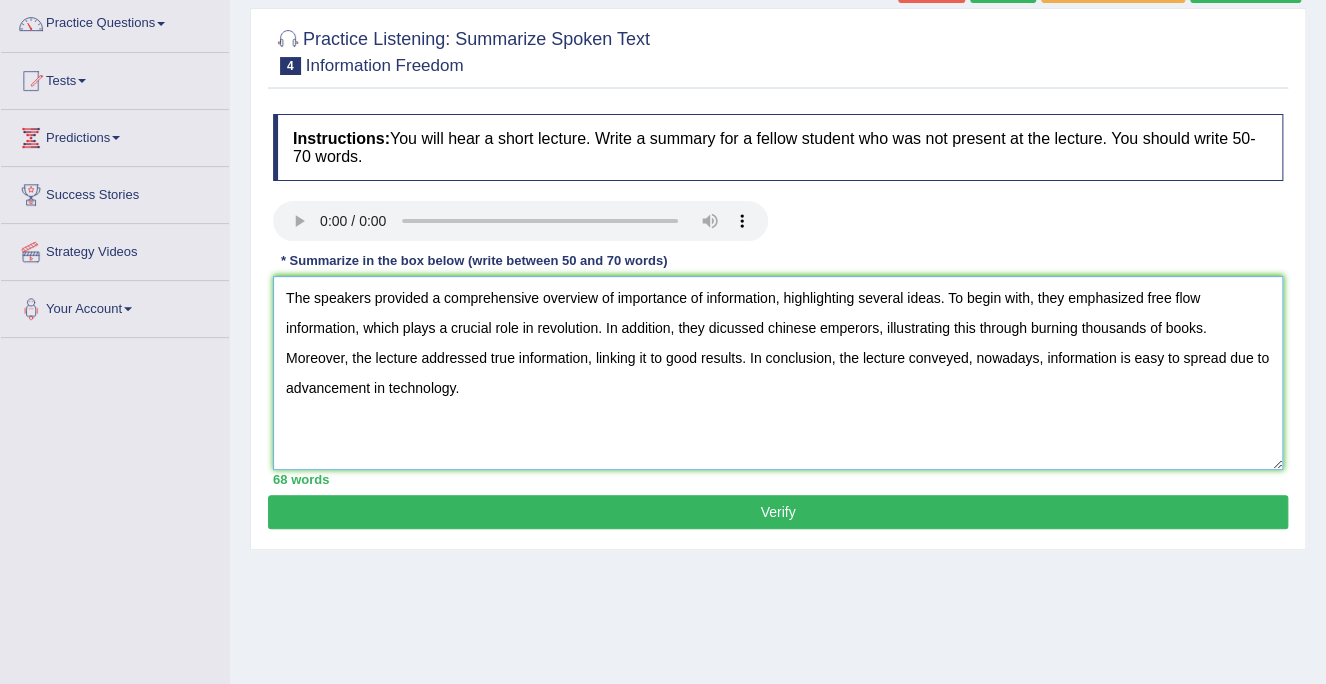 scroll, scrollTop: 180, scrollLeft: 0, axis: vertical 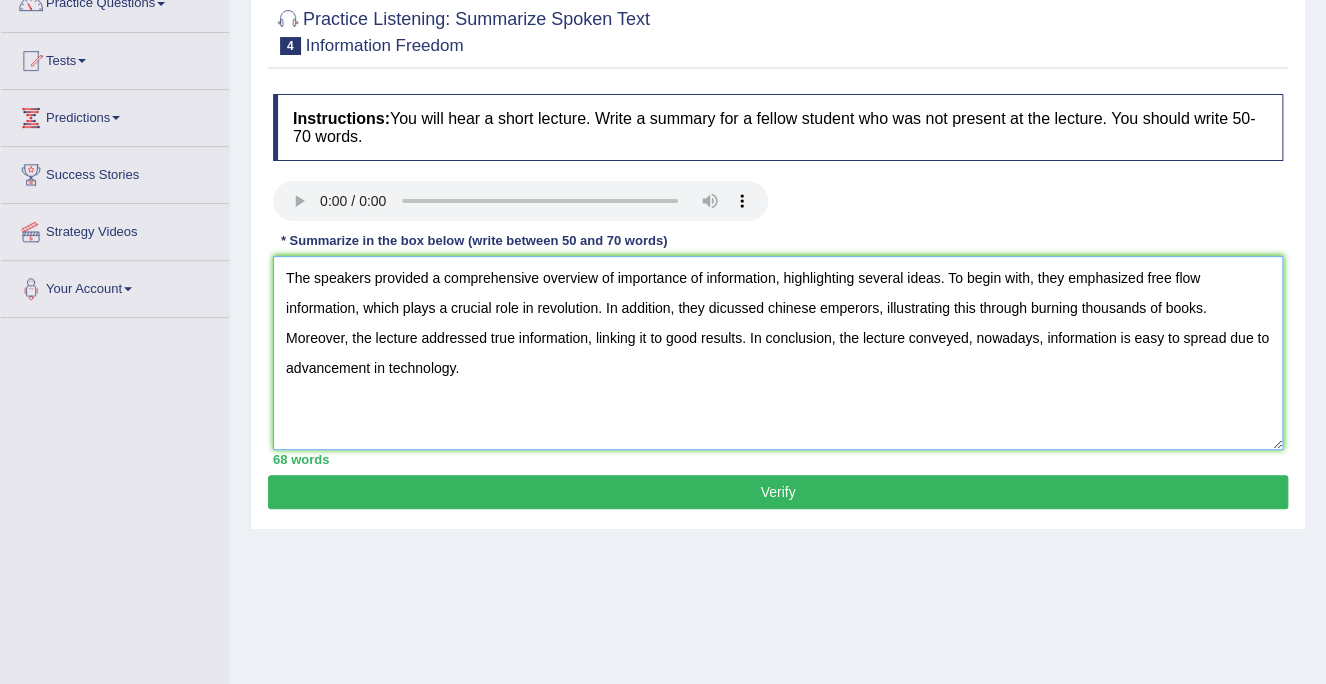 type on "The speakers provided a comprehensive overview of importance of information, highlighting several ideas. To begin with, they emphasized free flow information, which plays a crucial role in revolution. In addition, they dicussed chinese emperors, illustrating this through burning thousands of books. Moreover, the lecture addressed true information, linking it to good results. In conclusion, the lecture conveyed, nowadays, information is easy to spread due to advancement in technology." 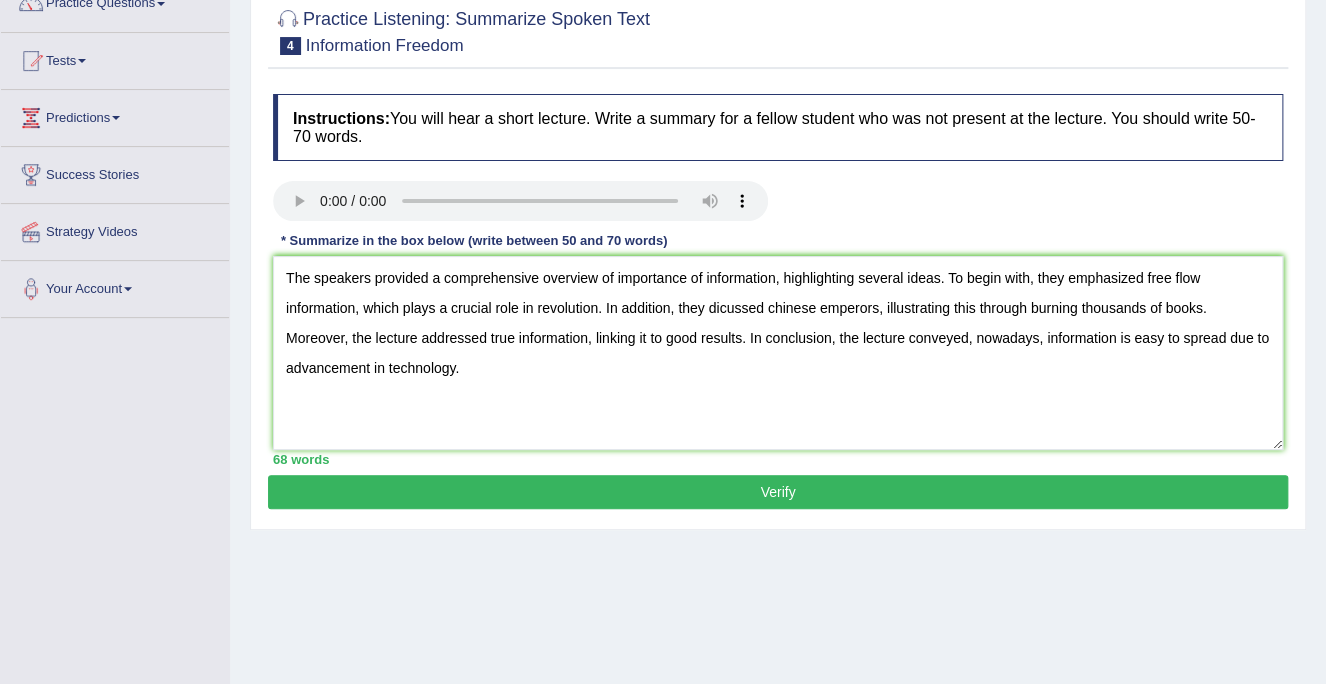 click on "Verify" at bounding box center [778, 492] 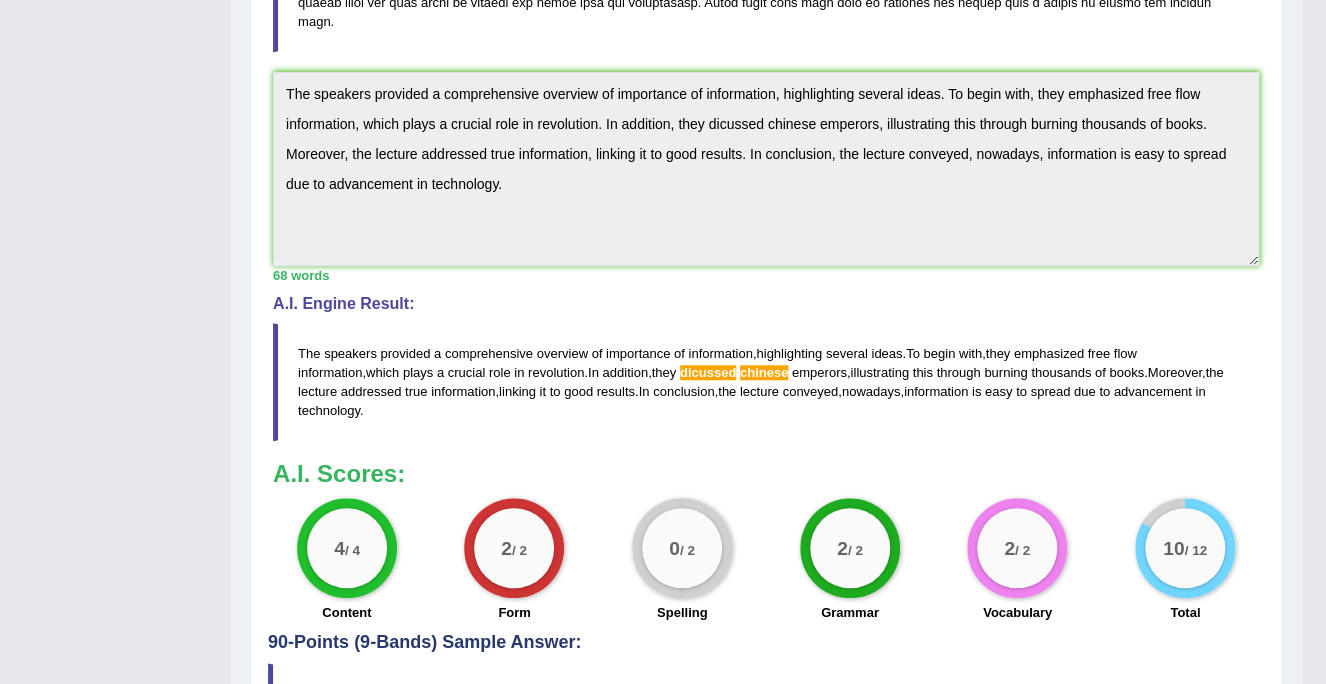 scroll, scrollTop: 590, scrollLeft: 0, axis: vertical 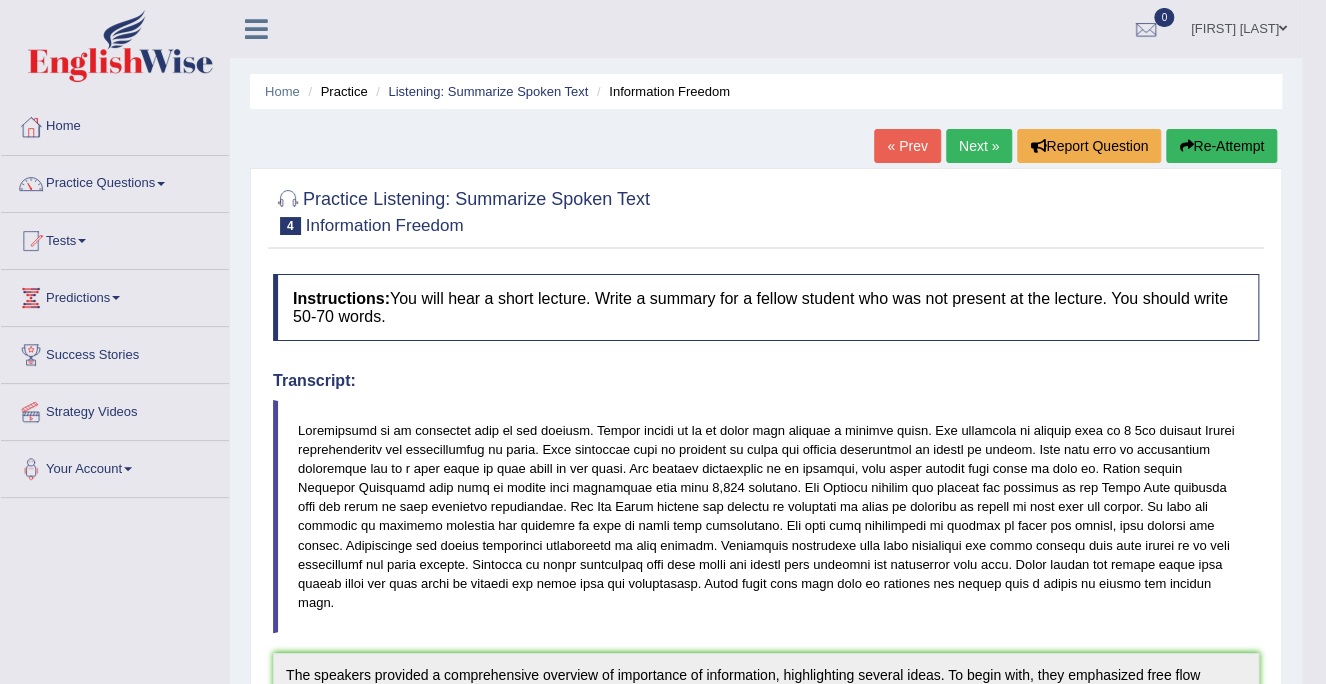 click on "Next »" at bounding box center [979, 146] 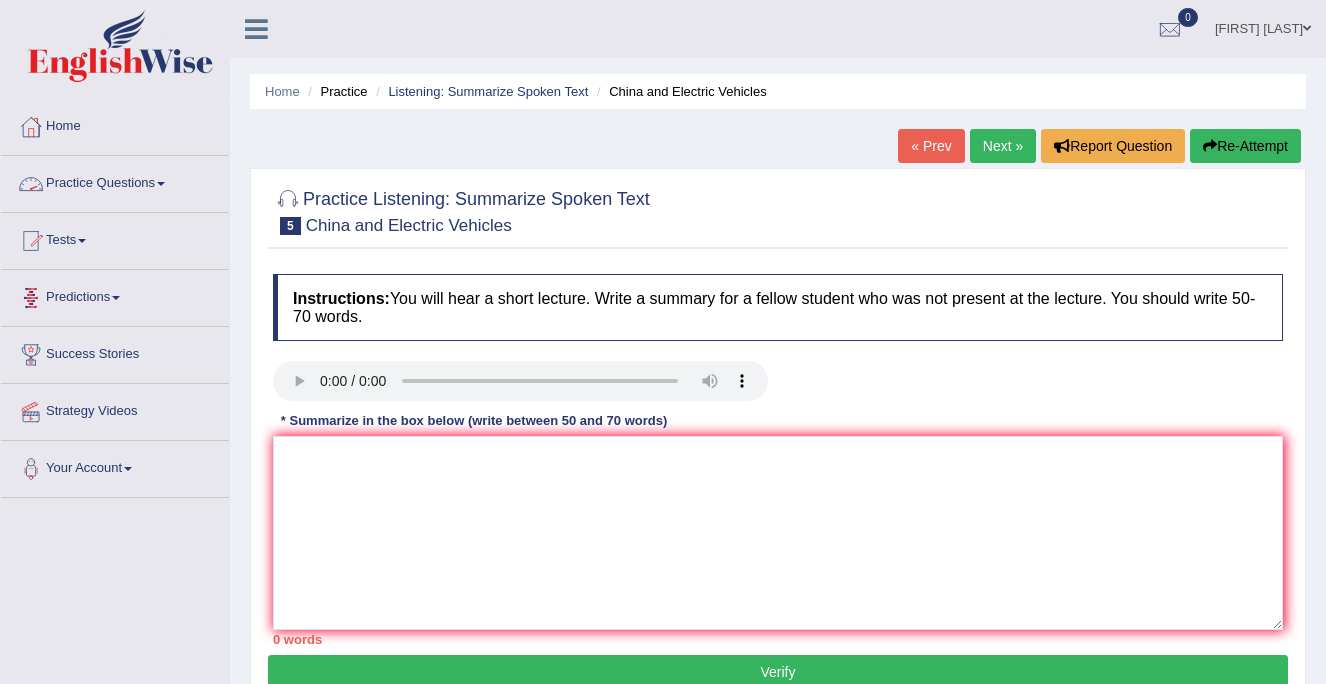 scroll, scrollTop: 0, scrollLeft: 0, axis: both 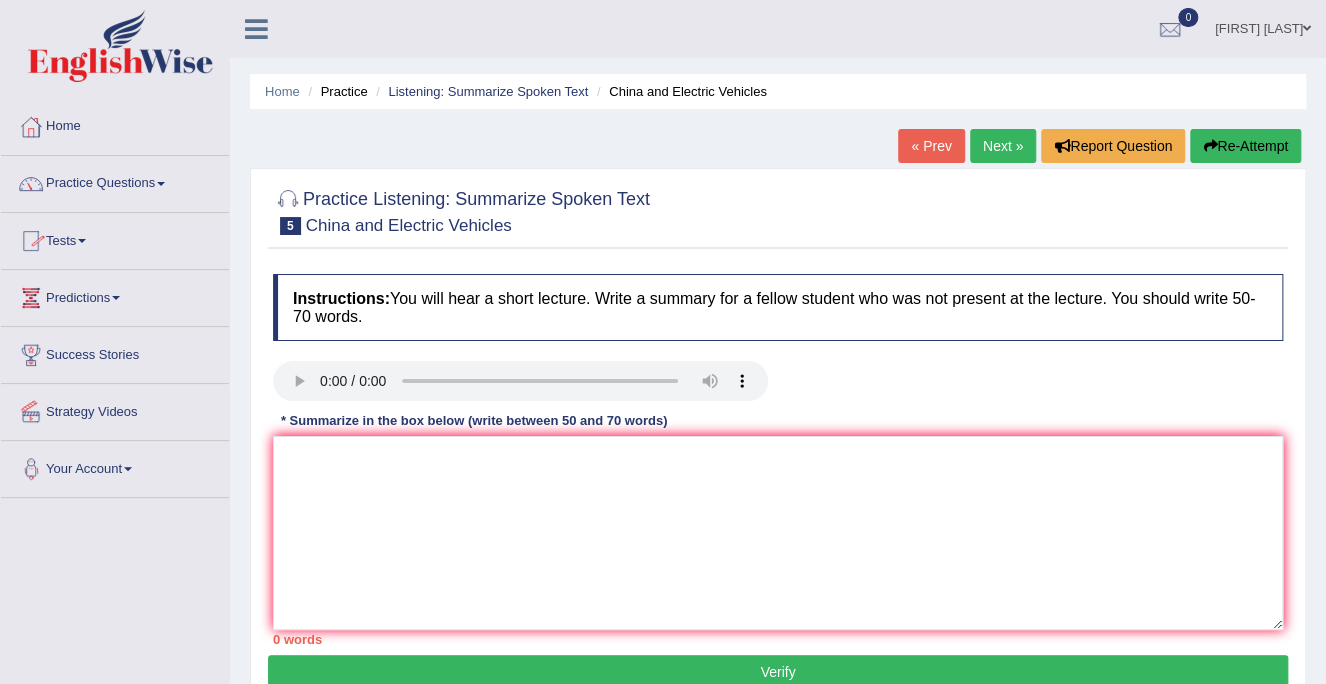 click on "Practice Questions" at bounding box center [115, 181] 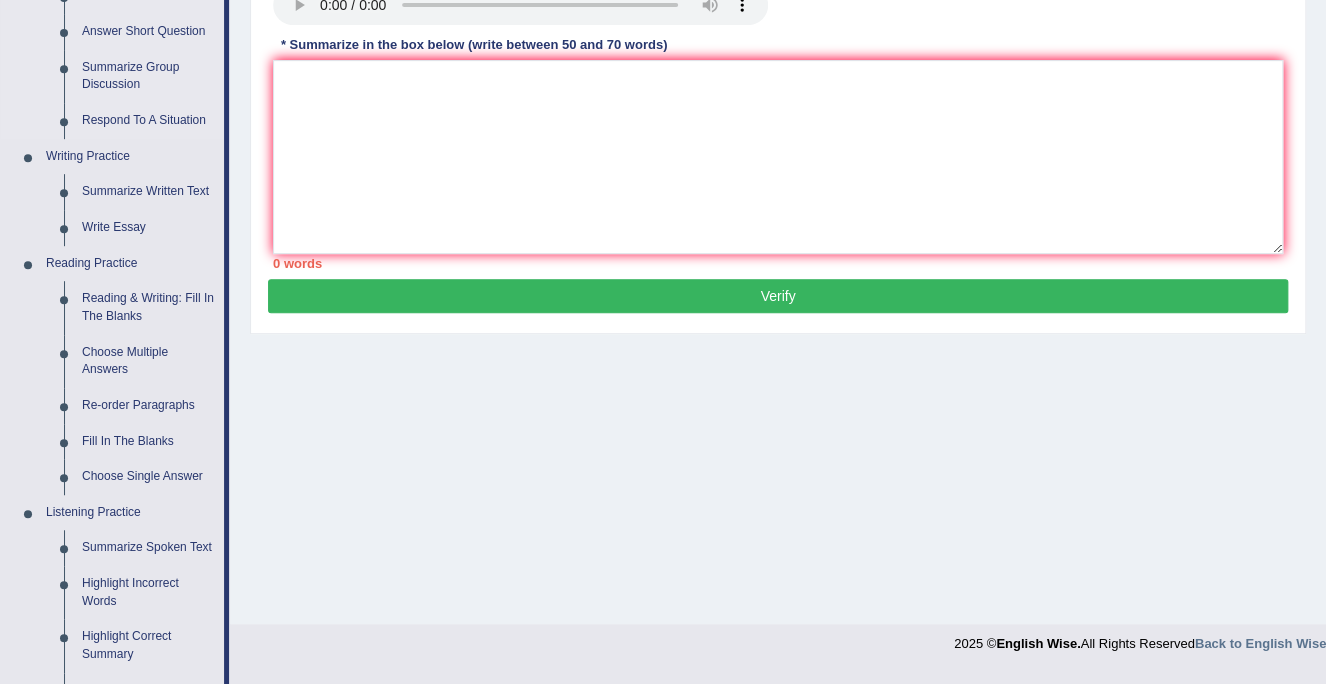 scroll, scrollTop: 400, scrollLeft: 0, axis: vertical 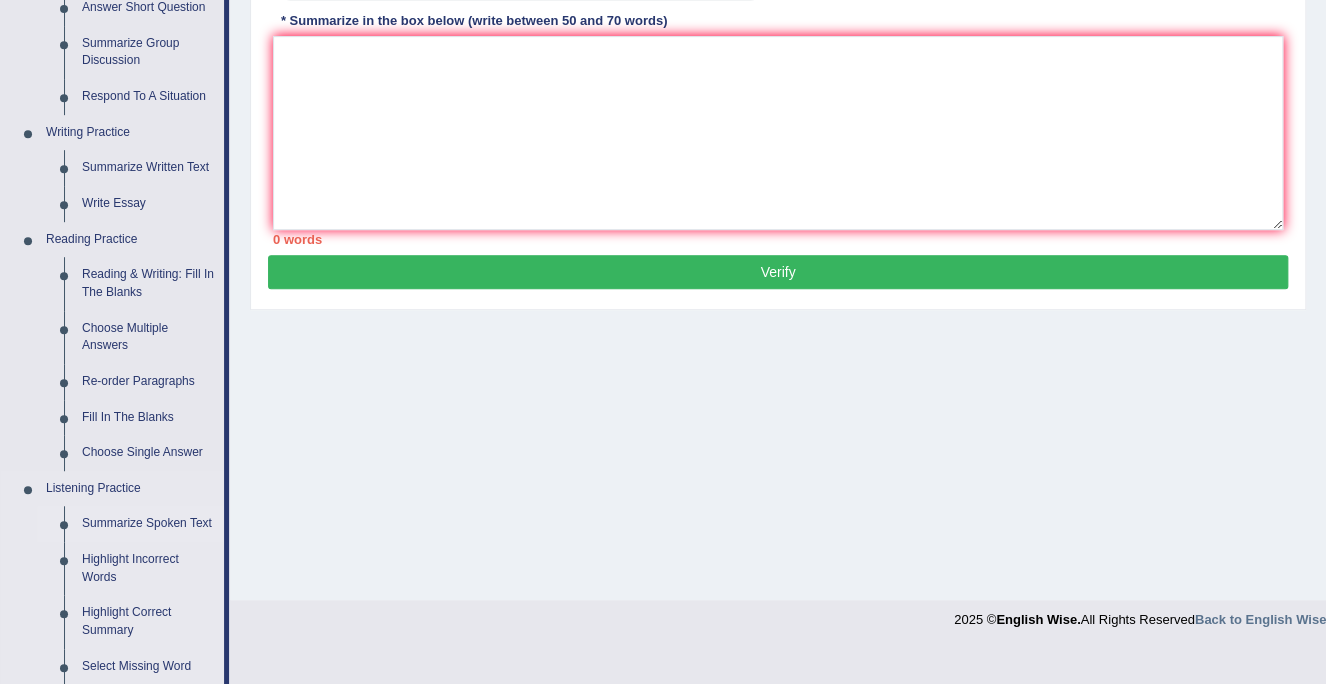 click on "Summarize Spoken Text" at bounding box center (148, 524) 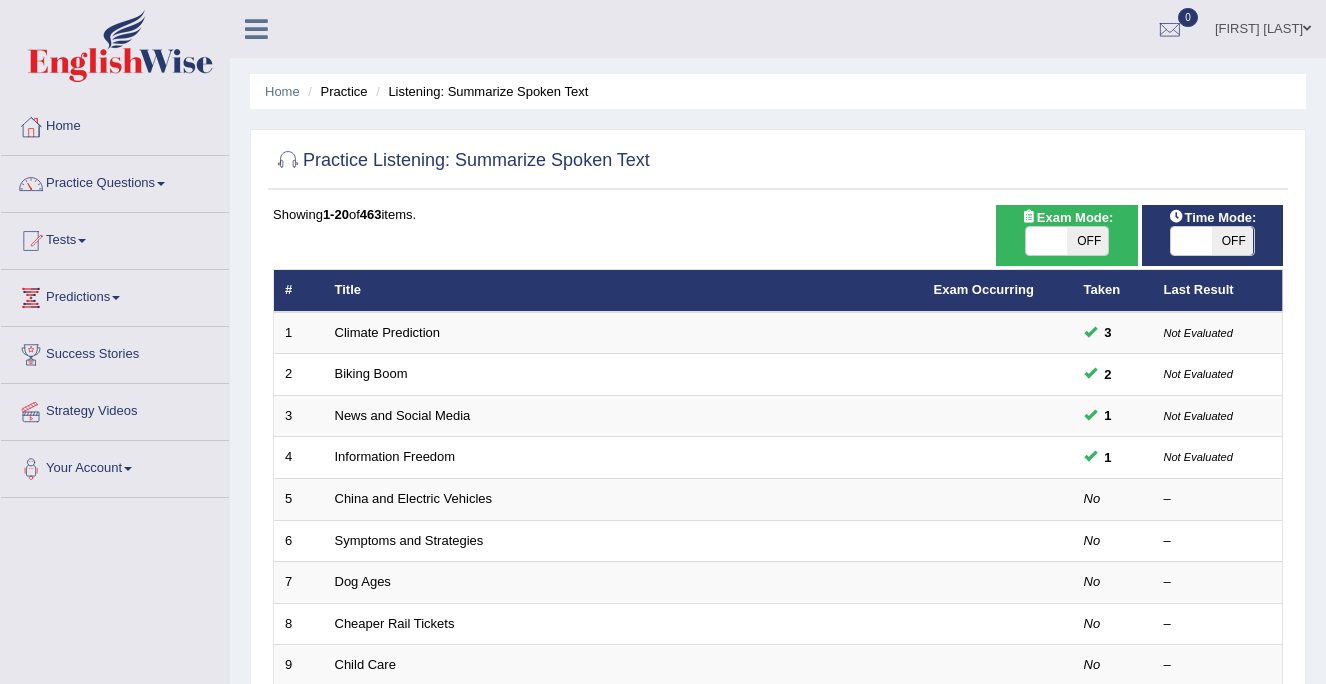 scroll, scrollTop: 0, scrollLeft: 0, axis: both 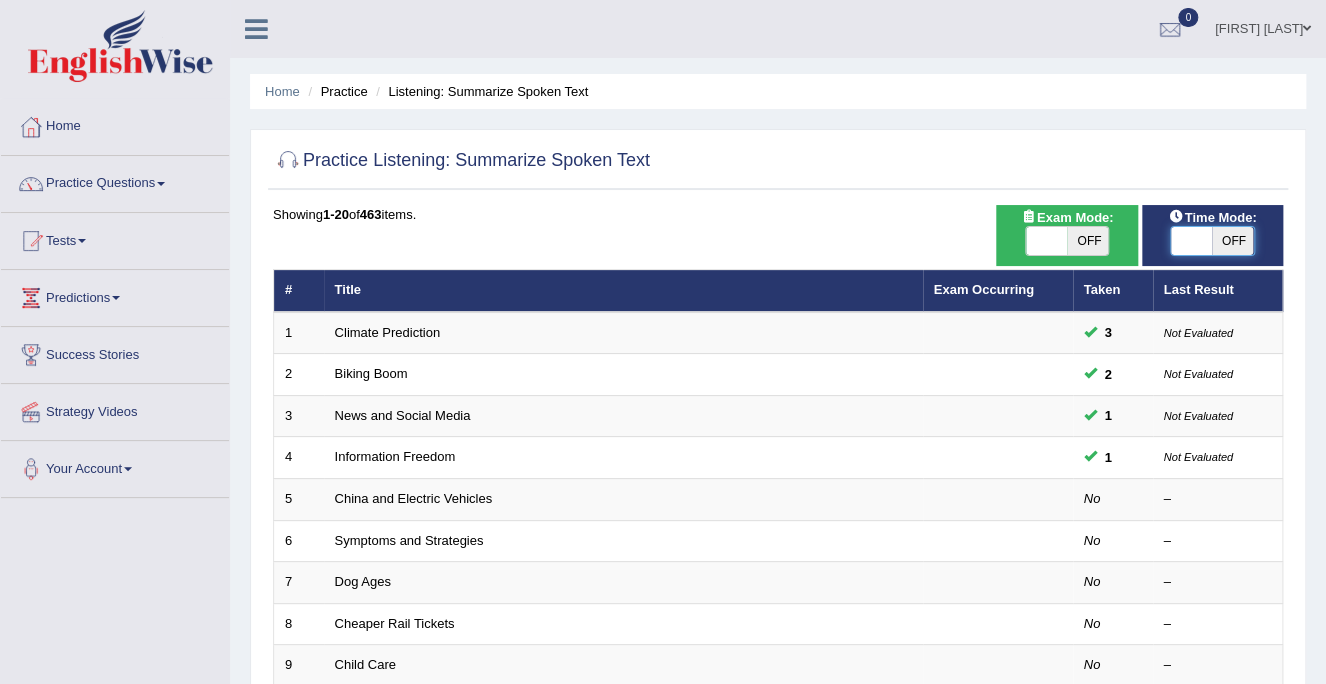 click at bounding box center [1192, 241] 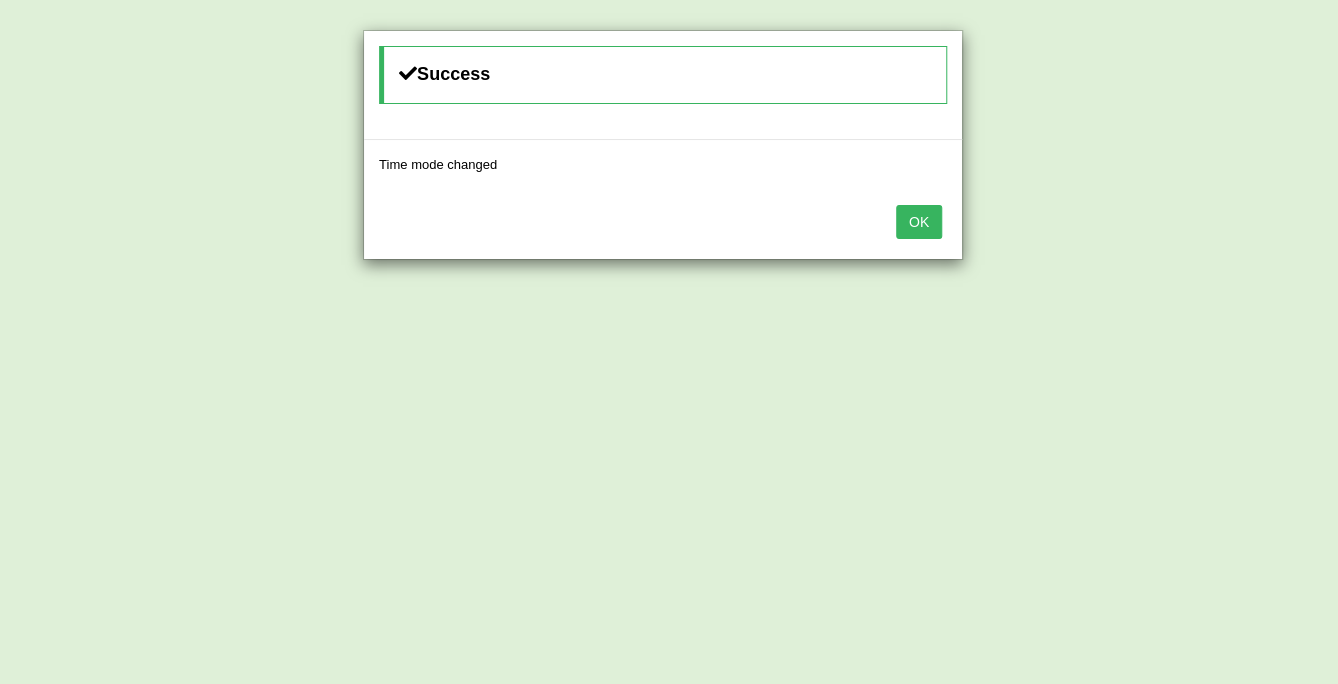 click on "OK" at bounding box center (919, 222) 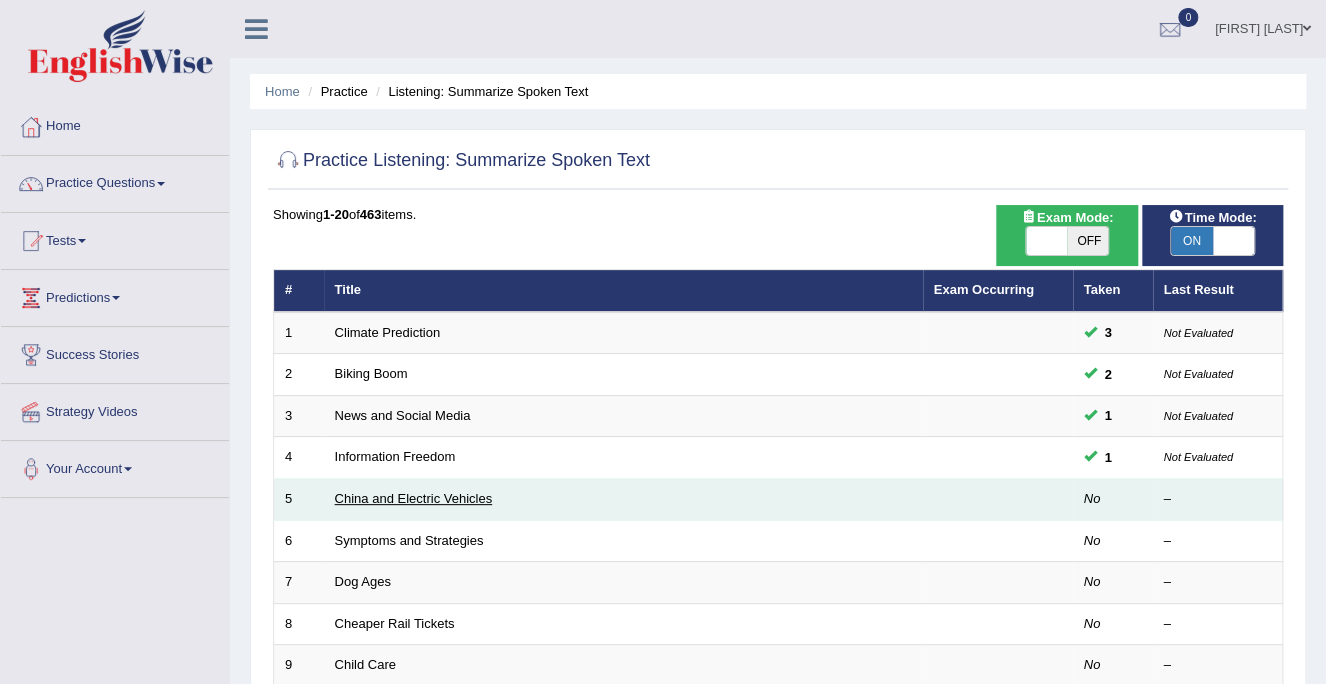click on "China and Electric Vehicles" at bounding box center [414, 498] 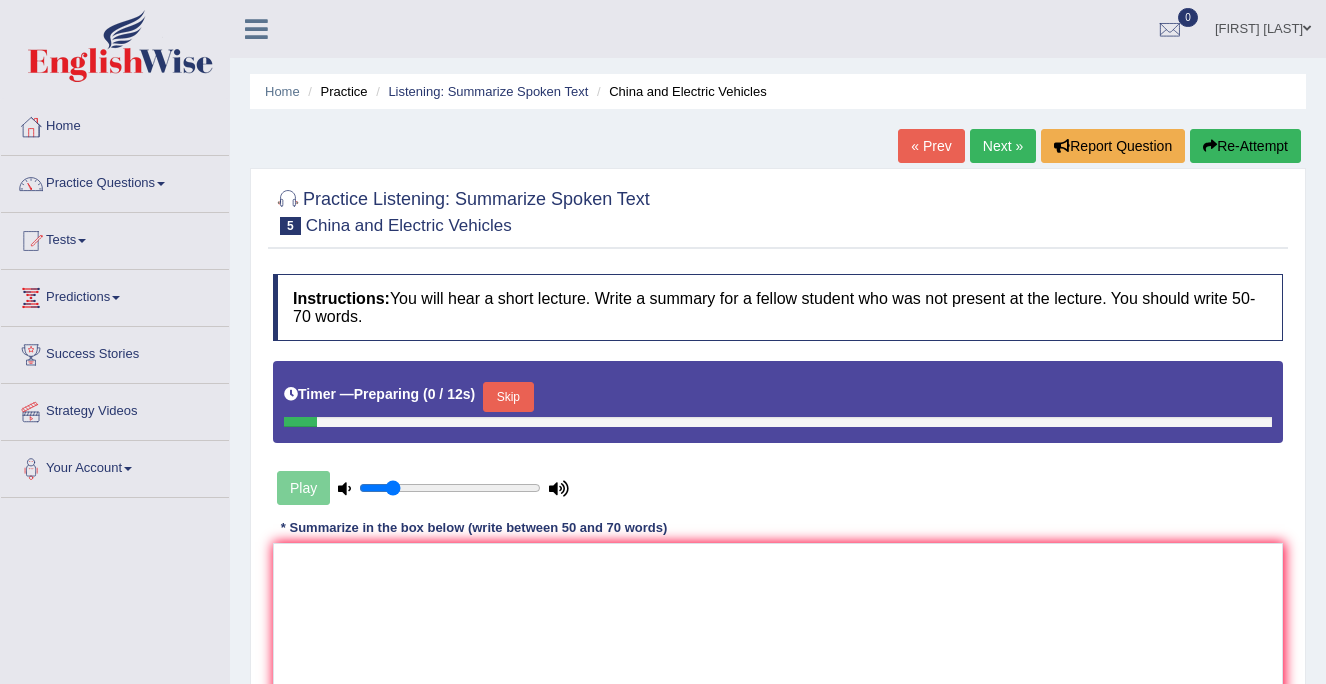 scroll, scrollTop: 0, scrollLeft: 0, axis: both 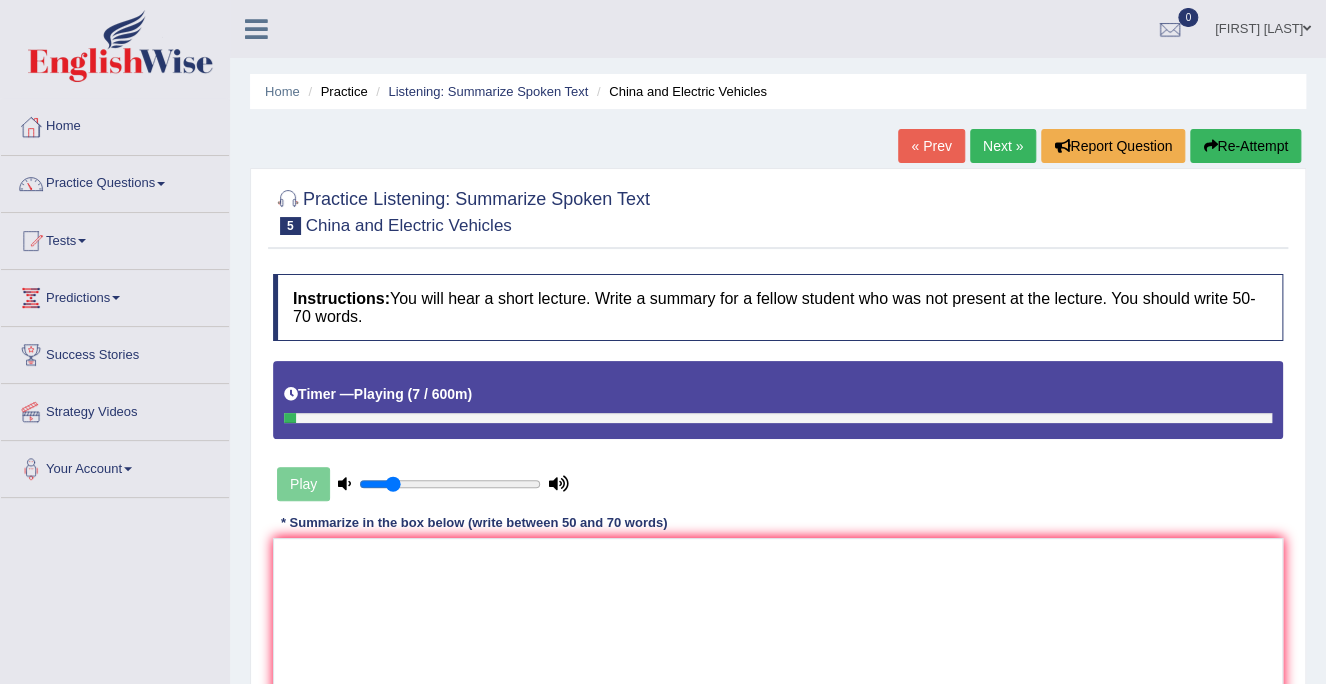 click on "Re-Attempt" at bounding box center [1245, 146] 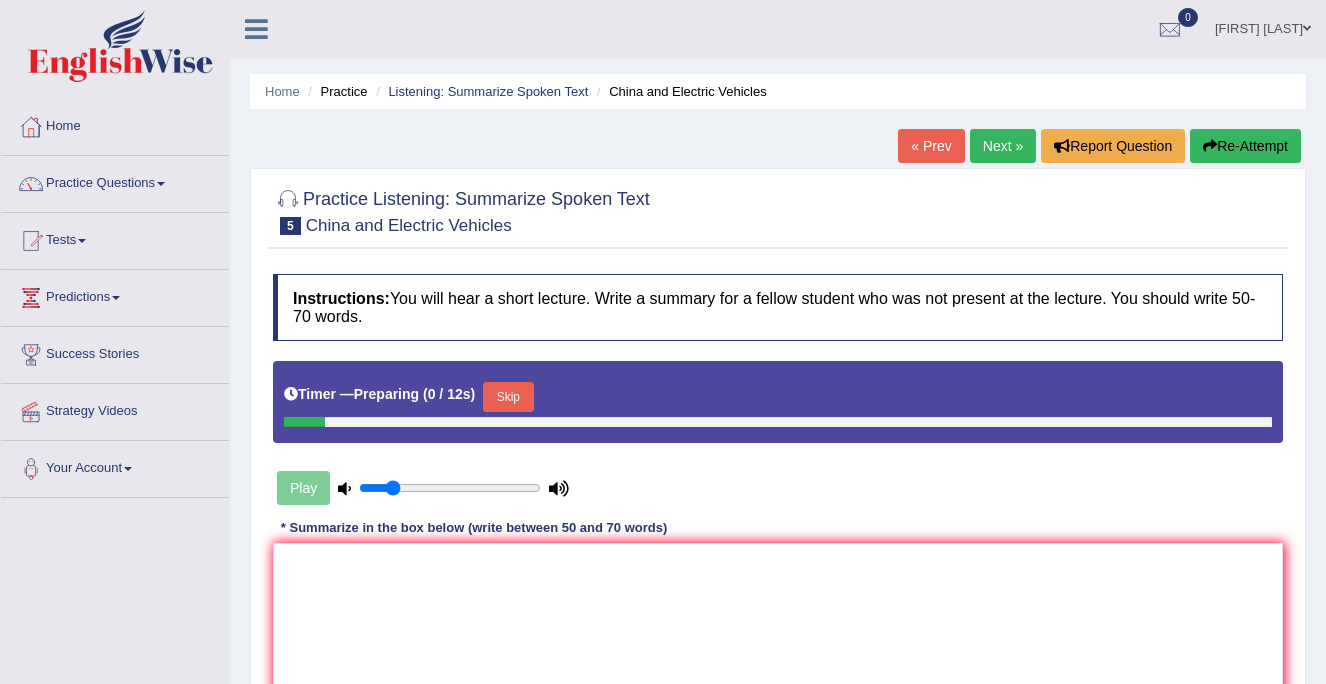 scroll, scrollTop: 0, scrollLeft: 0, axis: both 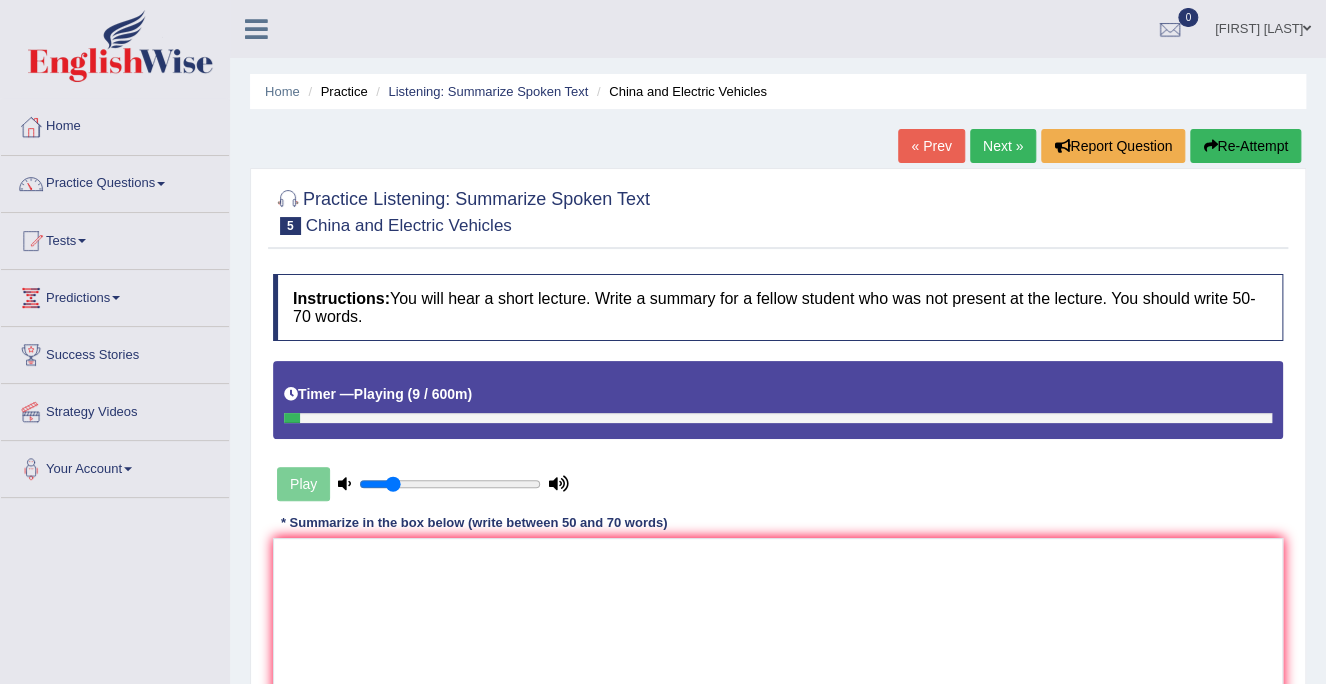 click on "Re-Attempt" at bounding box center [1245, 146] 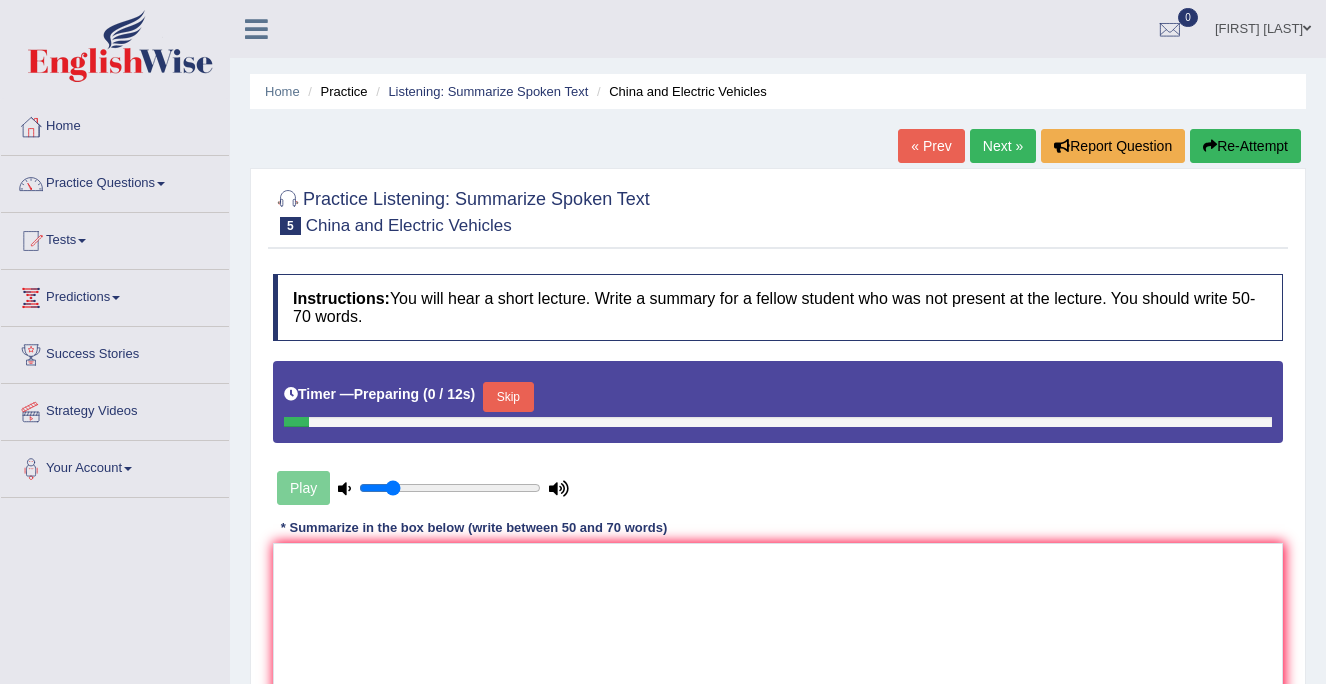 scroll, scrollTop: 0, scrollLeft: 0, axis: both 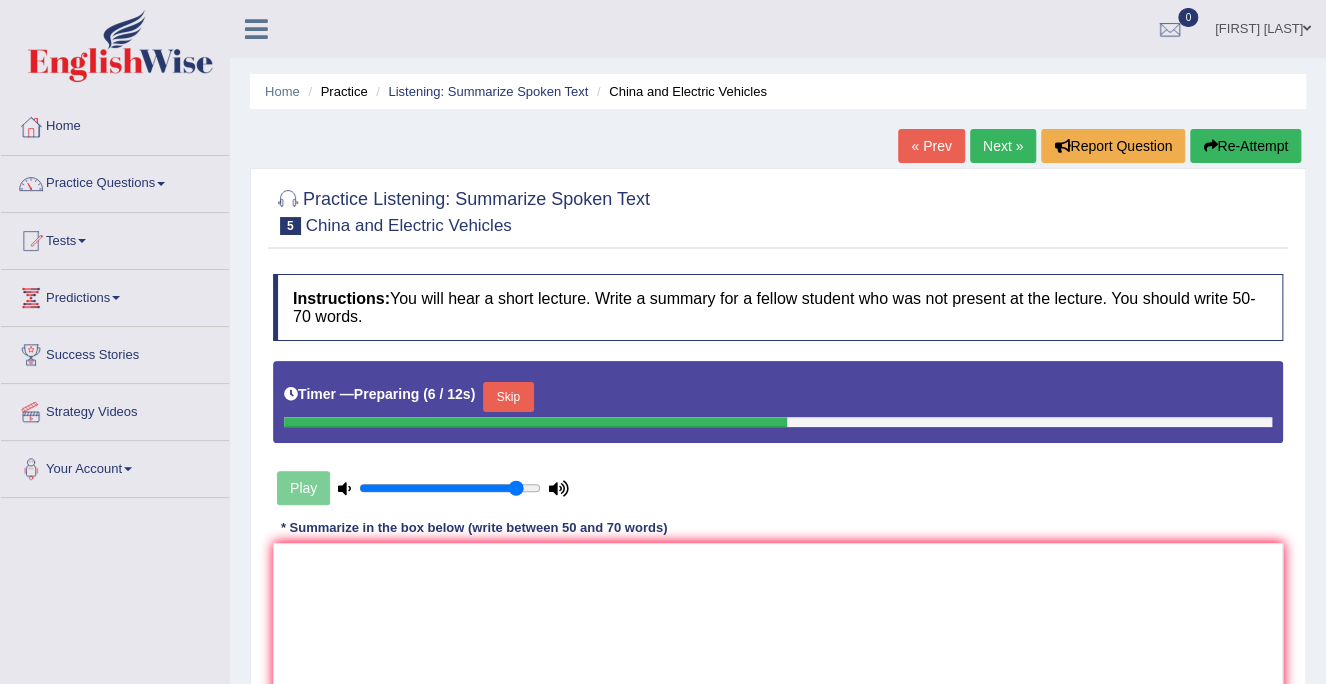 click at bounding box center (450, 488) 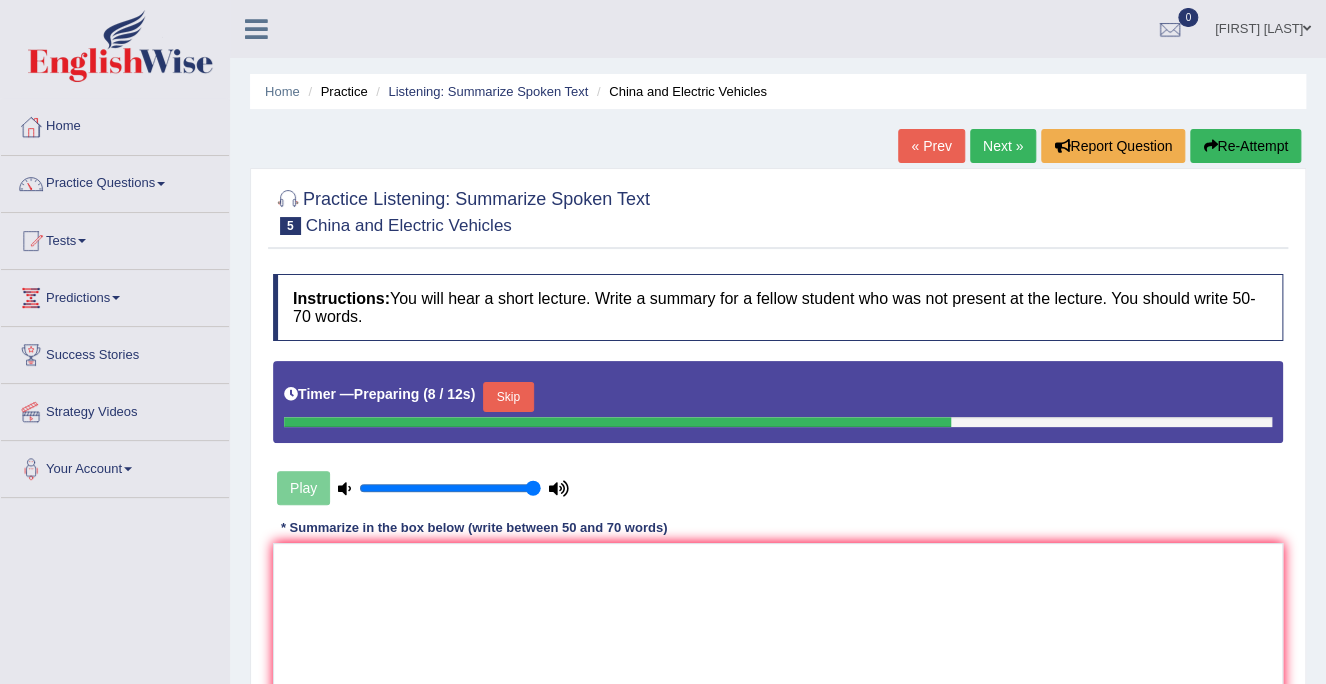 type on "1" 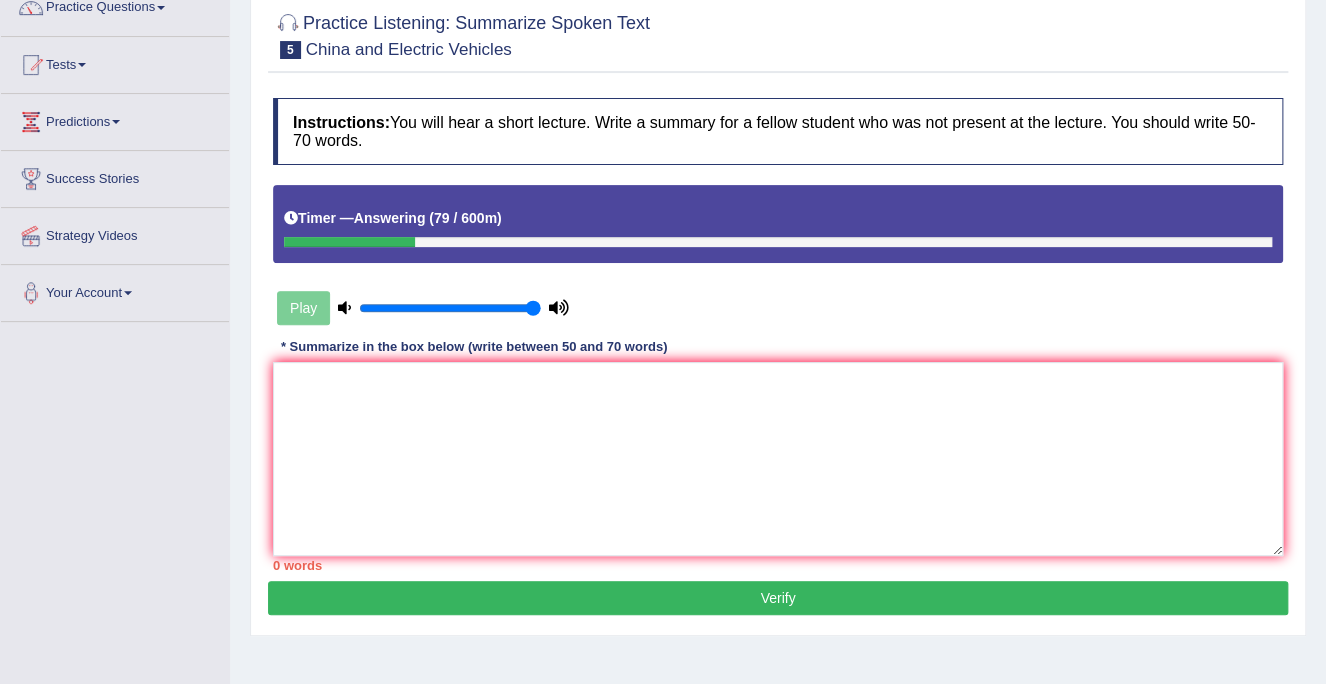 scroll, scrollTop: 195, scrollLeft: 0, axis: vertical 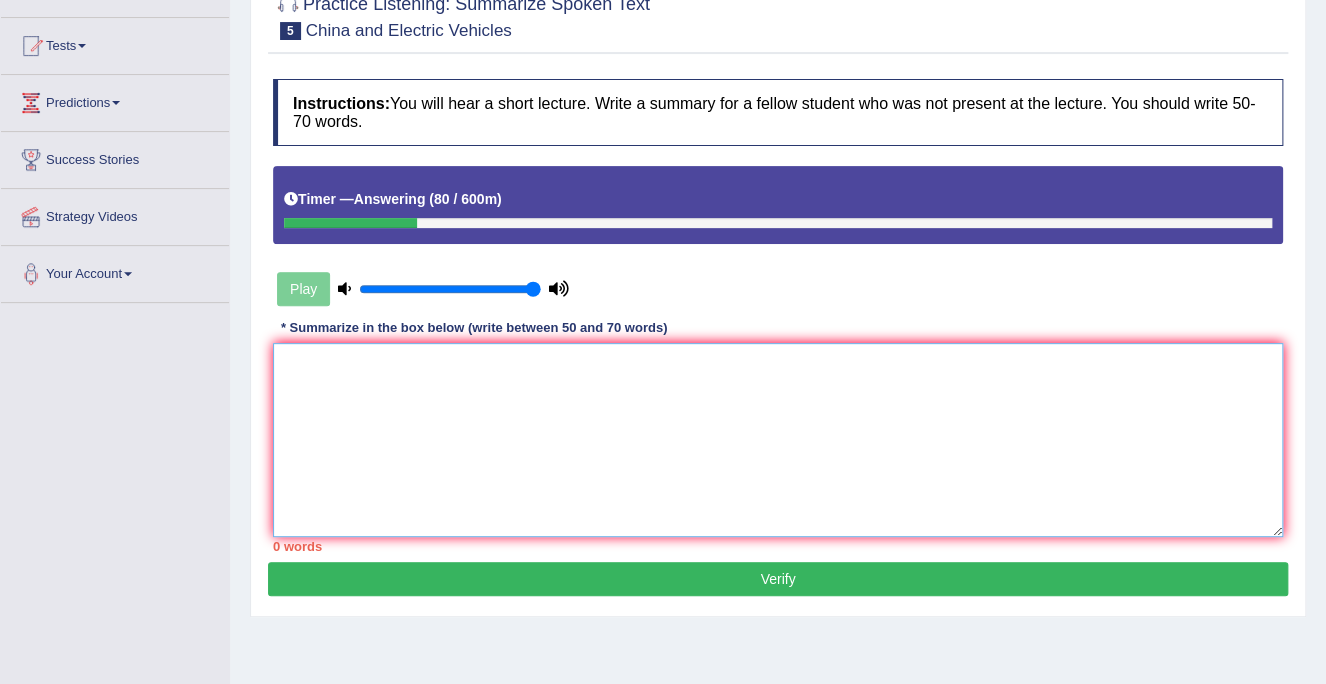 click at bounding box center [778, 440] 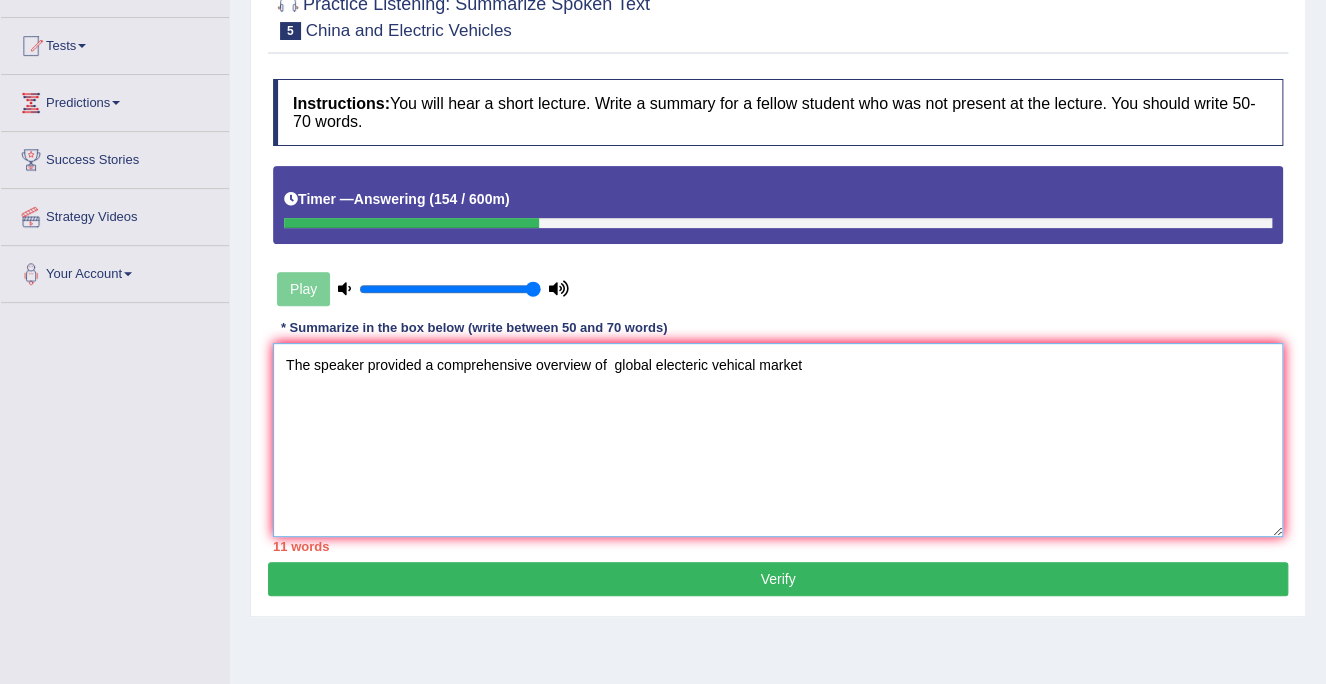 click on "The speaker provided a comprehensive overview of  global electeric vehical market" at bounding box center [778, 440] 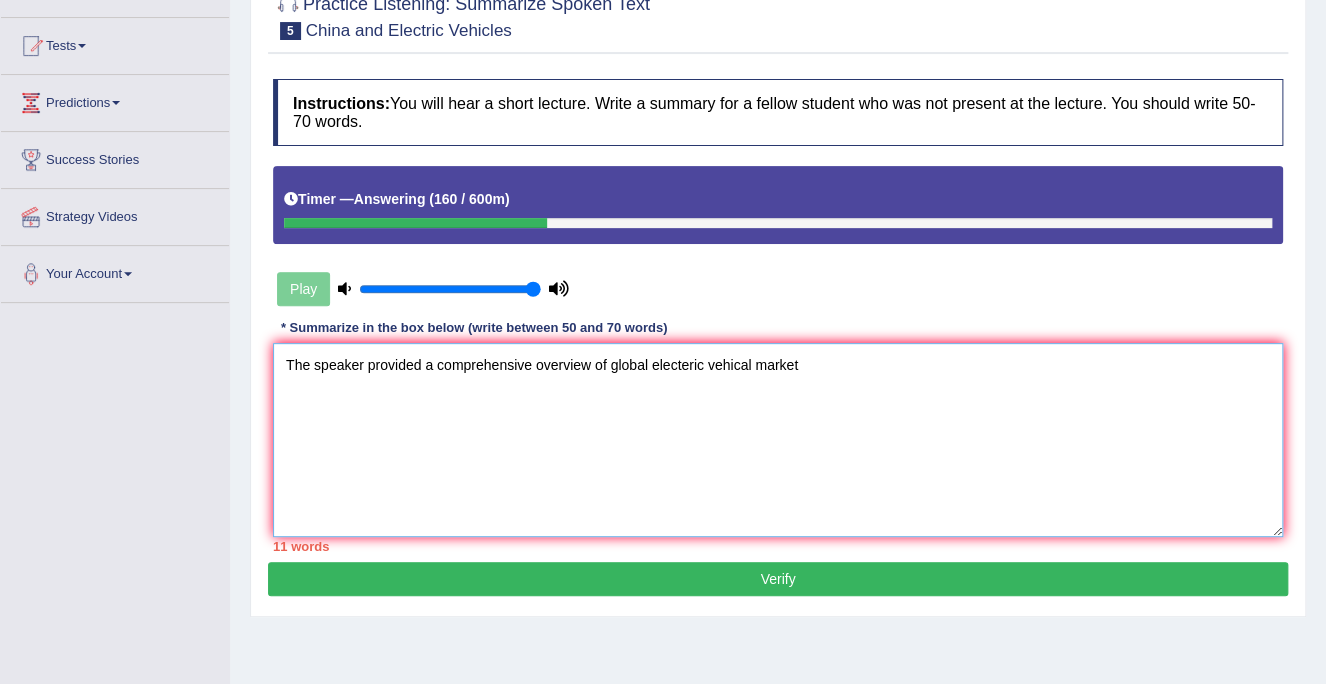 click on "The speaker provided a comprehensive overview of global electeric vehical market" at bounding box center [778, 440] 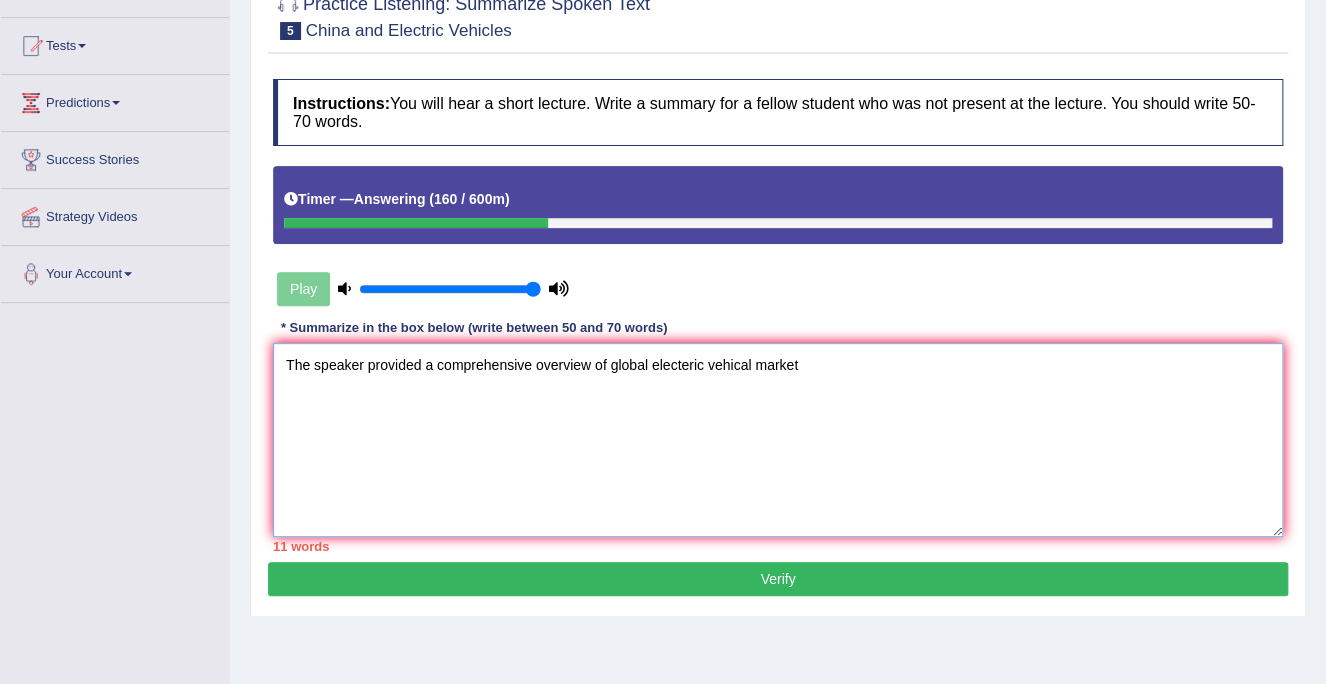 click on "The speaker provided a comprehensive overview of global electeric vehical market" at bounding box center [778, 440] 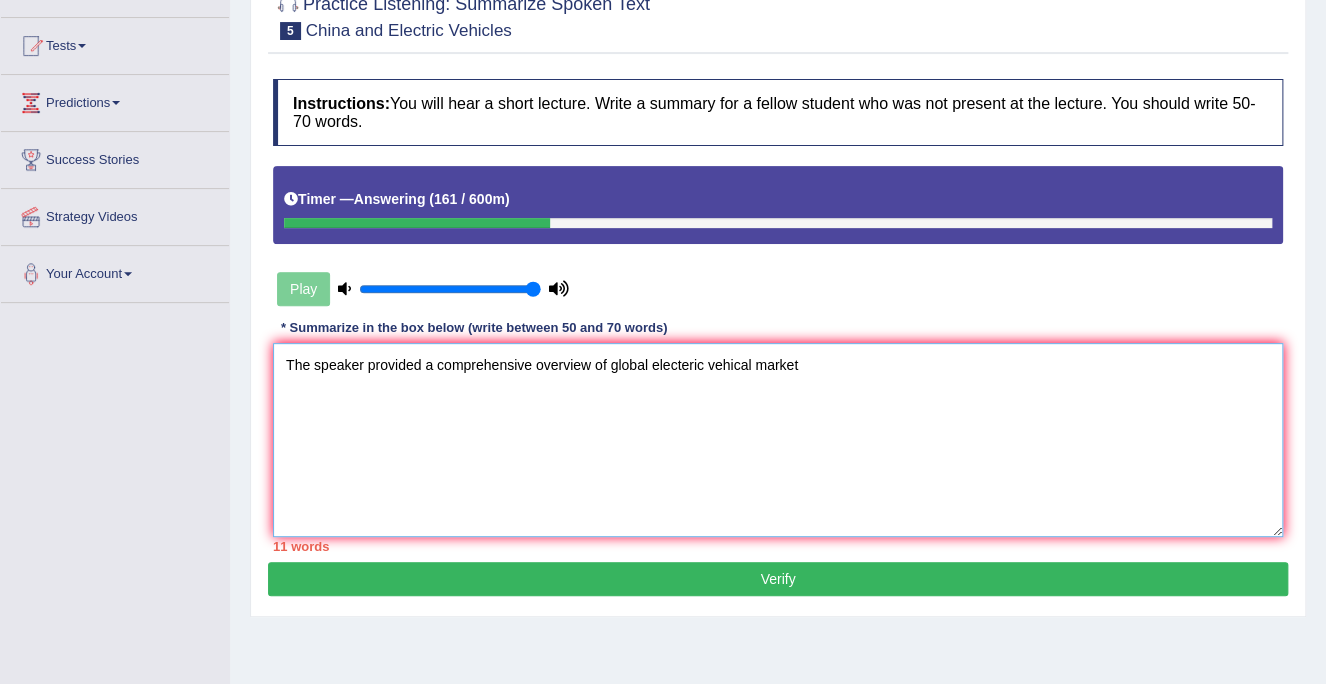 click on "The speaker provided a comprehensive overview of global electeric vehical market" at bounding box center [778, 440] 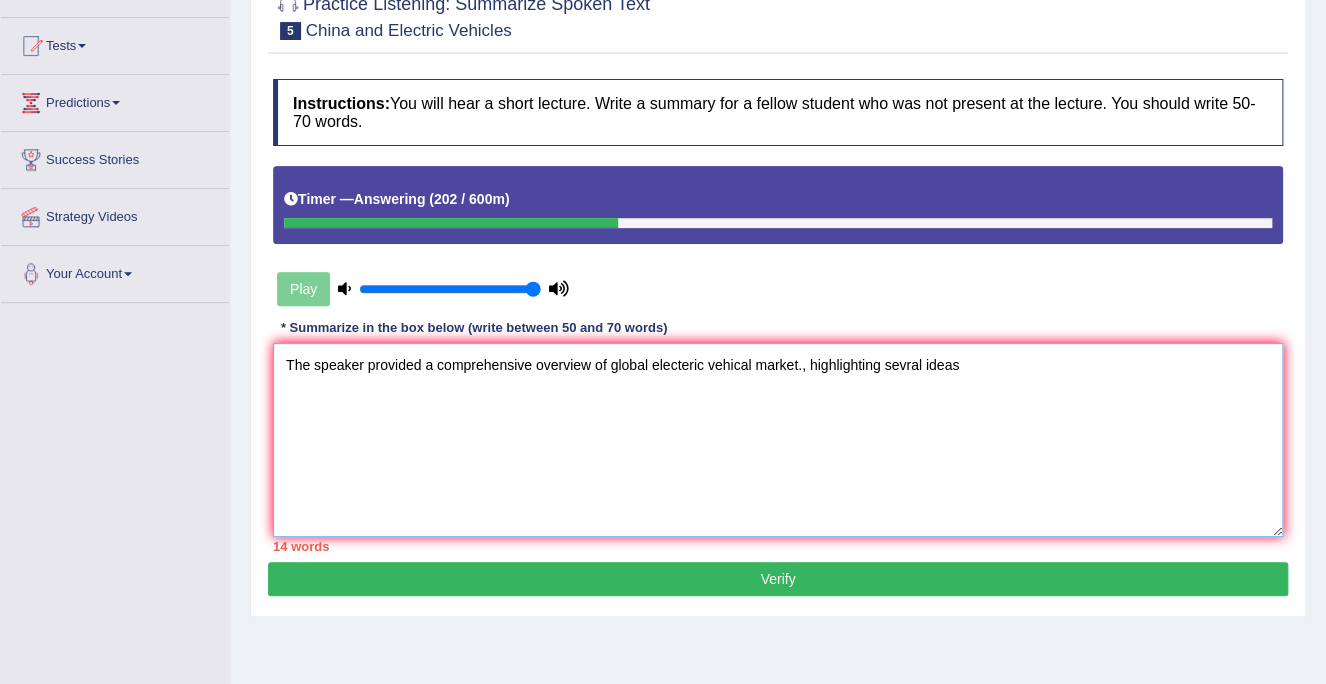 click on "The speaker provided a comprehensive overview of global electeric vehical market., highlighting sevral ideas" at bounding box center [778, 440] 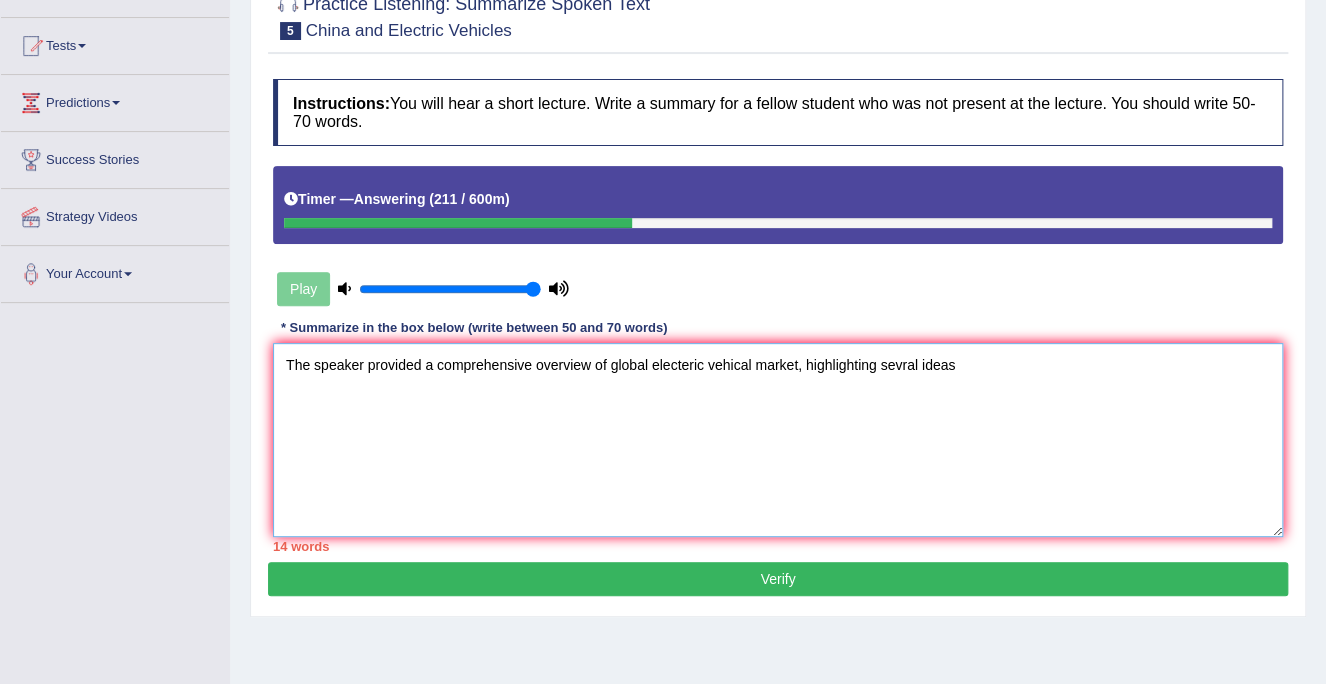 click on "The speaker provided a comprehensive overview of global electeric vehical market, highlighting sevral ideas" at bounding box center (778, 440) 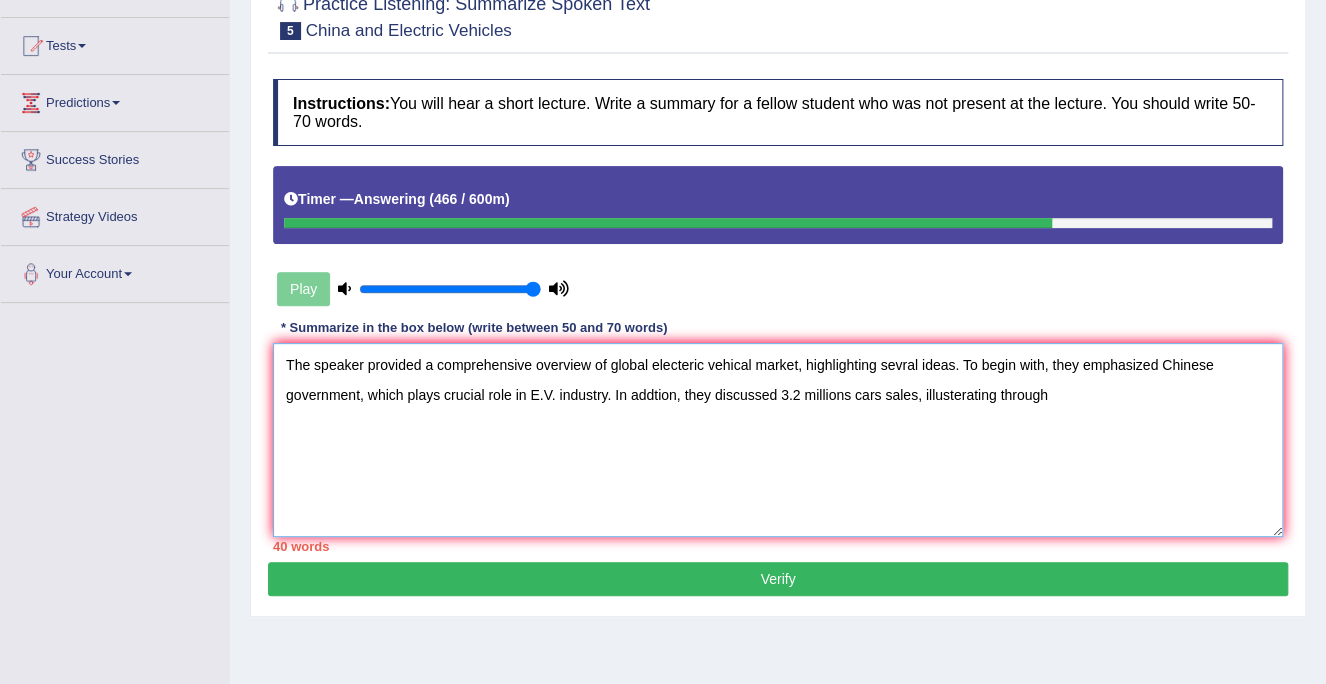 click on "The speaker provided a comprehensive overview of global electeric vehical market, highlighting sevral ideas. To begin with, they emphasized Chinese government, which plays crucial role in E.V. industry. In addtion, they discussed 3.2 millions cars sales, illusterating through" at bounding box center [778, 440] 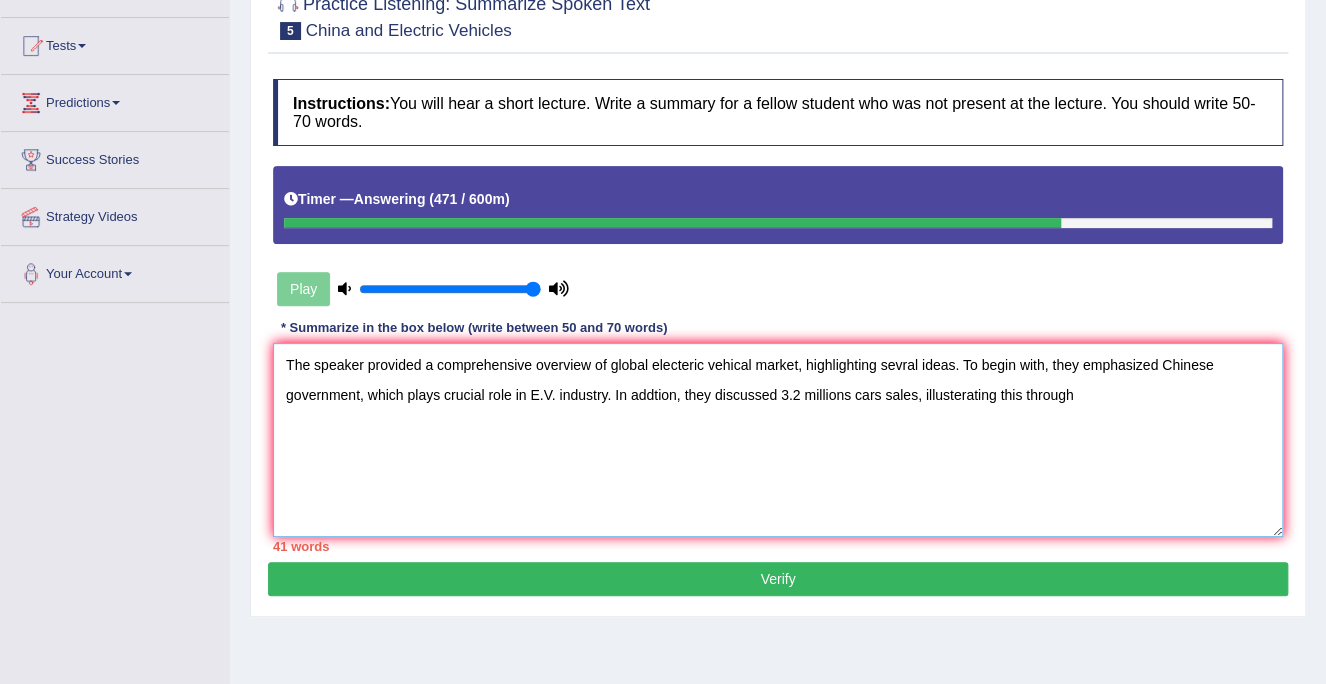 click on "The speaker provided a comprehensive overview of global electeric vehical market, highlighting sevral ideas. To begin with, they emphasized Chinese government, which plays crucial role in E.V. industry. In addtion, they discussed 3.2 millions cars sales, illusterating this through" at bounding box center (778, 440) 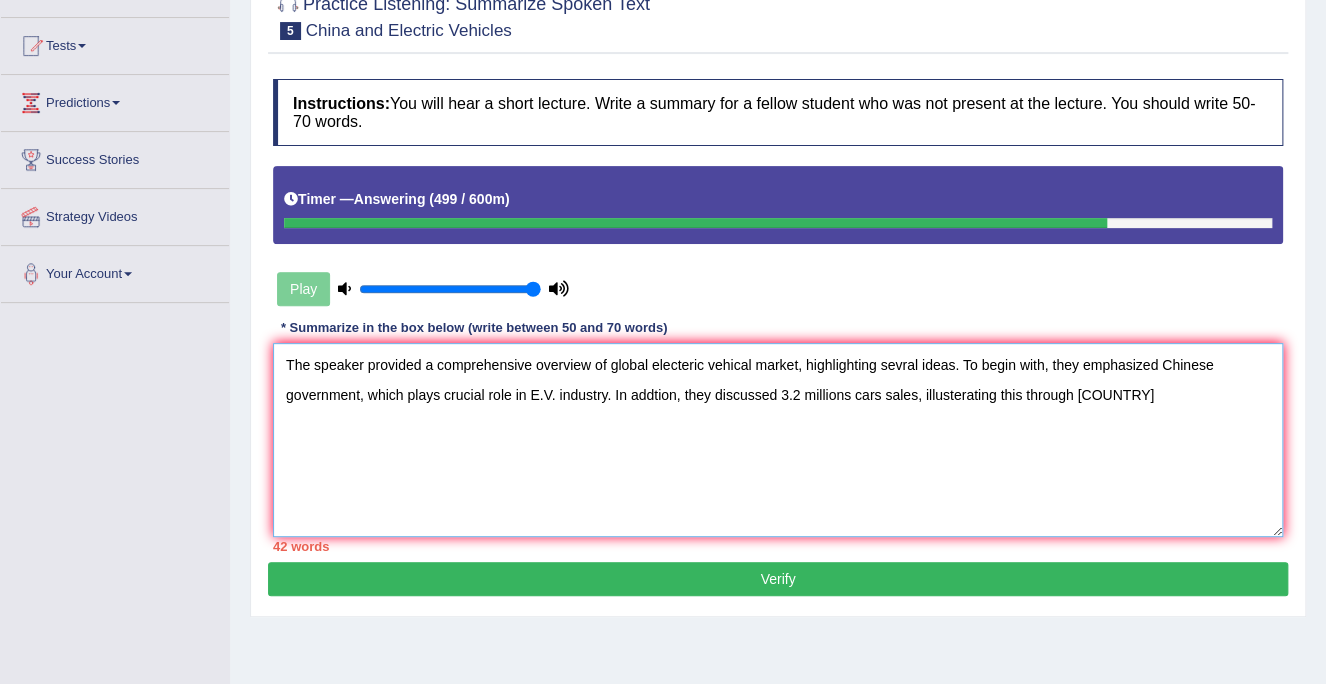 click on "The speaker provided a comprehensive overview of global electeric vehical market, highlighting sevral ideas. To begin with, they emphasized Chinese government, which plays crucial role in E.V. industry. In addtion, they discussed 3.2 millions cars sales, illusterating this through america" at bounding box center [778, 440] 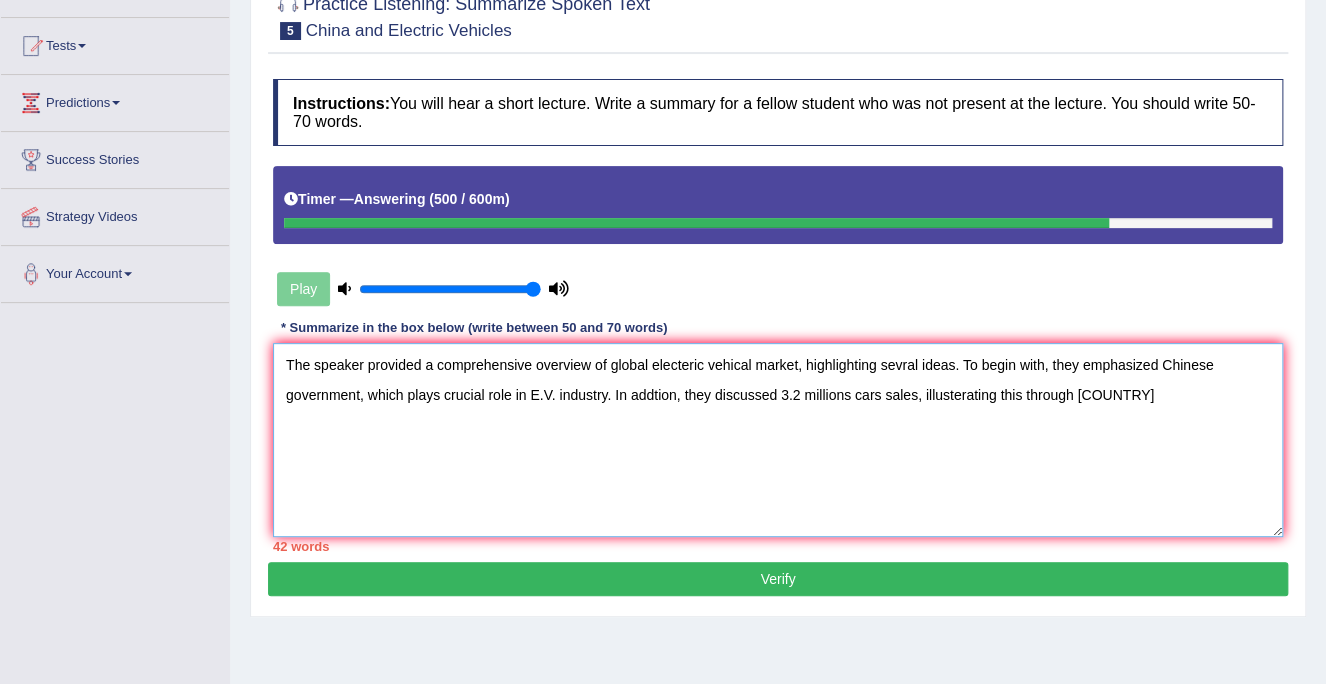 click on "The speaker provided a comprehensive overview of global electeric vehical market, highlighting sevral ideas. To begin with, they emphasized Chinese government, which plays crucial role in E.V. industry. In addtion, they discussed 3.2 millions cars sales, illusterating this through america" at bounding box center [778, 440] 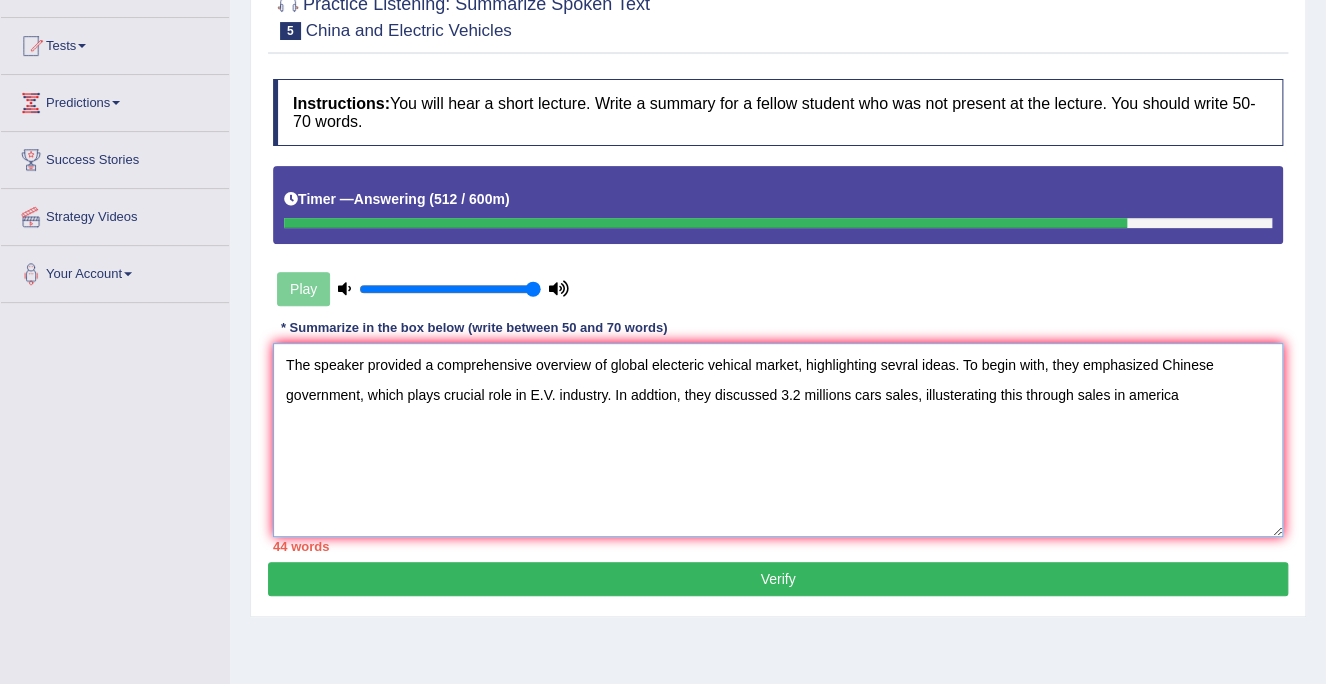 click on "The speaker provided a comprehensive overview of global electeric vehical market, highlighting sevral ideas. To begin with, they emphasized Chinese government, which plays crucial role in E.V. industry. In addtion, they discussed 3.2 millions cars sales, illusterating this through sales in america" at bounding box center [778, 440] 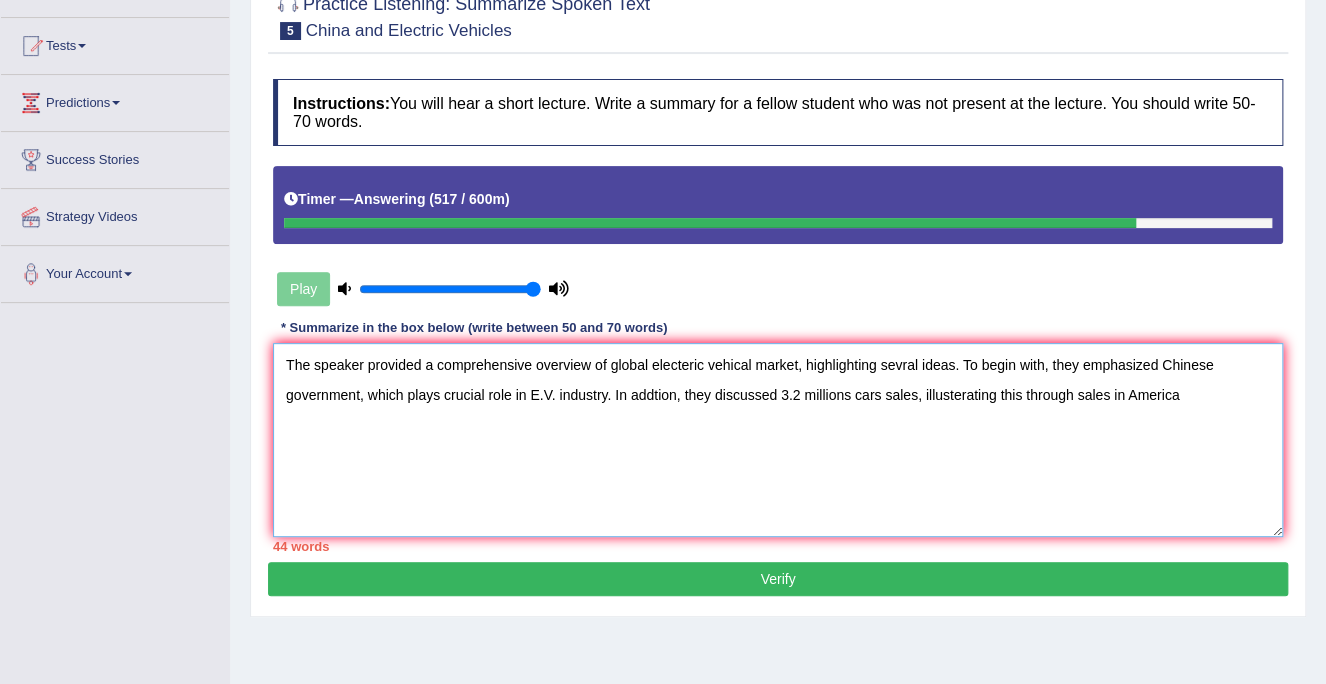 click on "The speaker provided a comprehensive overview of global electeric vehical market, highlighting sevral ideas. To begin with, they emphasized Chinese government, which plays crucial role in E.V. industry. In addtion, they discussed 3.2 millions cars sales, illusterating this through sales in America" at bounding box center (778, 440) 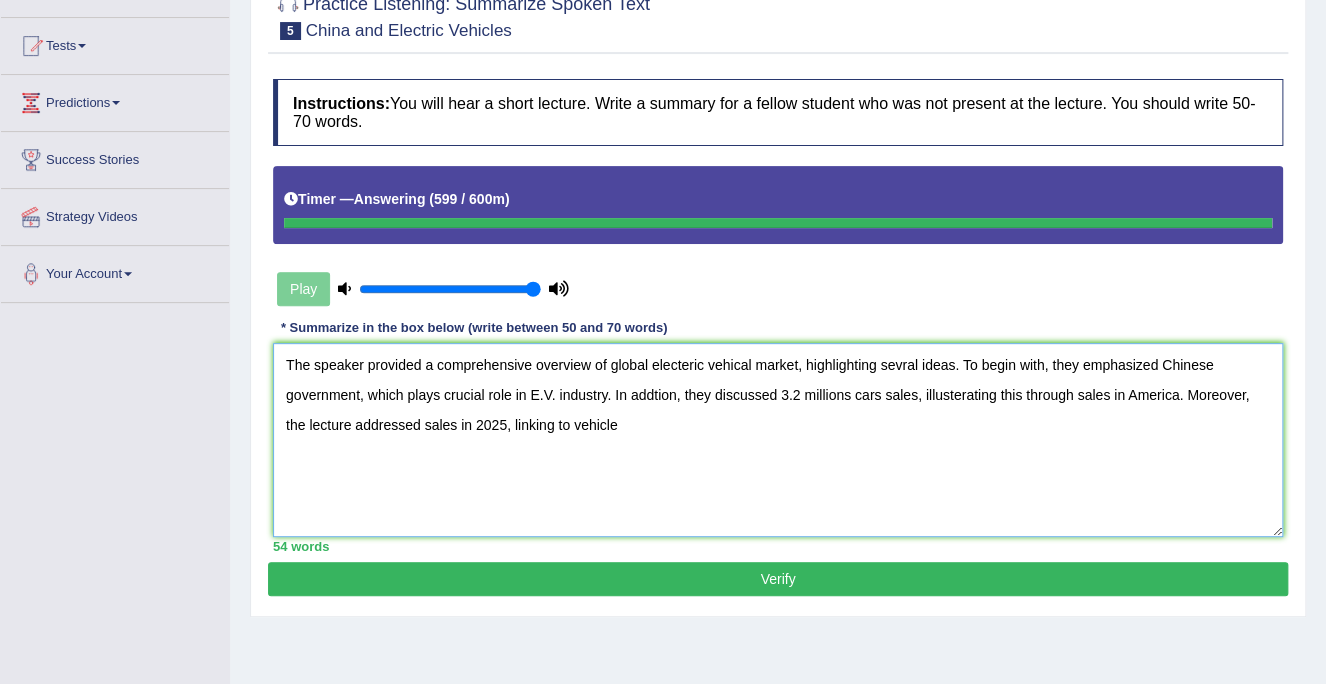 type on "The speaker provided a comprehensive overview of global electeric vehical market, highlighting sevral ideas. To begin with, they emphasized Chinese government, which plays crucial role in E.V. industry. In addtion, they discussed 3.2 millions cars sales, illusterating this through sales in America. Moreover, the lecture addressed sales in 2025, linking to vehicle" 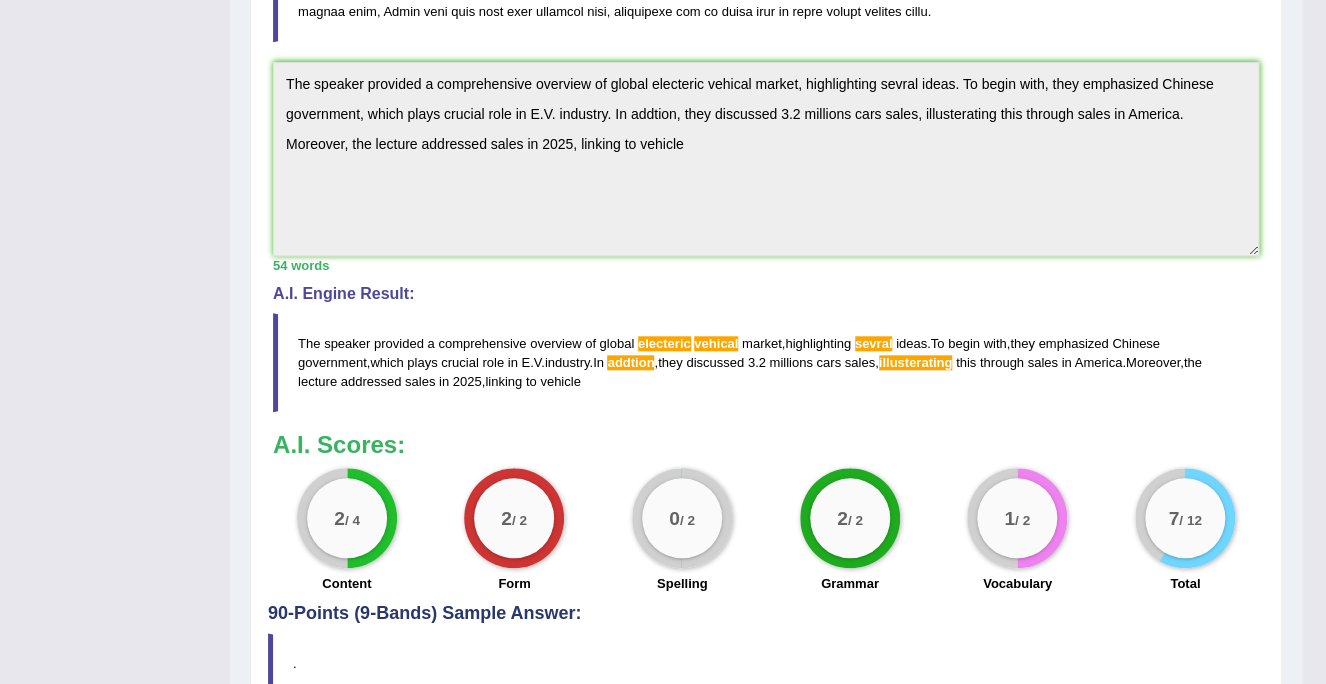 scroll, scrollTop: 700, scrollLeft: 0, axis: vertical 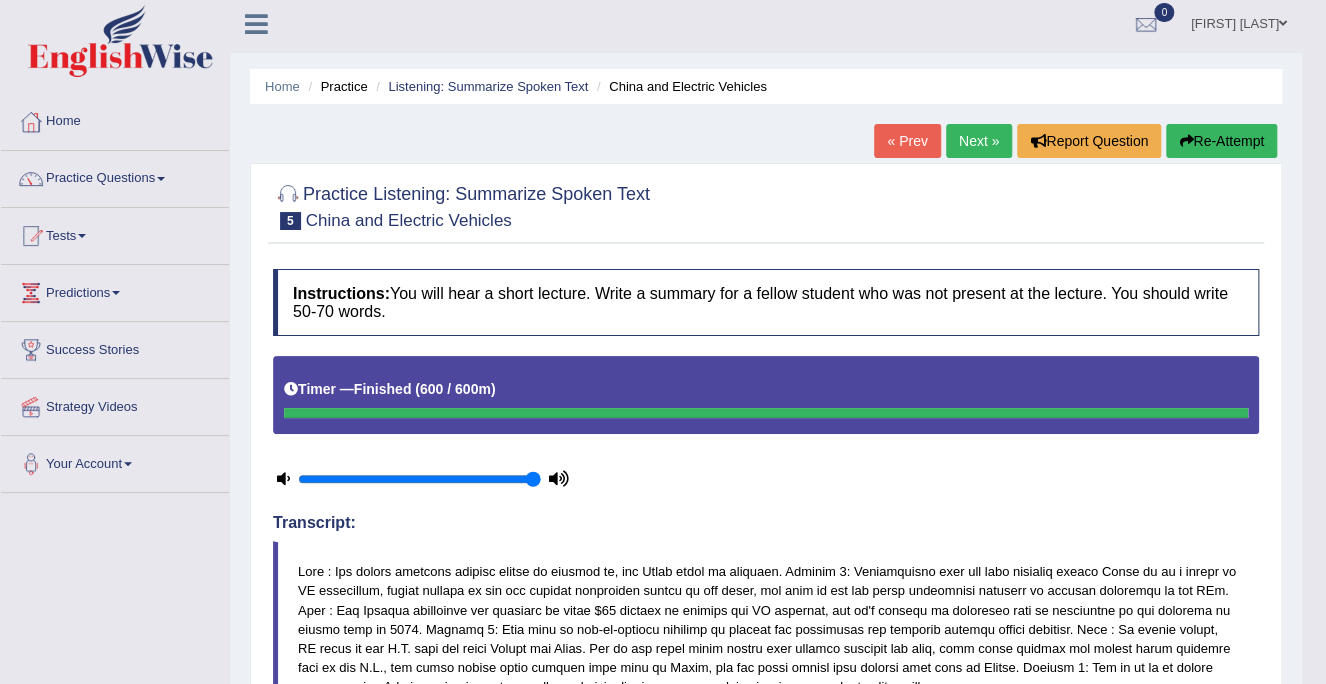 click on "Re-Attempt" at bounding box center [1221, 141] 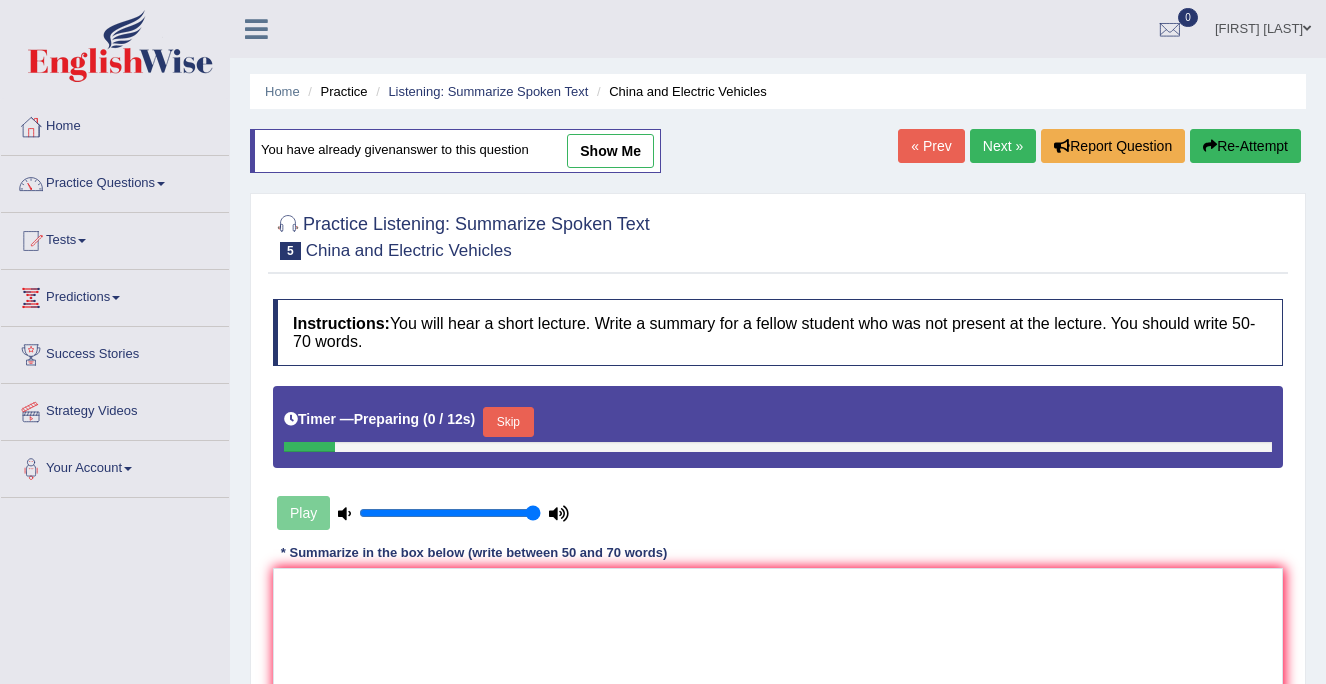 scroll, scrollTop: 5, scrollLeft: 0, axis: vertical 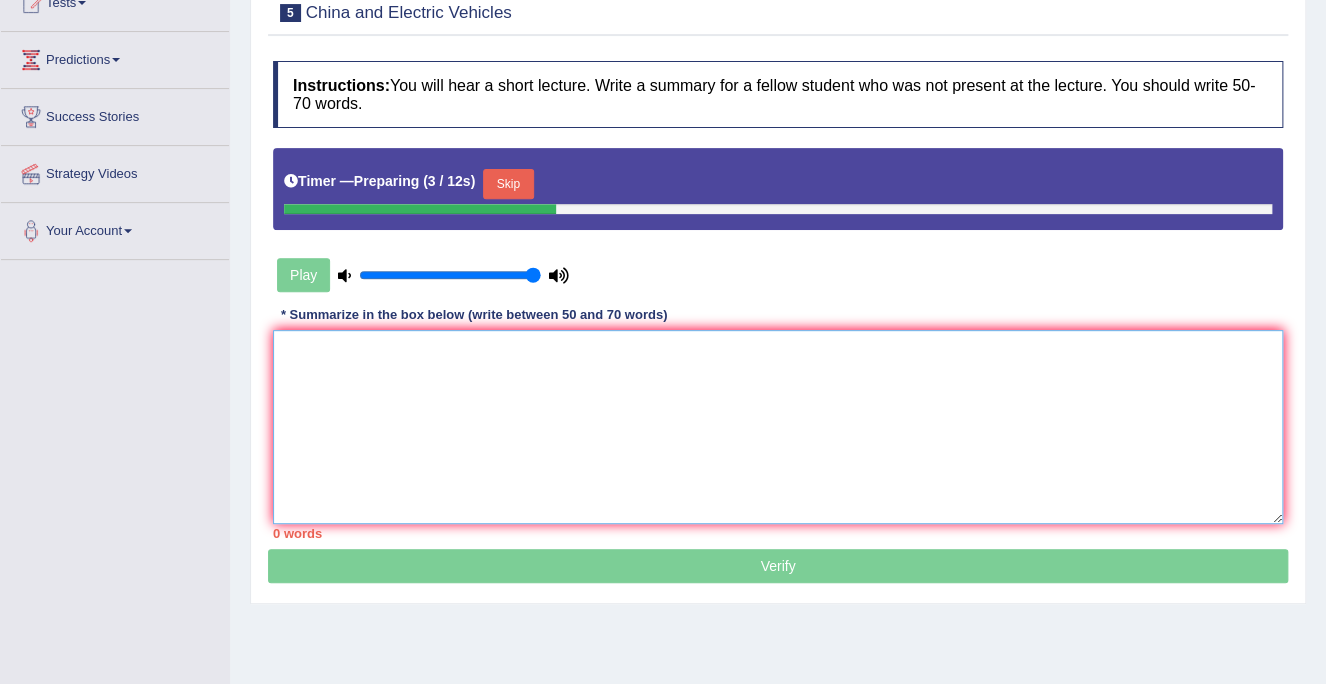 click at bounding box center [778, 427] 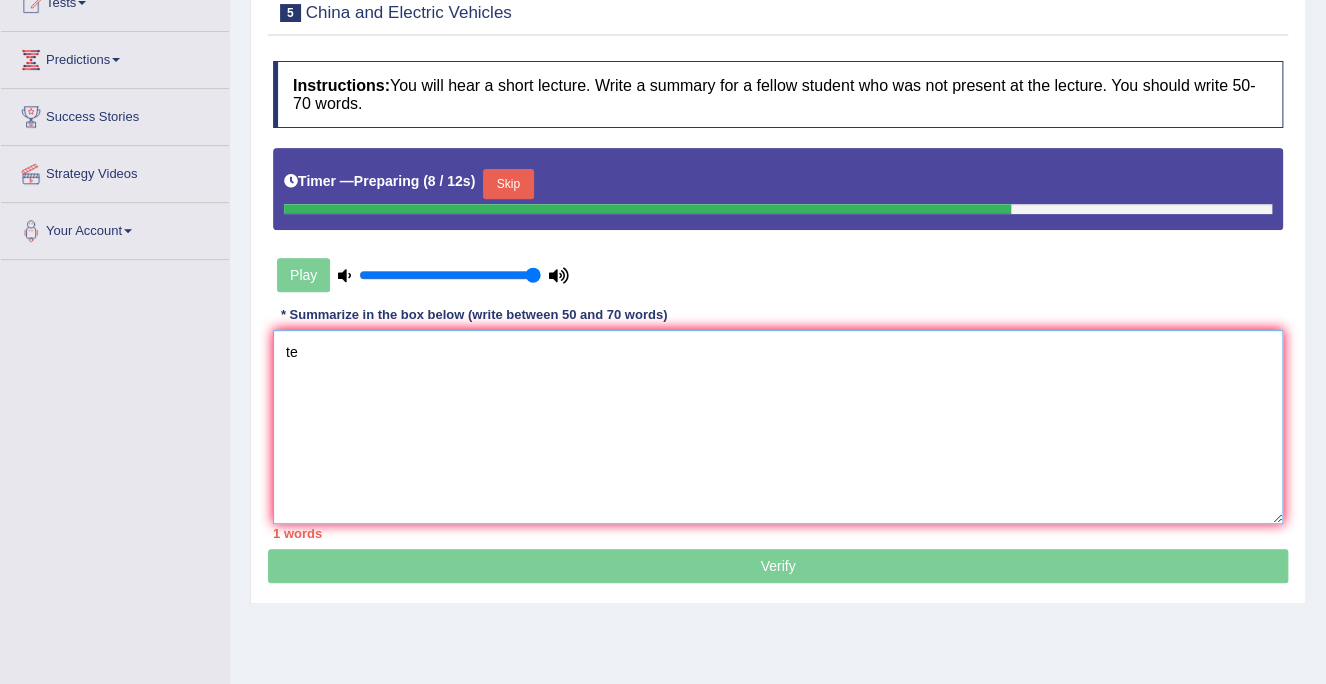 type on "t" 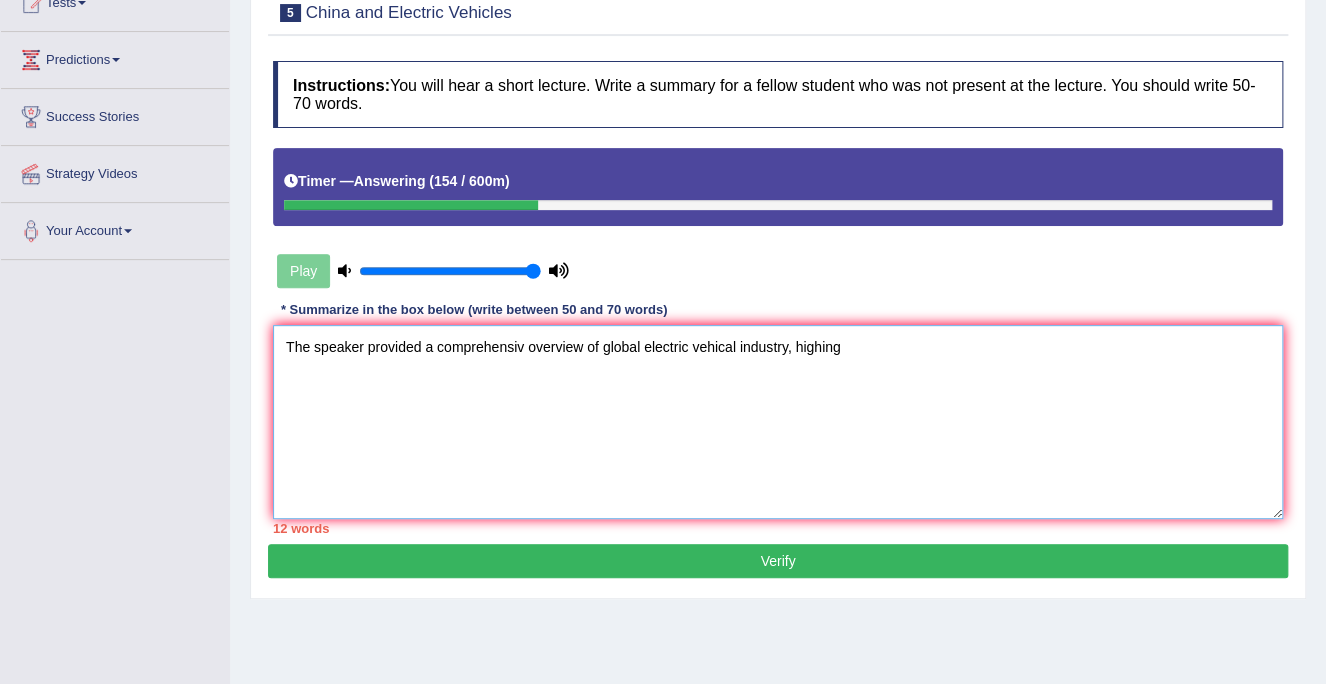 click on "The speaker provided a comprehensiv overview of global electric vehical industry, highing" at bounding box center (778, 422) 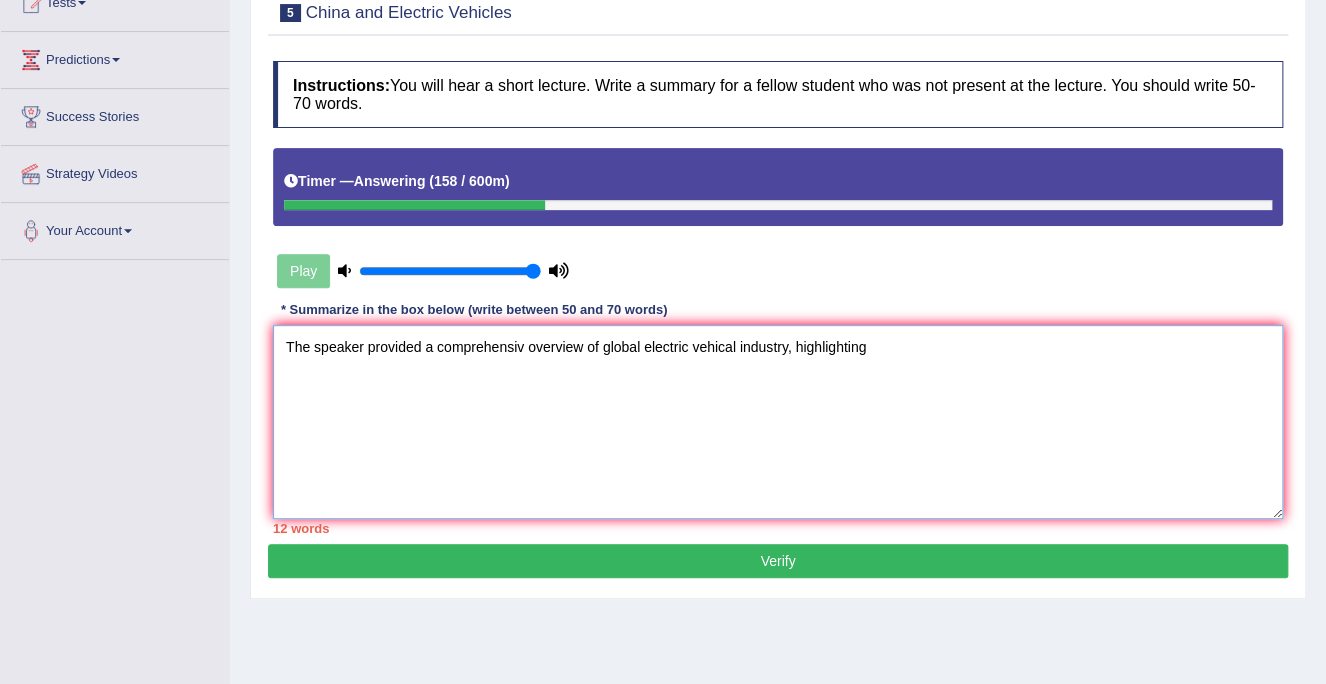 click on "The speaker provided a comprehensiv overview of global electric vehical industry, highlighting" at bounding box center (778, 422) 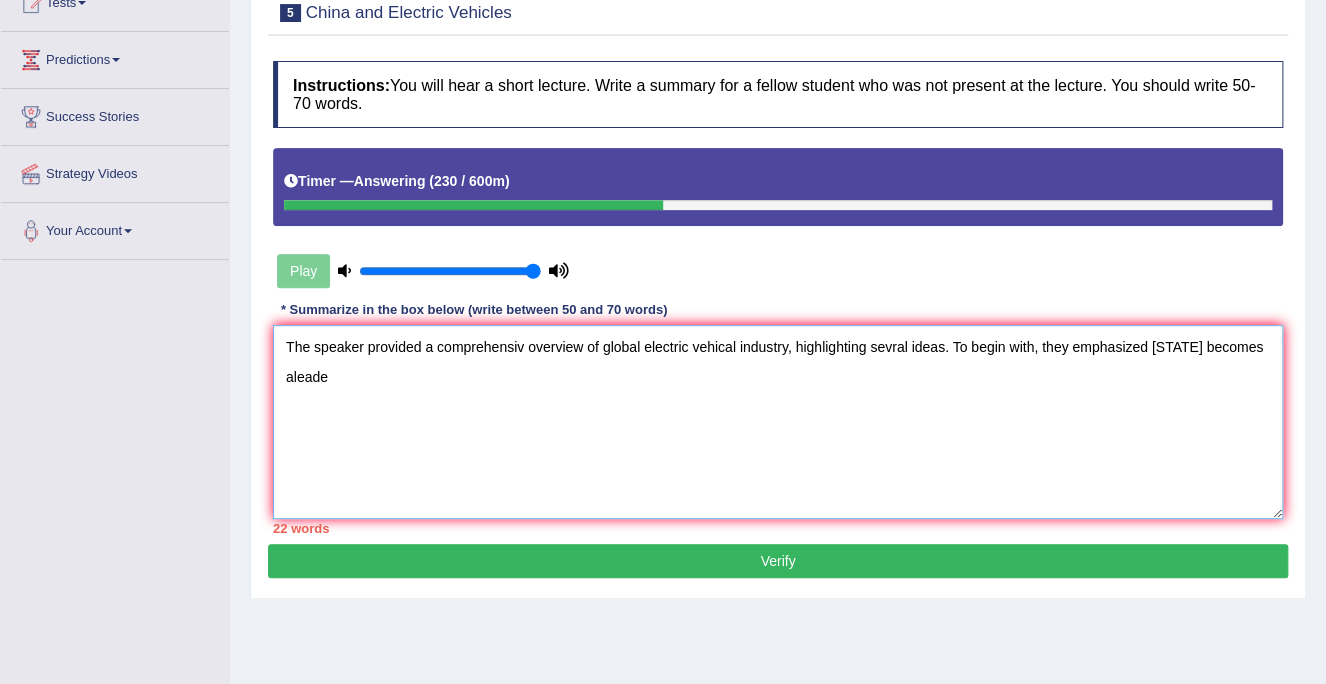 click on "The speaker provided a comprehensiv overview of global electric vehical industry, highlighting sevral ideas. To begin with, they emphasized china becomes aleade" at bounding box center [778, 422] 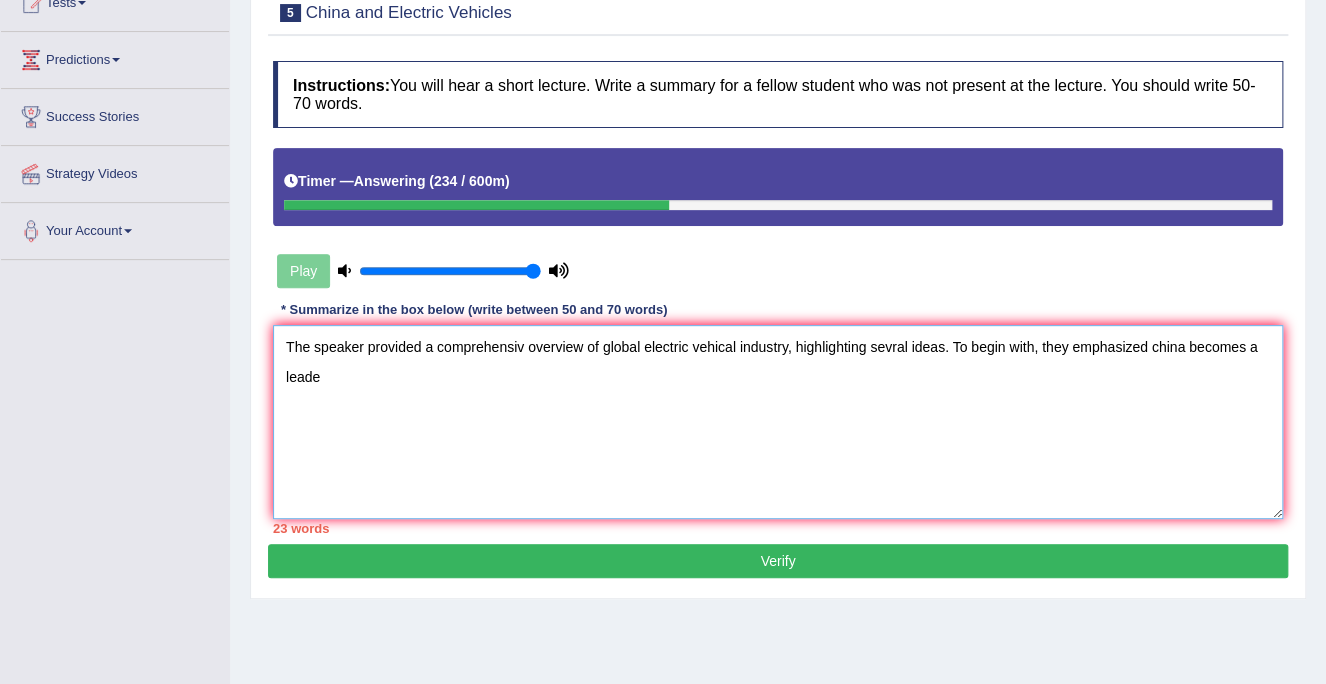 click on "The speaker provided a comprehensiv overview of global electric vehical industry, highlighting sevral ideas. To begin with, they emphasized china becomes a leade" at bounding box center [778, 422] 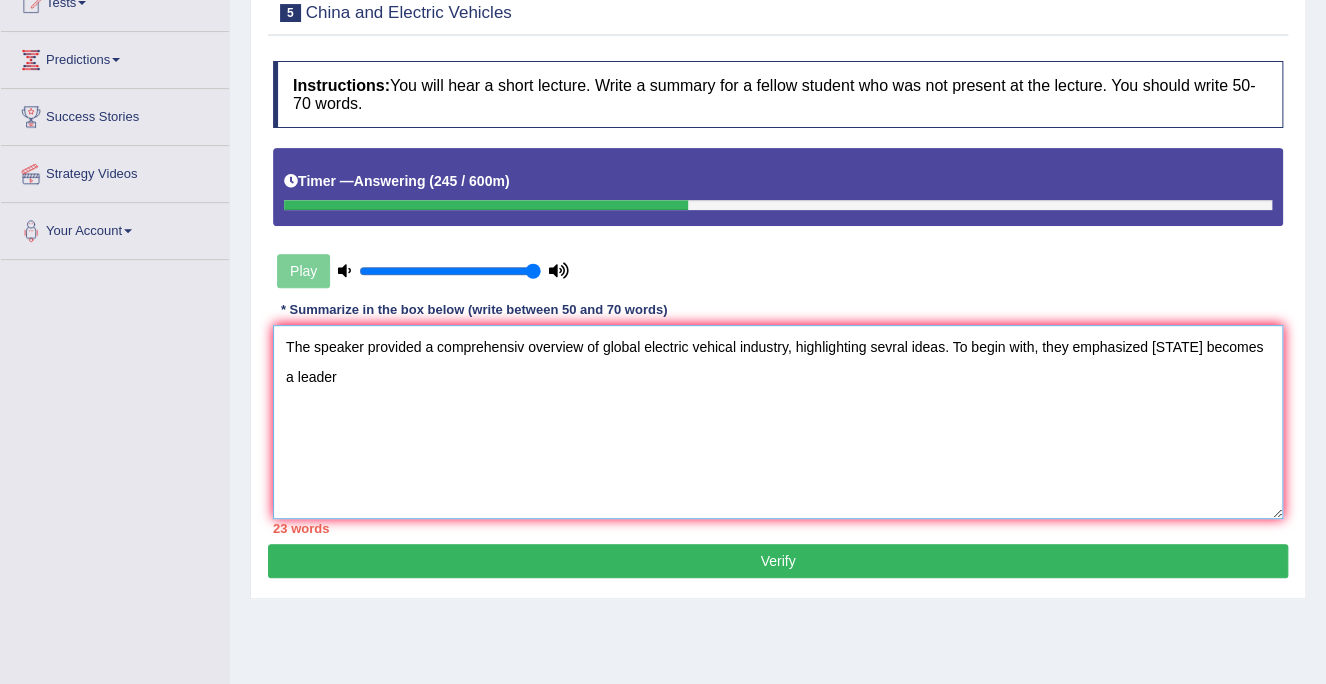 click on "The speaker provided a comprehensiv overview of global electric vehical industry, highlighting sevral ideas. To begin with, they emphasized china becomes a leader" at bounding box center (778, 422) 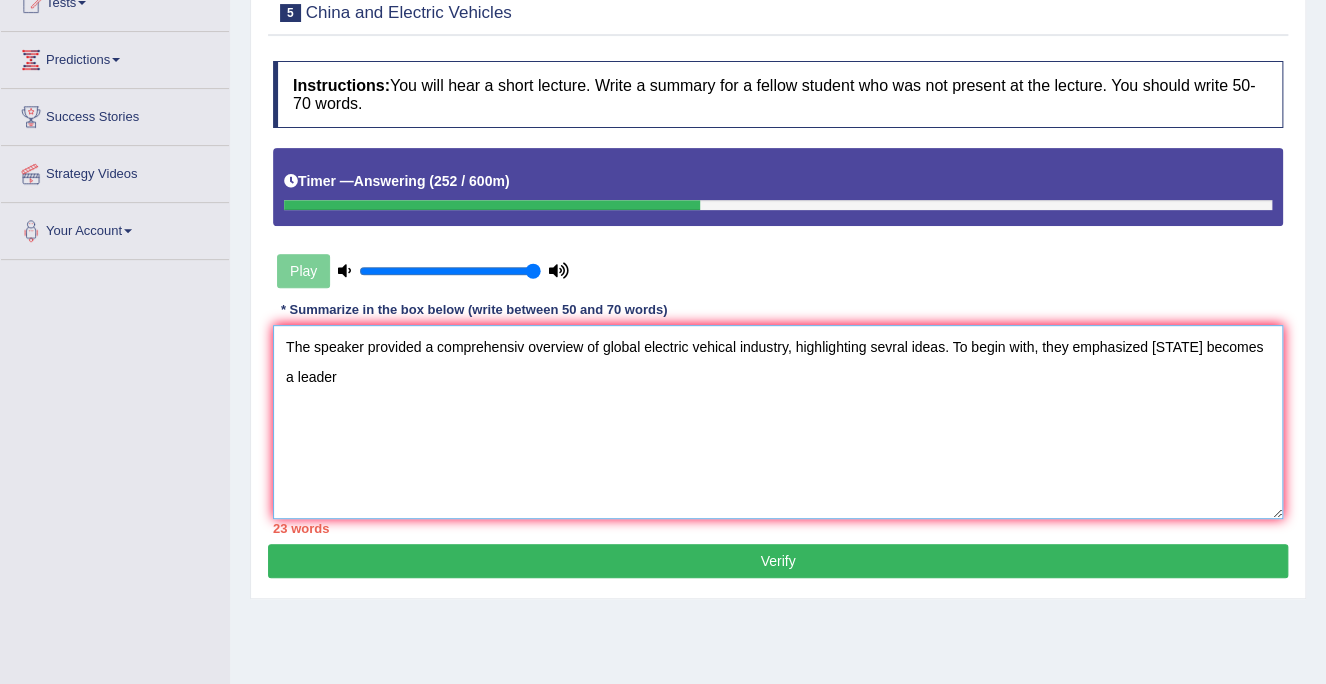 click on "The speaker provided a comprehensiv overview of global electric vehical industry, highlighting sevral ideas. To begin with, they emphasized China becomes a leader" at bounding box center (778, 422) 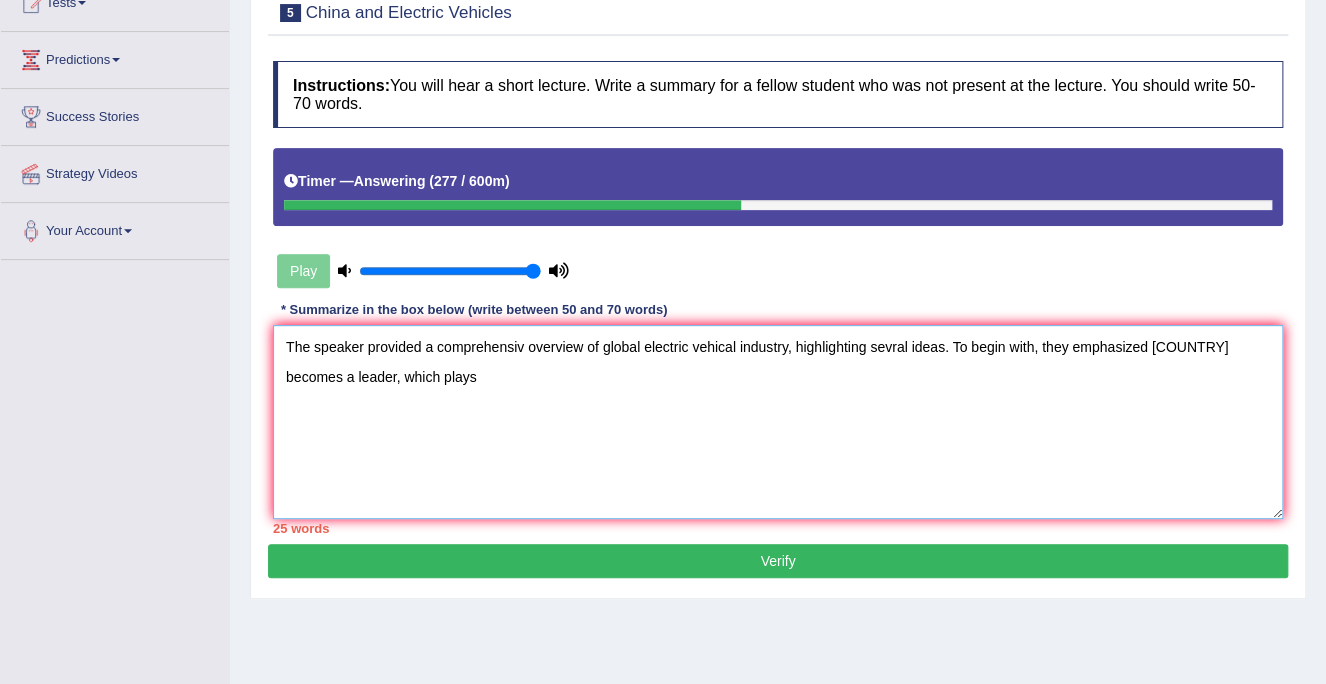 click on "The speaker provided a comprehensiv overview of global electric vehical industry, highlighting sevral ideas. To begin with, they emphasized China becomes a leader, which plays" at bounding box center (778, 422) 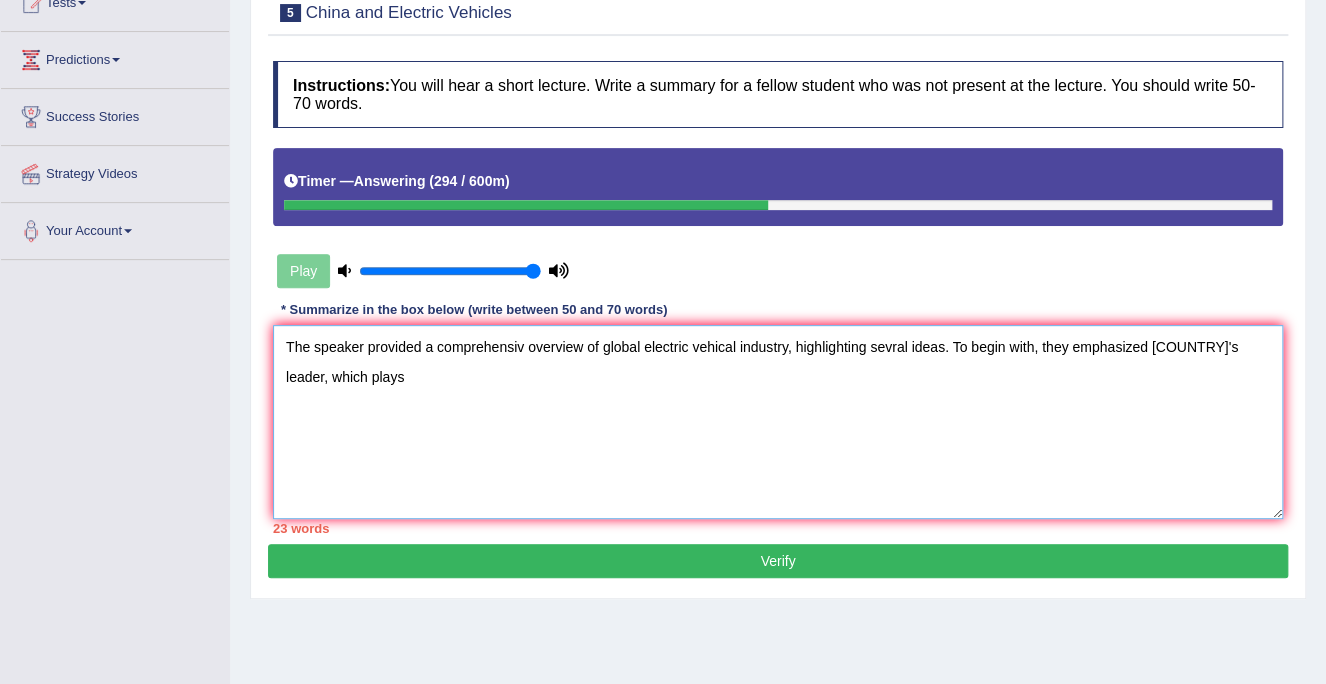 click on "The speaker provided a comprehensiv overview of global electric vehical industry, highlighting sevral ideas. To begin with, they emphasized China's leader, which plays" at bounding box center (778, 422) 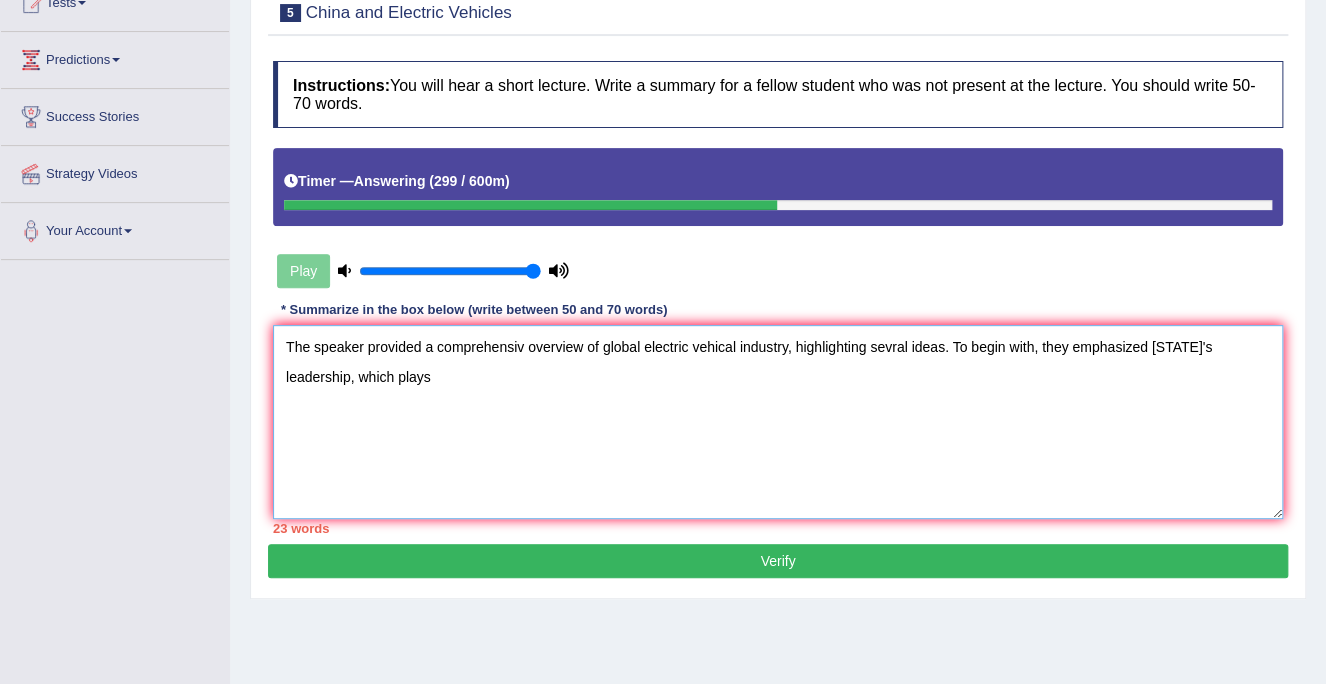 click on "The speaker provided a comprehensiv overview of global electric vehical industry, highlighting sevral ideas. To begin with, they emphasized China's leadership, which plays" at bounding box center (778, 422) 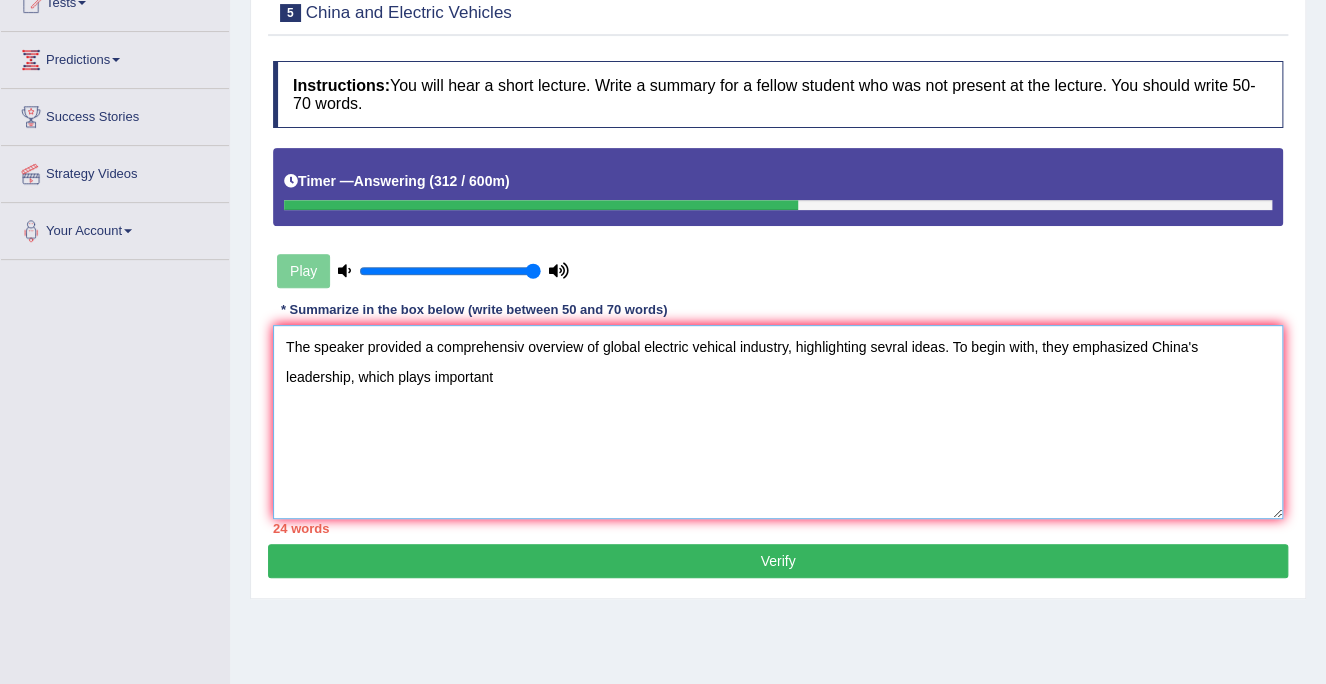 click on "The speaker provided a comprehensiv overview of global electric vehical industry, highlighting sevral ideas. To begin with, they emphasized China's leadership, which plays important" at bounding box center [778, 422] 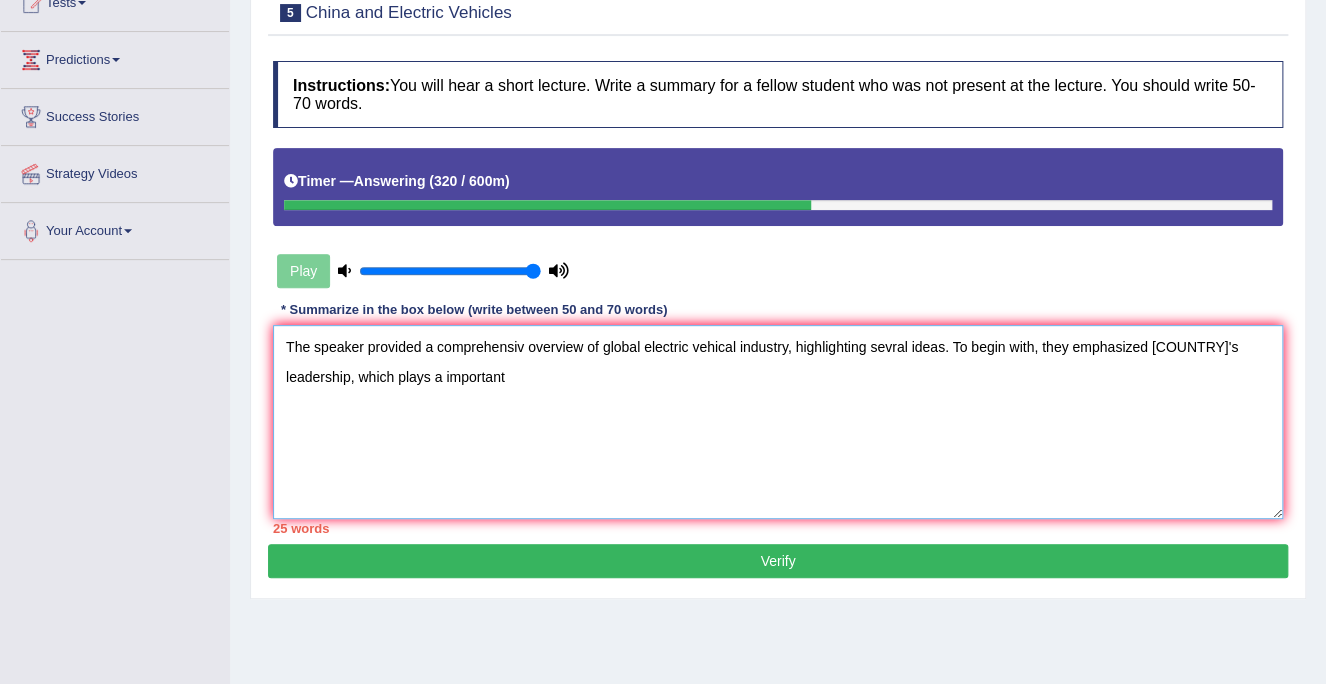 click on "The speaker provided a comprehensiv overview of global electric vehical industry, highlighting sevral ideas. To begin with, they emphasized China's leadership, which plays a important" at bounding box center (778, 422) 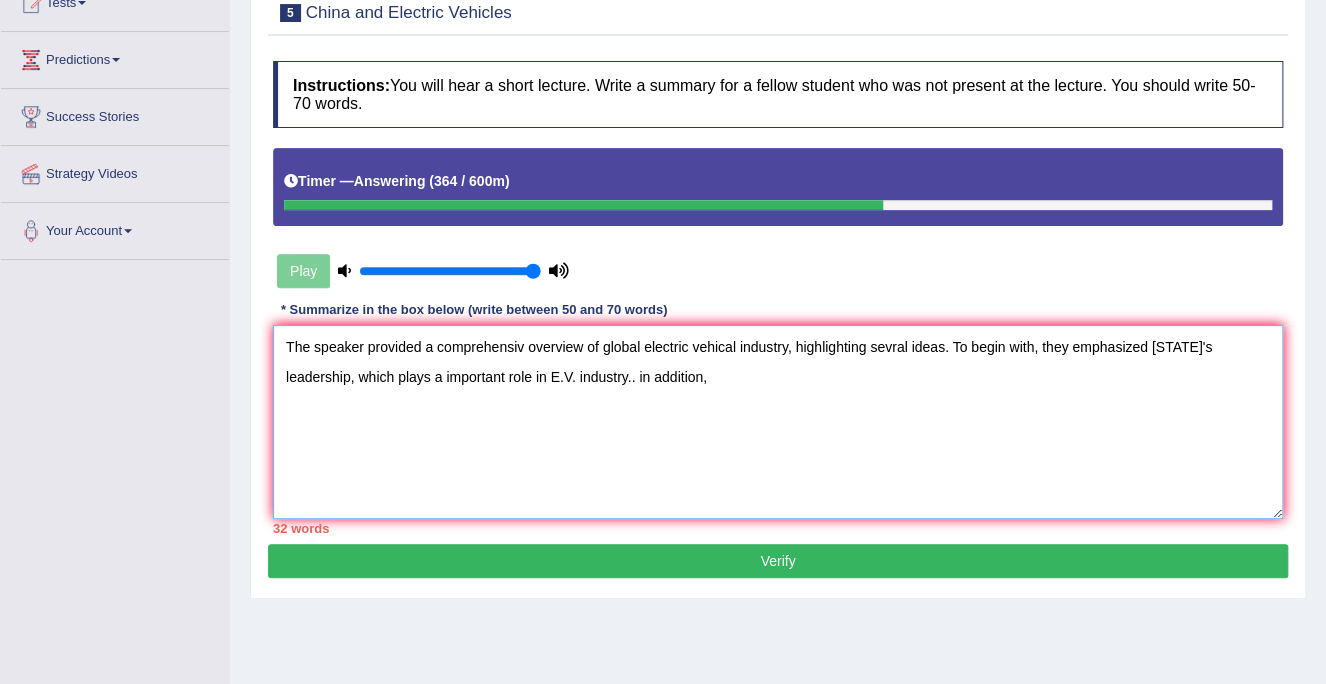 click on "The speaker provided a comprehensiv overview of global electric vehical industry, highlighting sevral ideas. To begin with, they emphasized China's leadership, which plays a important role in E.V. industry.. in addition," at bounding box center (778, 422) 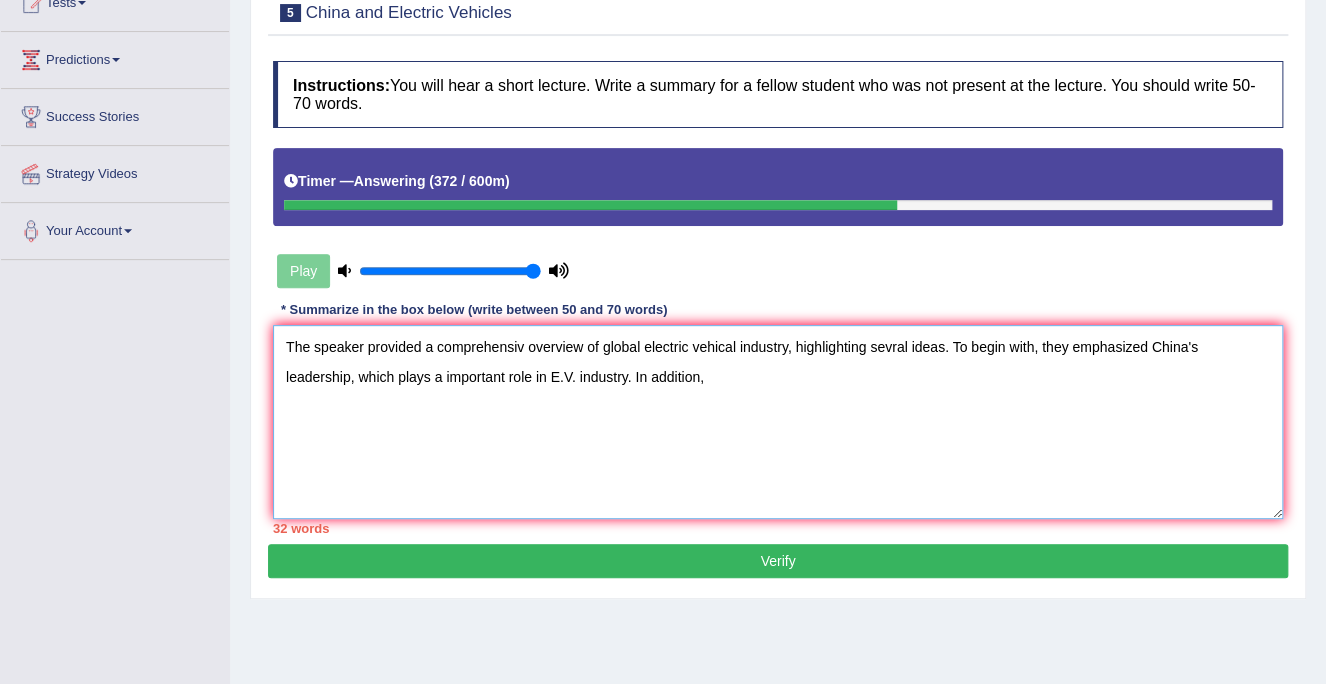 click on "The speaker provided a comprehensiv overview of global electric vehical industry, highlighting sevral ideas. To begin with, they emphasized China's leadership, which plays a important role in E.V. industry. In addition," at bounding box center [778, 422] 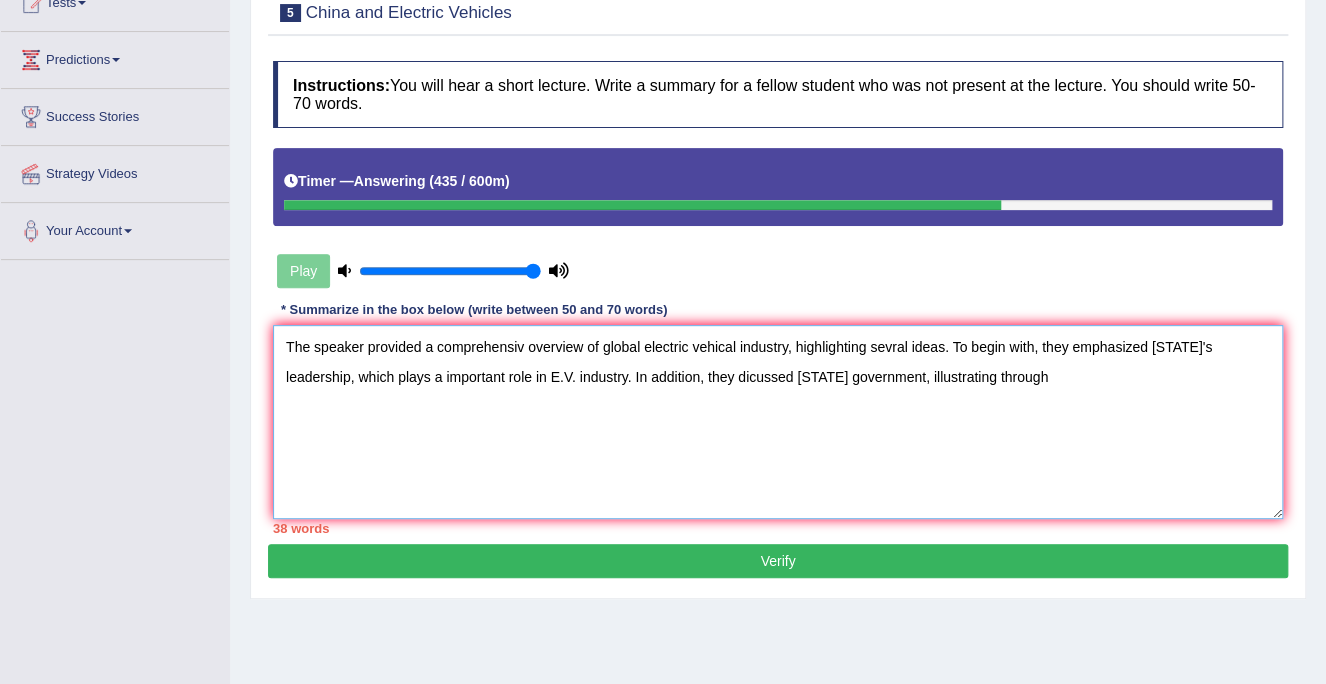 click on "The speaker provided a comprehensiv overview of global electric vehical industry, highlighting sevral ideas. To begin with, they emphasized China's leadership, which plays a important role in E.V. industry. In addition, they dicussed  Chinese government, illustrating through" at bounding box center (778, 422) 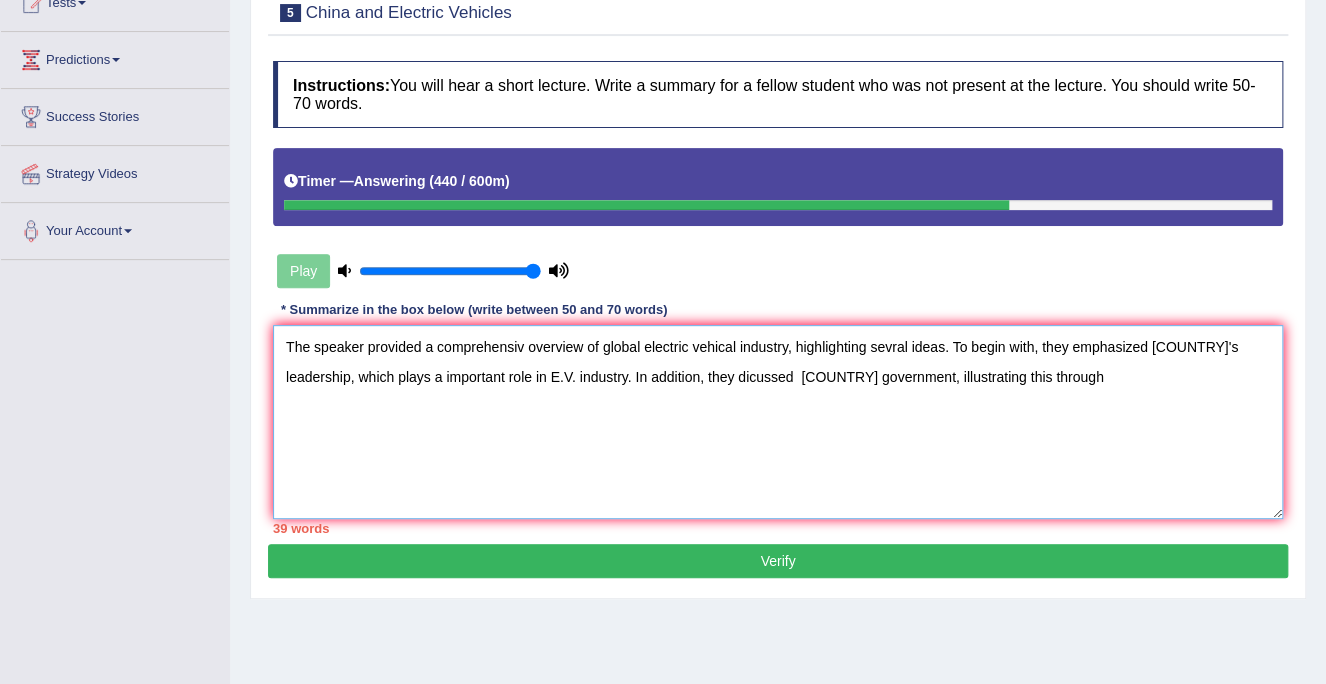 click on "The speaker provided a comprehensiv overview of global electric vehical industry, highlighting sevral ideas. To begin with, they emphasized China's leadership, which plays a important role in E.V. industry. In addition, they dicussed  Chinese government, illustrating this through" at bounding box center (778, 422) 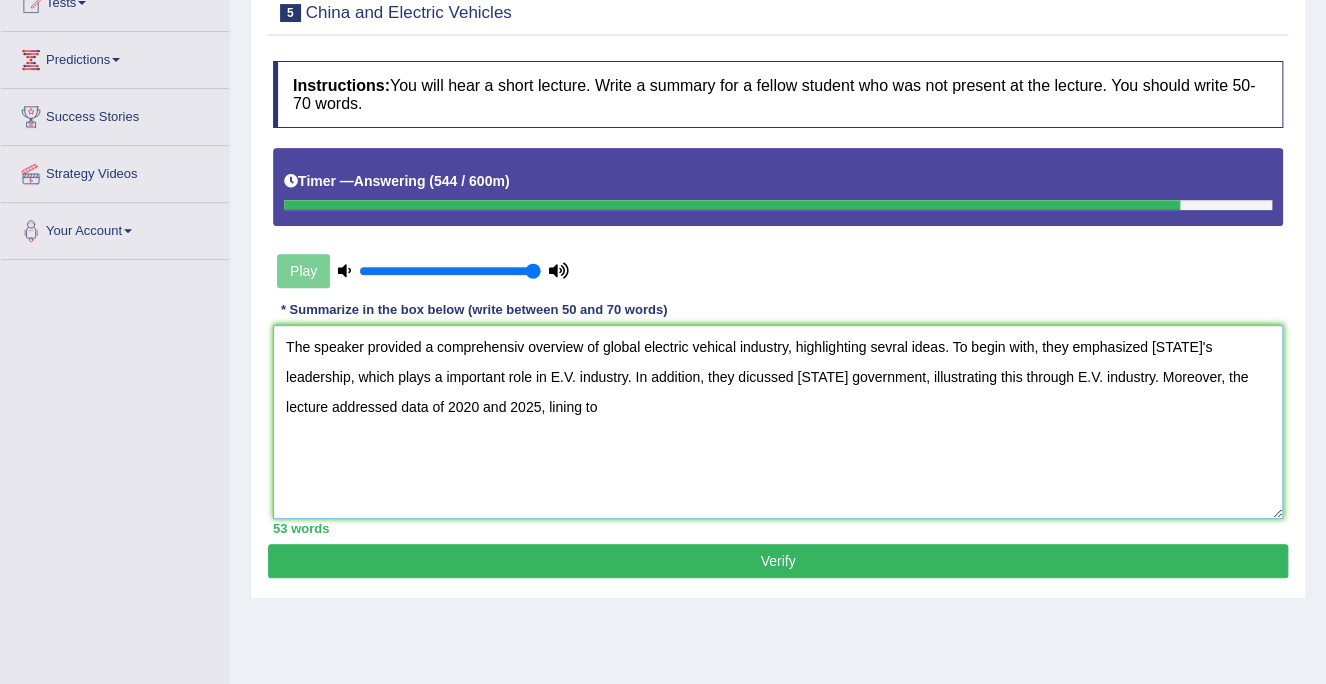 click on "The speaker provided a comprehensiv overview of global electric vehical industry, highlighting sevral ideas. To begin with, they emphasized China's leadership, which plays a important role in E.V. industry. In addition, they dicussed  Chinese government, illustrating this through E.V. industry. Moreover, the lecture addressed data of 2020 and 2025, lining to" at bounding box center (778, 422) 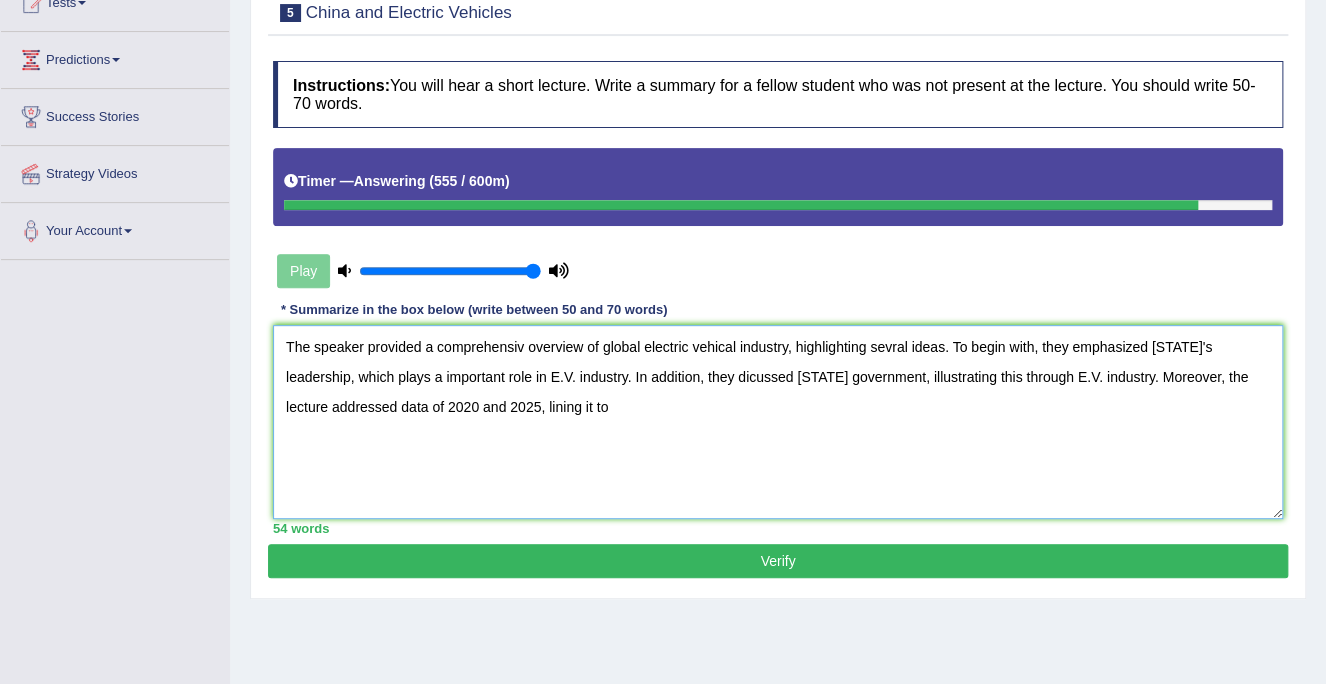 click on "The speaker provided a comprehensiv overview of global electric vehical industry, highlighting sevral ideas. To begin with, they emphasized China's leadership, which plays a important role in E.V. industry. In addition, they dicussed  Chinese government, illustrating this through E.V. industry. Moreover, the lecture addressed data of 2020 and 2025, lining it to" at bounding box center [778, 422] 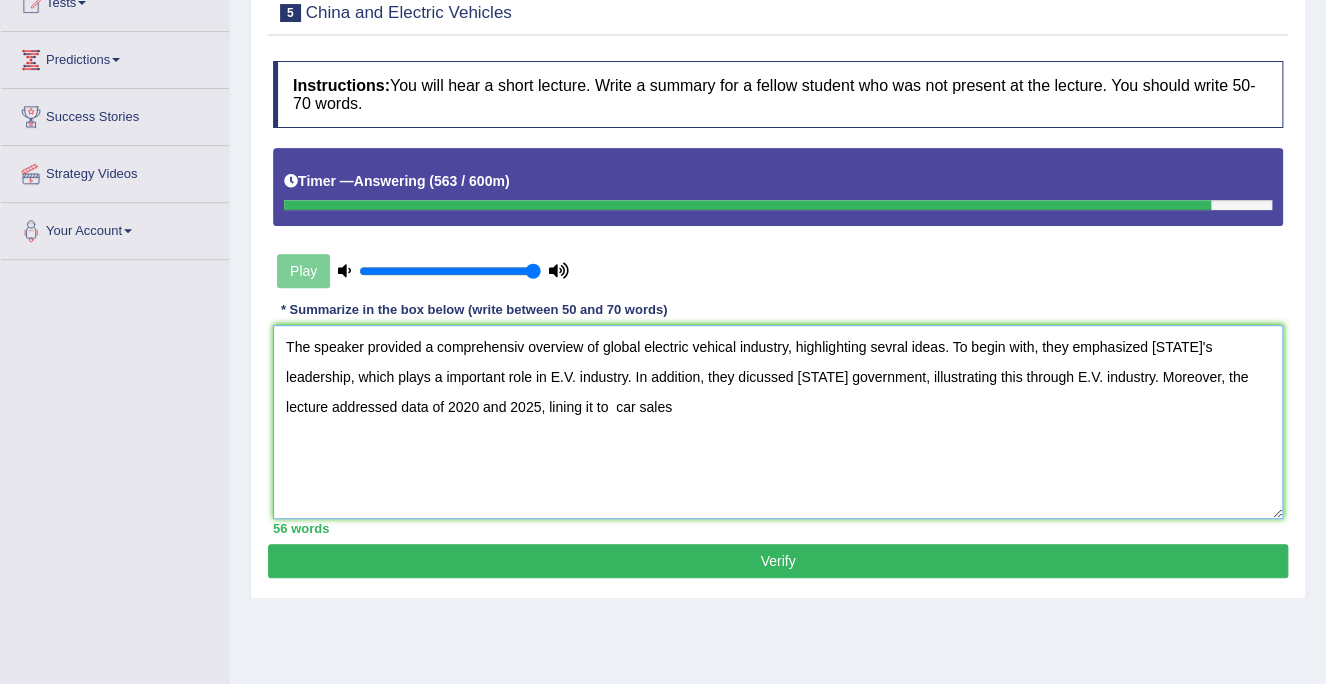 click on "The speaker provided a comprehensiv overview of global electric vehical industry, highlighting sevral ideas. To begin with, they emphasized China's leadership, which plays a important role in E.V. industry. In addition, they dicussed  Chinese government, illustrating this through E.V. industry. Moreover, the lecture addressed data of 2020 and 2025, lining it to  car sales" at bounding box center [778, 422] 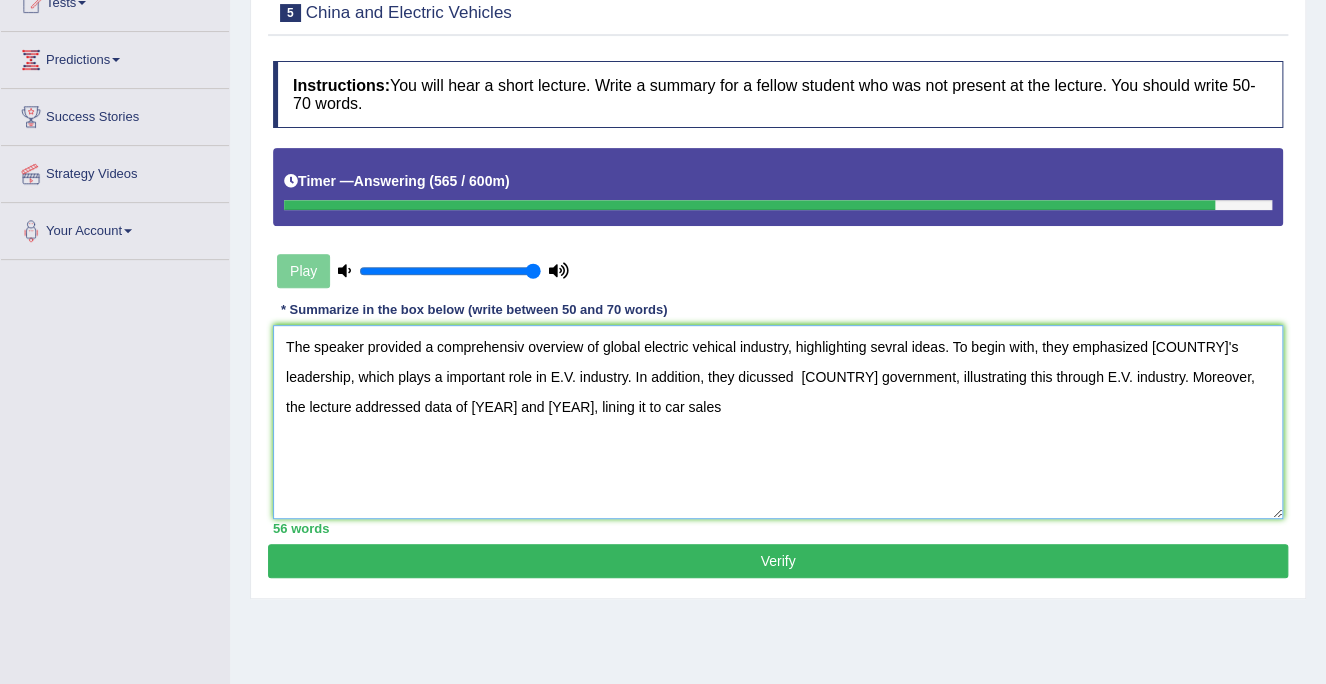click on "The speaker provided a comprehensiv overview of global electric vehical industry, highlighting sevral ideas. To begin with, they emphasized China's leadership, which plays a important role in E.V. industry. In addition, they dicussed  Chinese government, illustrating this through E.V. industry. Moreover, the lecture addressed data of 2020 and 2025, lining it to car sales" at bounding box center [778, 422] 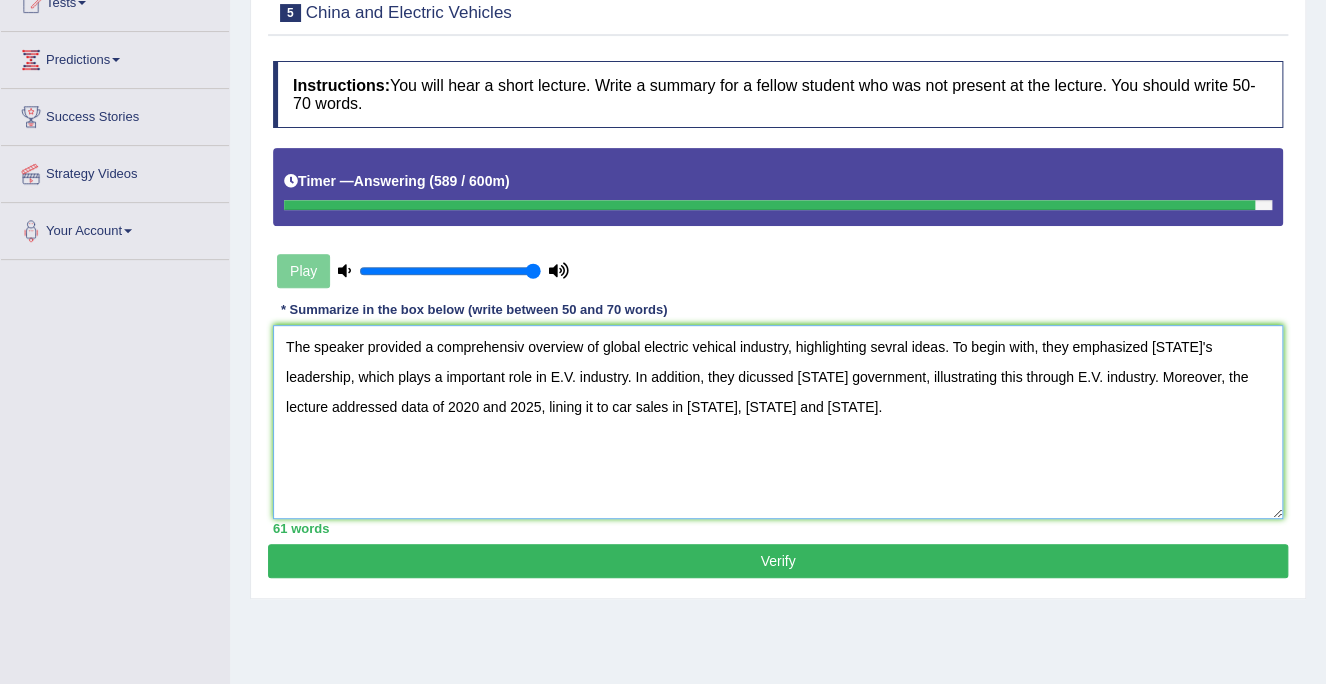 click on "The speaker provided a comprehensiv overview of global electric vehical industry, highlighting sevral ideas. To begin with, they emphasized China's leadership, which plays a important role in E.V. industry. In addition, they dicussed  Chinese government, illustrating this through E.V. industry. Moreover, the lecture addressed data of 2020 and 2025, lining it to car sales in America, china and europe." at bounding box center [778, 422] 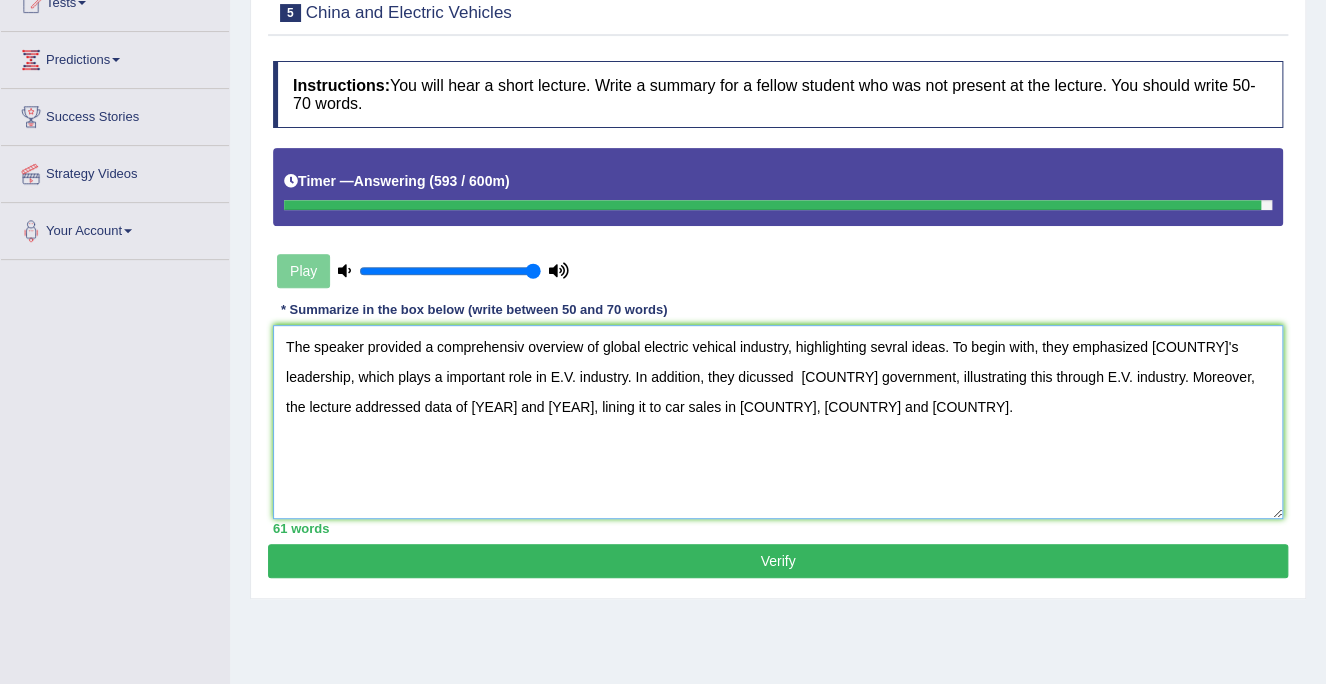 click on "The speaker provided a comprehensiv overview of global electric vehical industry, highlighting sevral ideas. To begin with, they emphasized China's leadership, which plays a important role in E.V. industry. In addition, they dicussed  Chinese government, illustrating this through E.V. industry. Moreover, the lecture addressed data of 2020 and 2025, lining it to car sales in America, china and Europe." at bounding box center (778, 422) 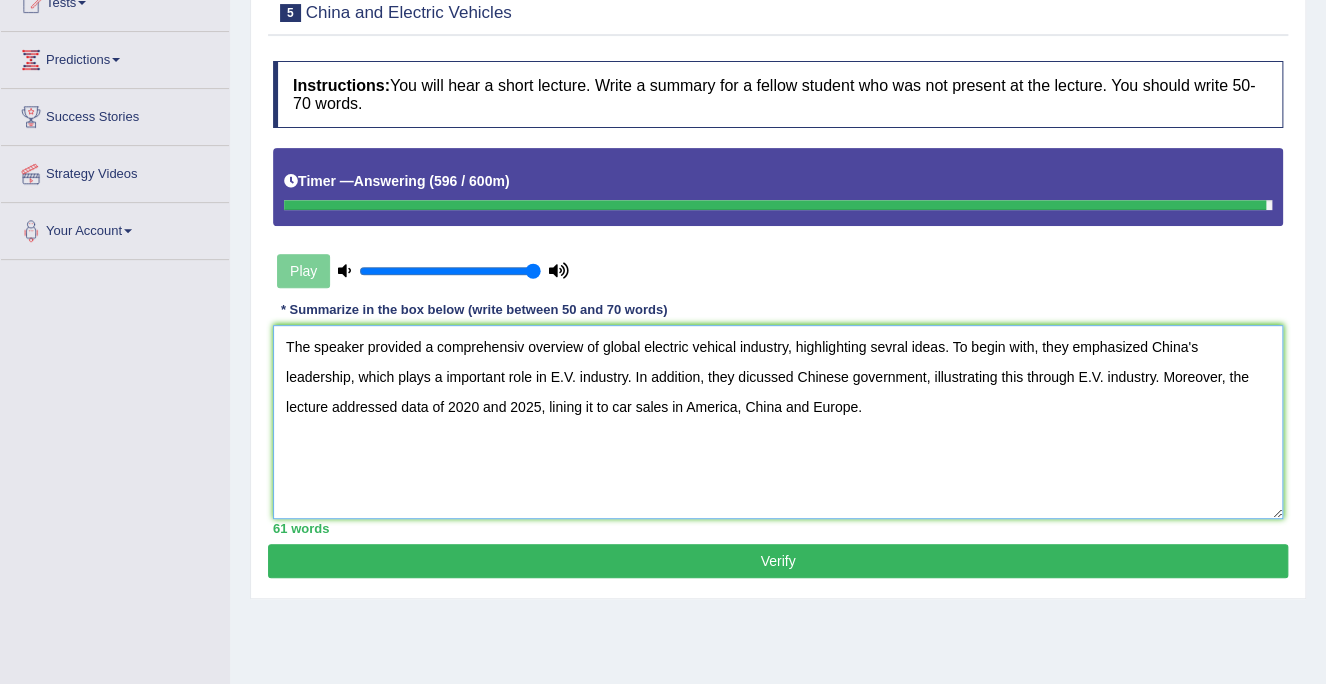 click on "The speaker provided a comprehensiv overview of global electric vehical industry, highlighting sevral ideas. To begin with, they emphasized China's leadership, which plays a important role in E.V. industry. In addition, they dicussed  Chinese government, illustrating this through E.V. industry. Moreover, the lecture addressed data of 2020 and 2025, lining it to car sales in America, China and Europe." at bounding box center (778, 422) 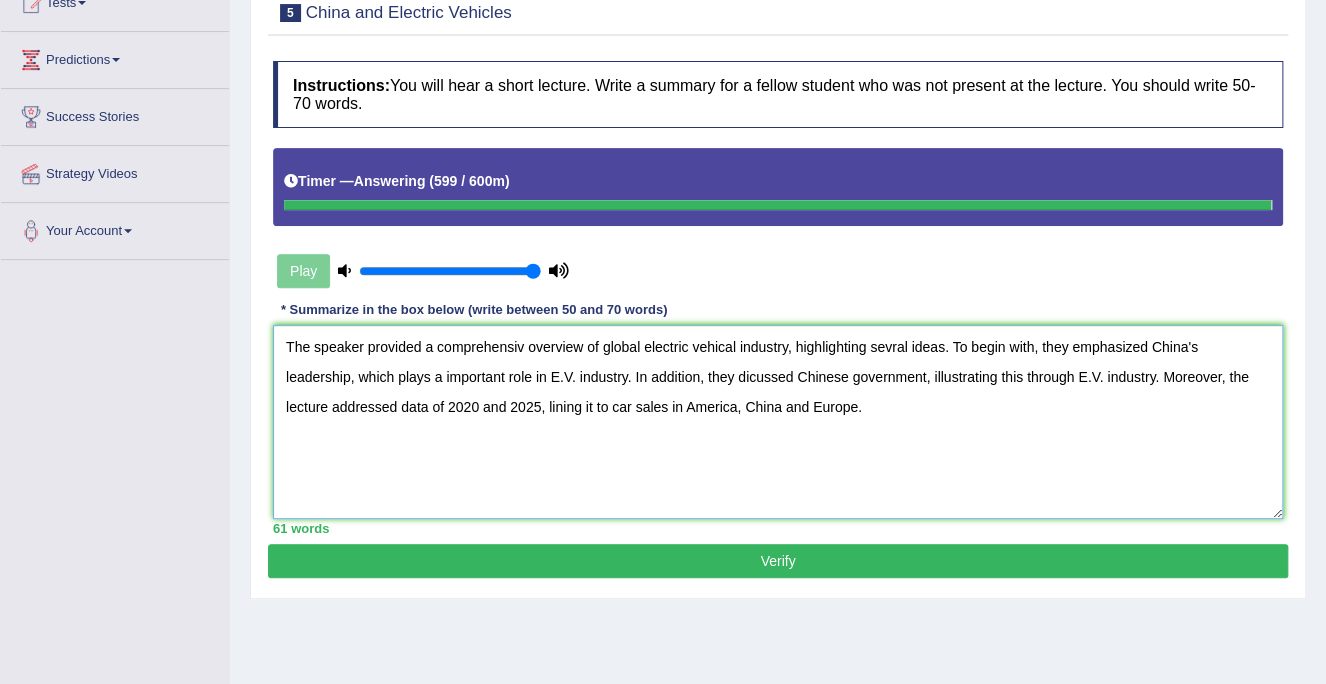 type on "The speaker provided a comprehensiv overview of global electric vehical industry, highlighting sevral ideas. To begin with, they emphasized China's leadership, which plays a important role in E.V. industry. In addition, they dicussed  Chinese government, illustrating this through E.V. industry. Moreover, the lecture addressed data of 2020 and 2025, lining it to car sales in America, China and Europe." 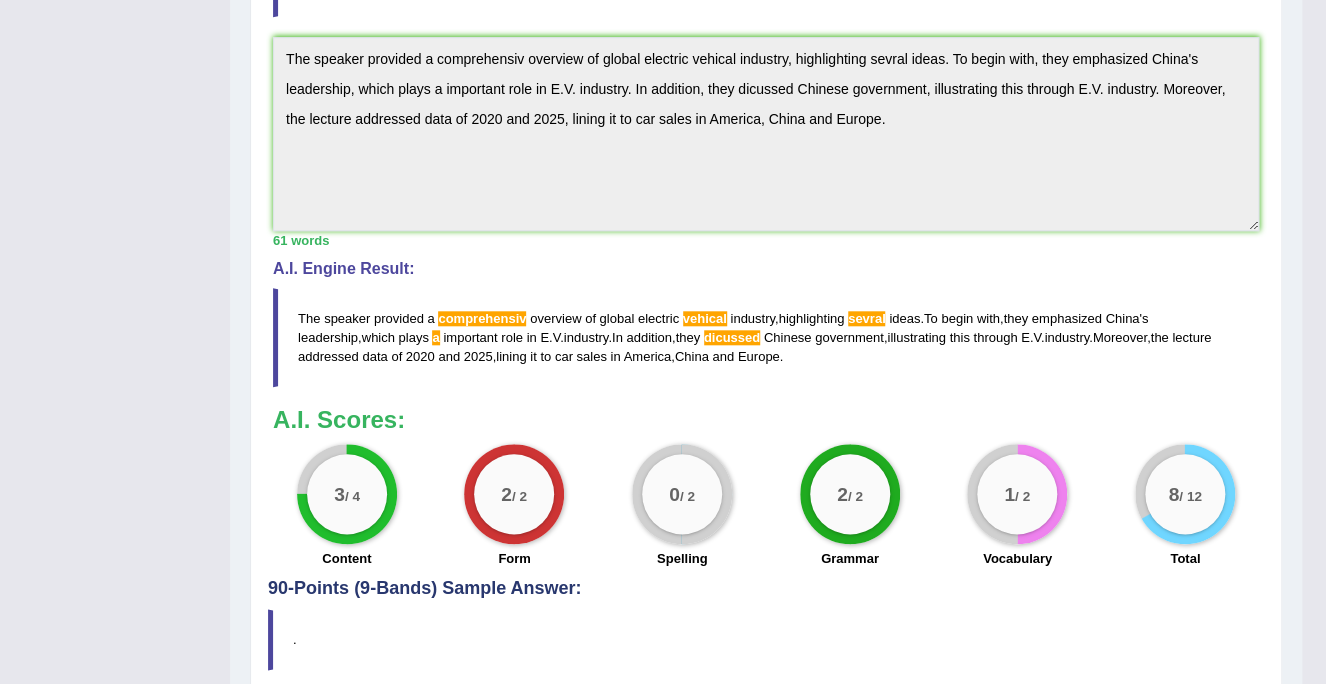 scroll, scrollTop: 716, scrollLeft: 0, axis: vertical 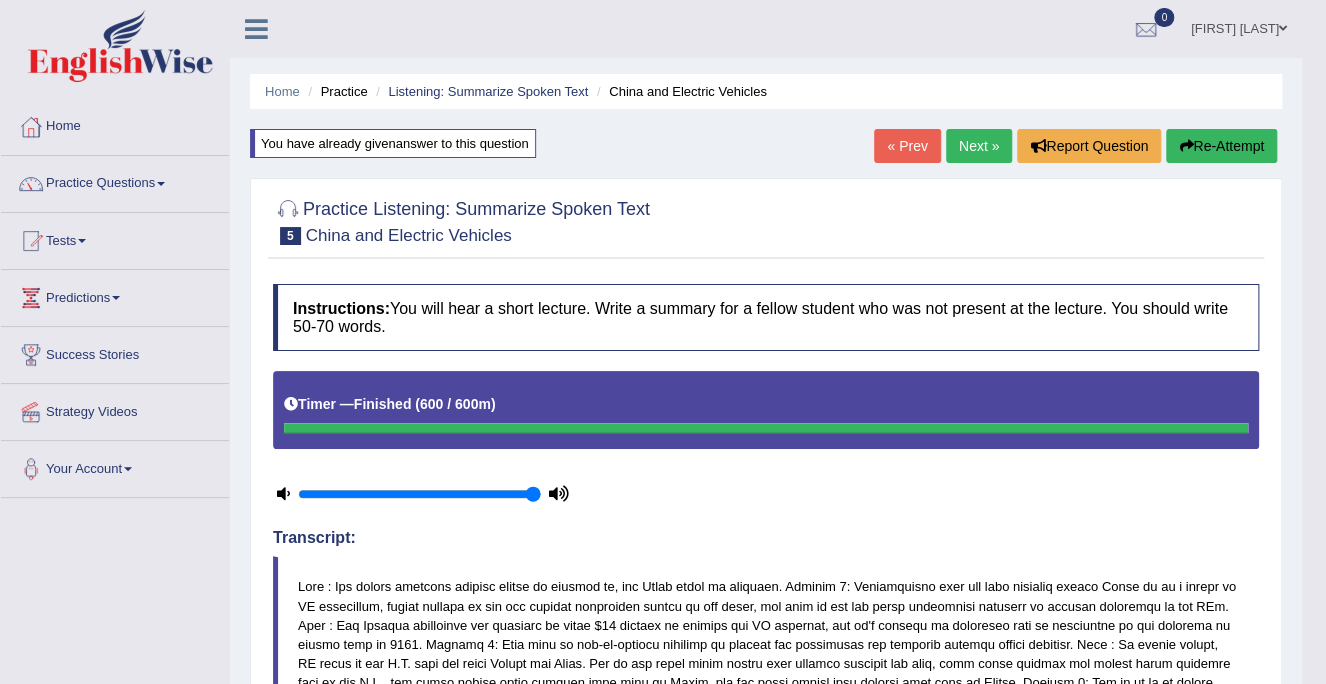 click on "Re-Attempt" at bounding box center (1221, 146) 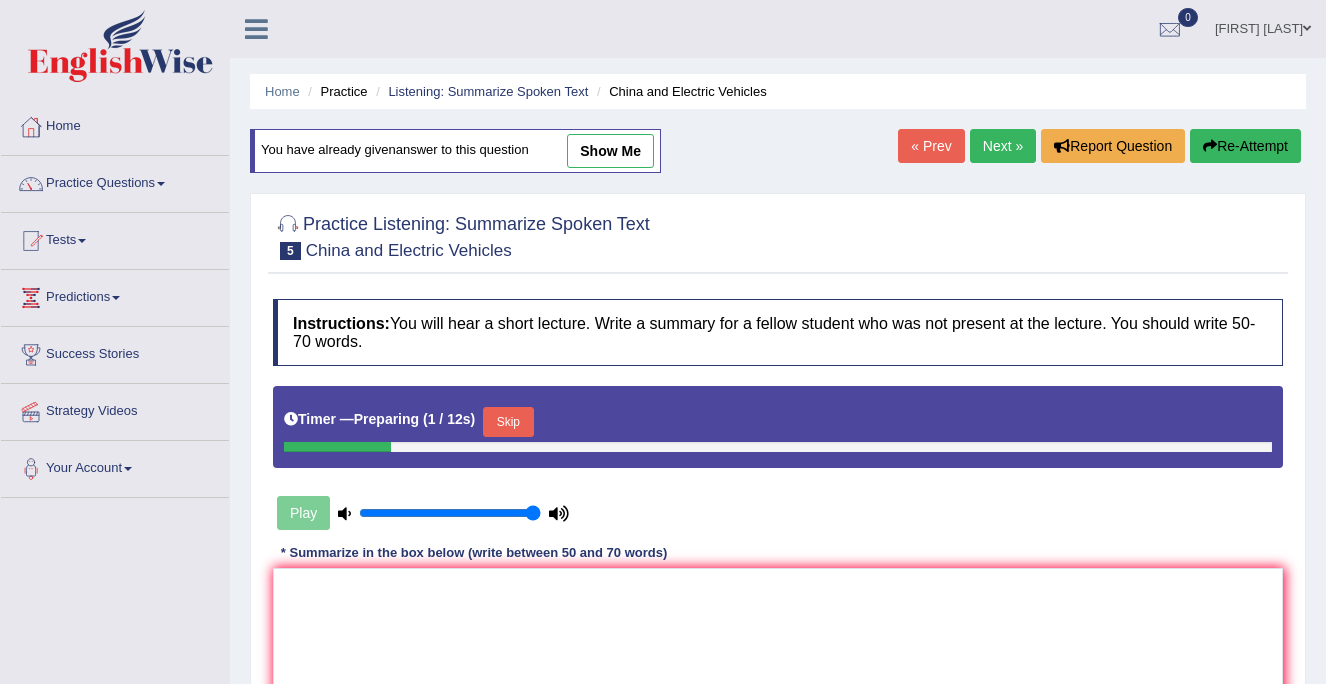 scroll, scrollTop: 0, scrollLeft: 0, axis: both 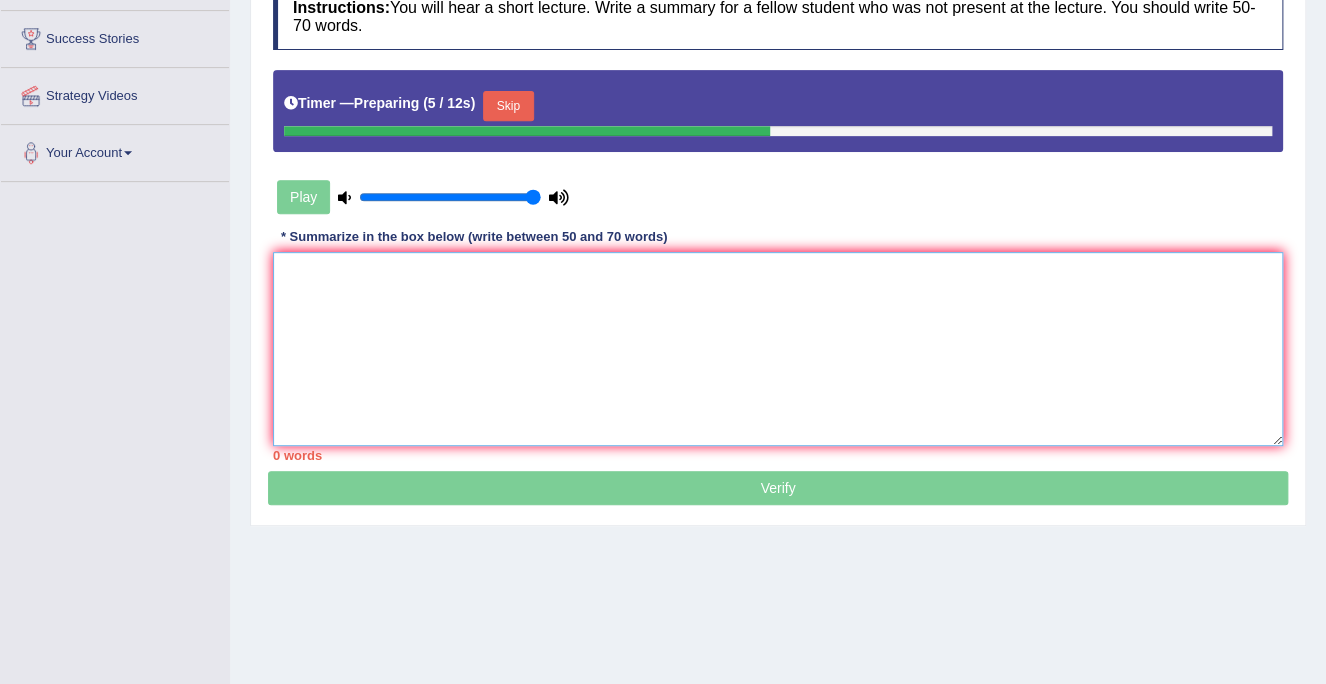 click at bounding box center (778, 349) 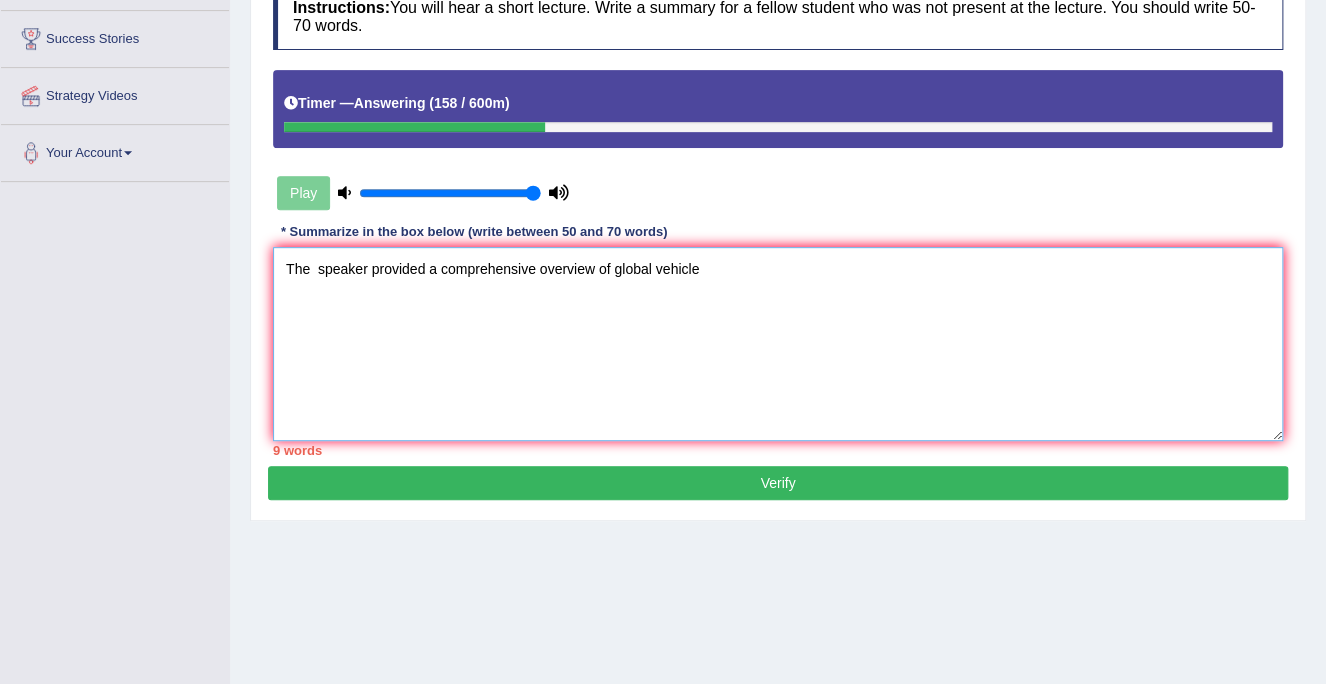click on "The  speaker provided a comprehensive overview of global vehicle" at bounding box center (778, 344) 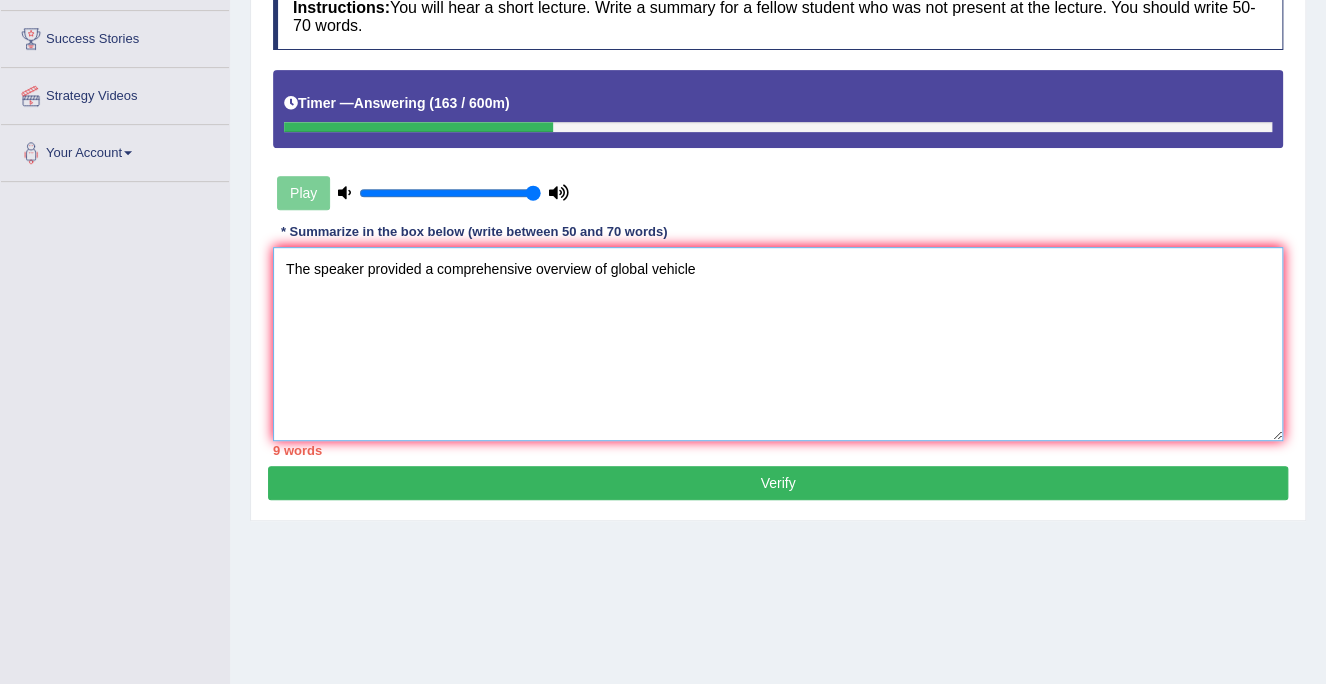 click on "The speaker provided a comprehensive overview of global vehicle" at bounding box center (778, 344) 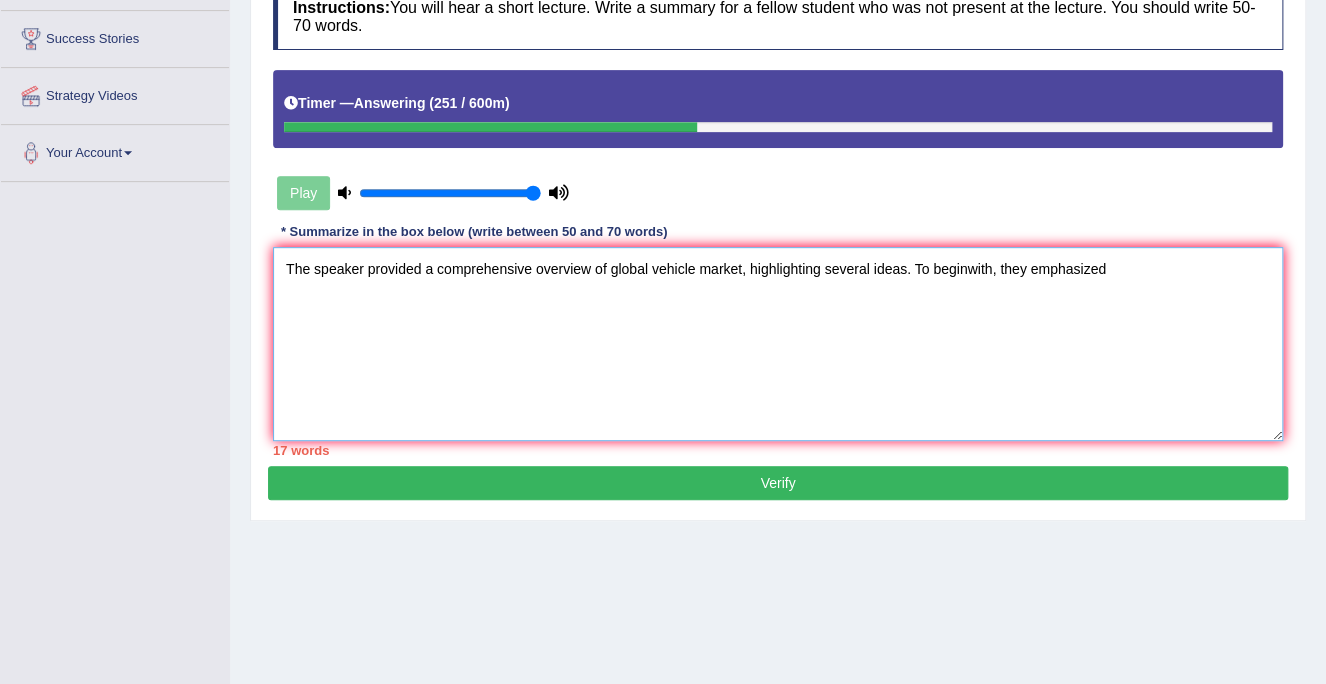 click on "The speaker provided a comprehensive overview of global vehicle market, highlighting several ideas. To beginwith, they emphasized" at bounding box center (778, 344) 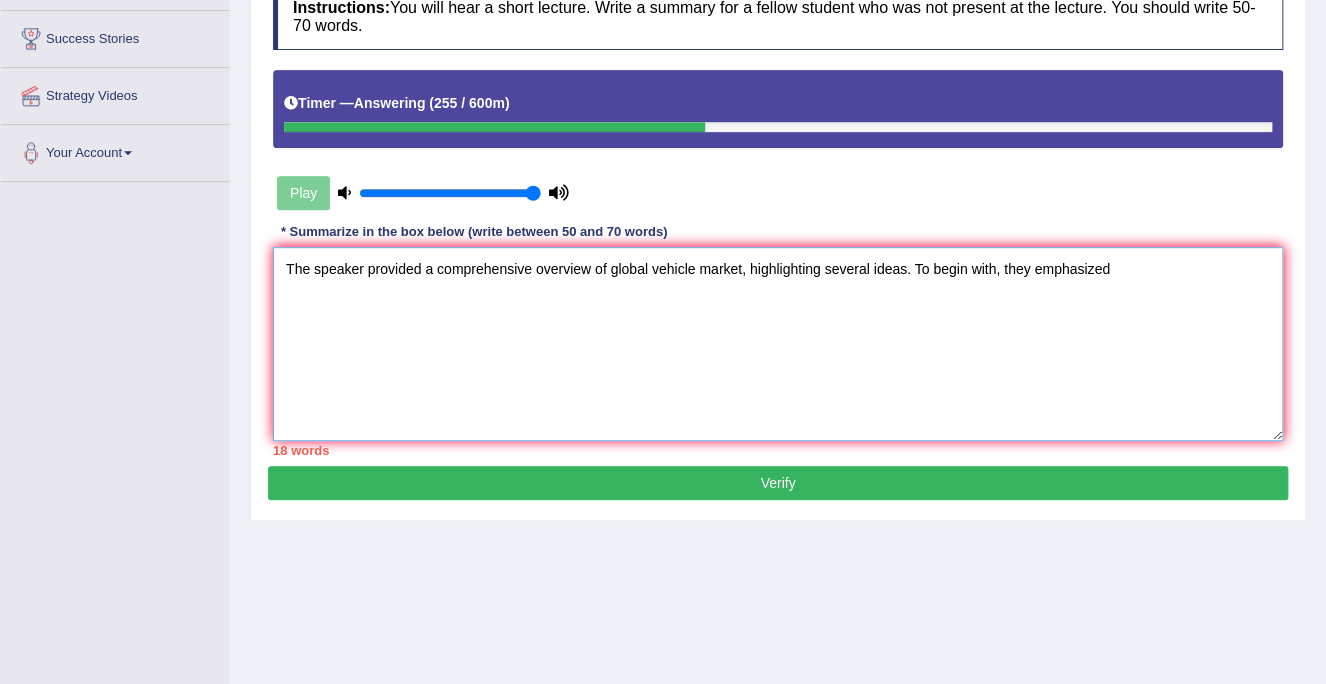 click on "The speaker provided a comprehensive overview of global vehicle market, highlighting several ideas. To begin with, they emphasized" at bounding box center (778, 344) 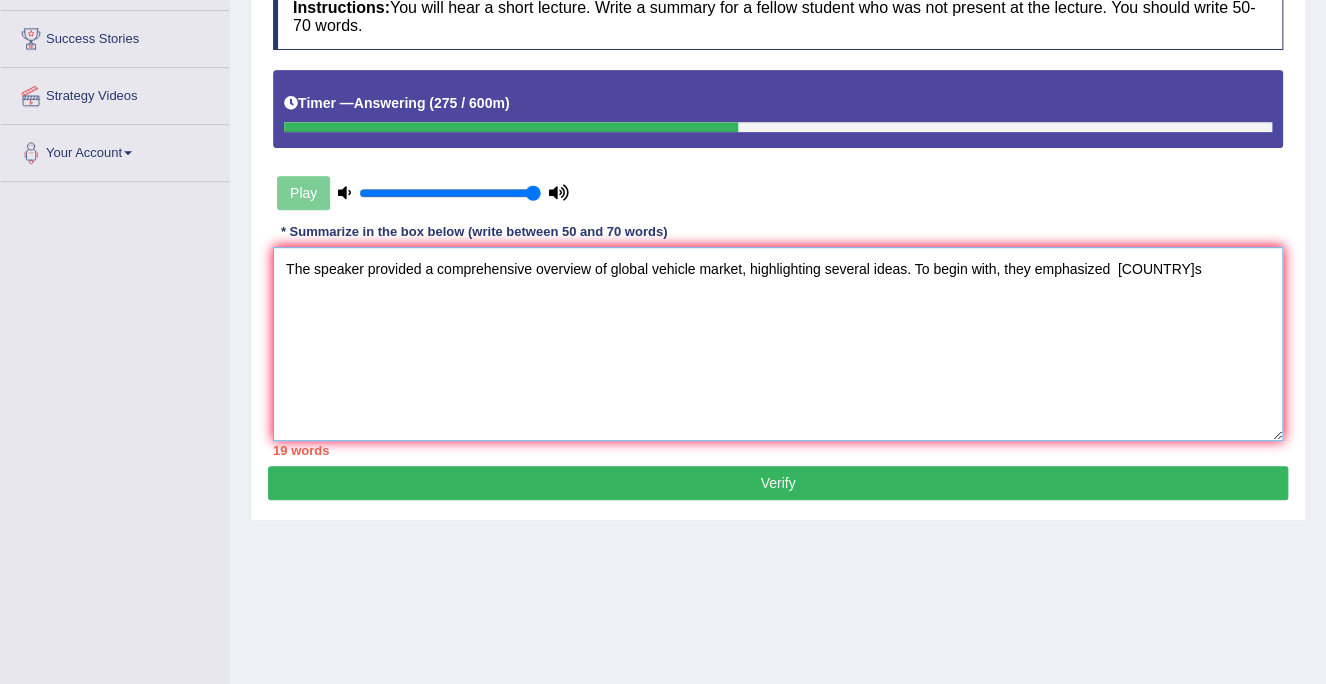 click on "The speaker provided a comprehensive overview of global vehicle market, highlighting several ideas. To begin with, they emphasized  Chinas" at bounding box center [778, 344] 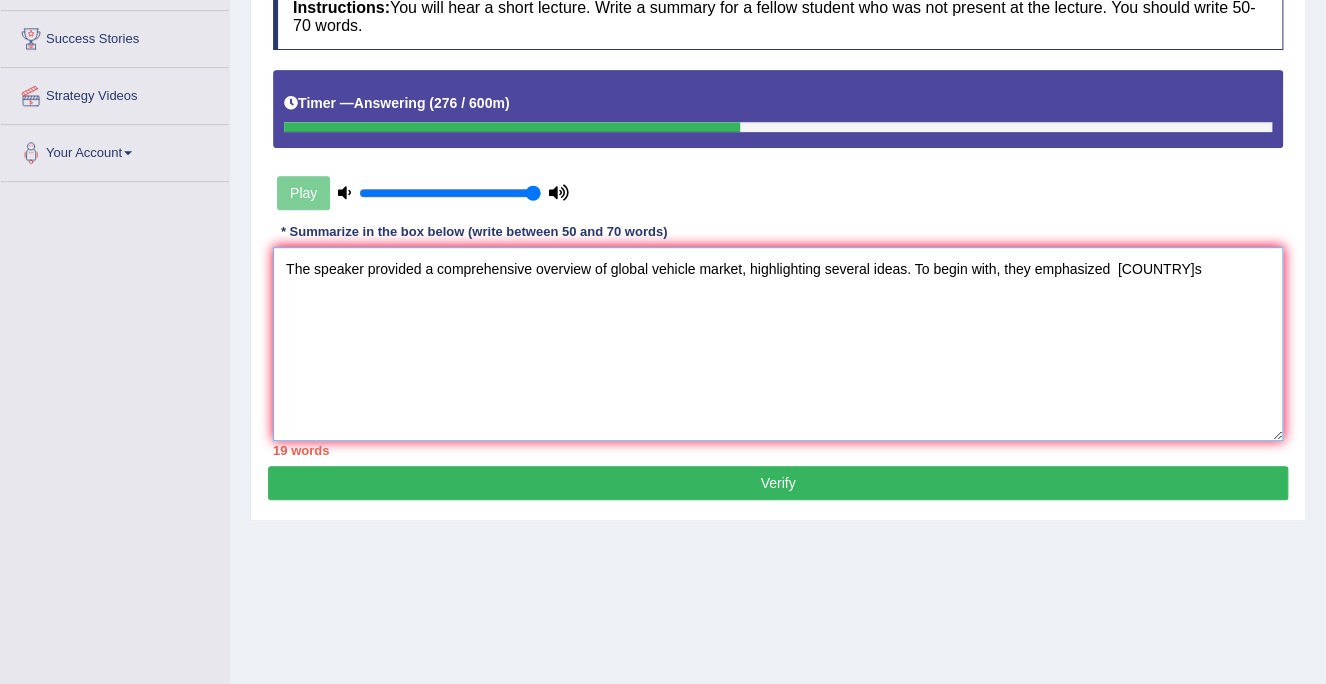 click on "The speaker provided a comprehensive overview of global vehicle market, highlighting several ideas. To begin with, they emphasized  Chinas" at bounding box center [778, 344] 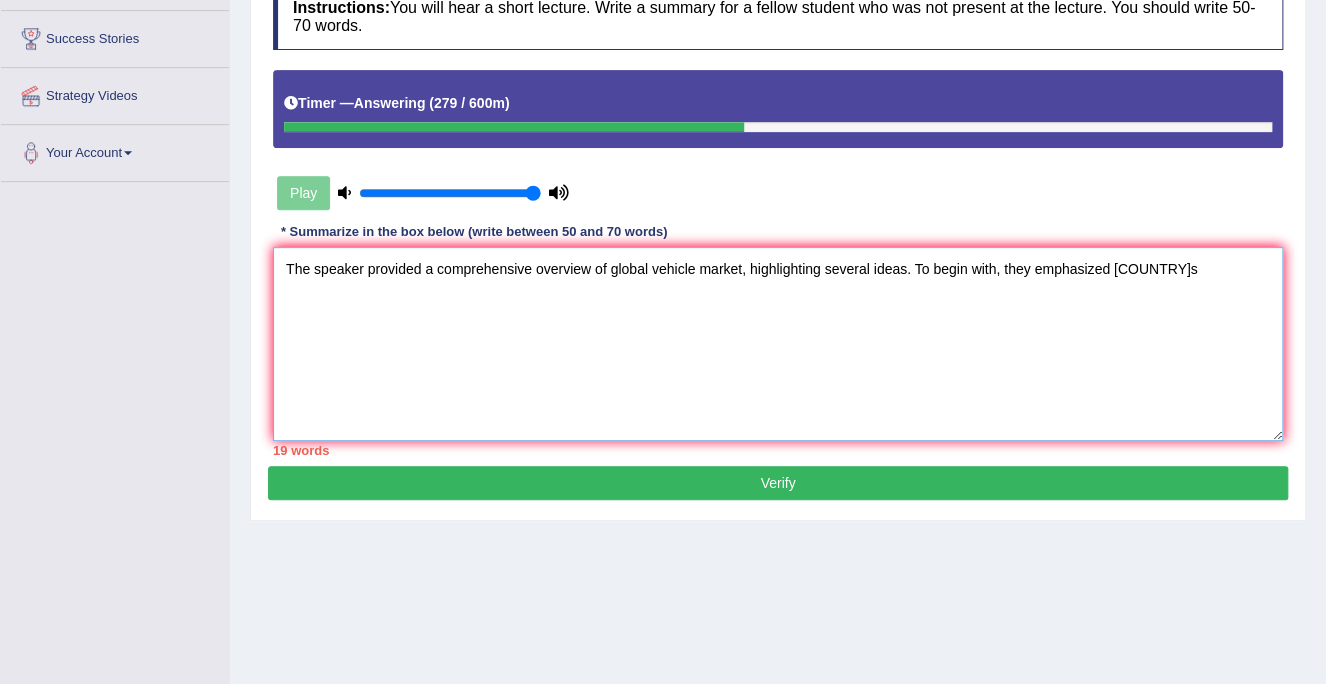click on "The speaker provided a comprehensive overview of global vehicle market, highlighting several ideas. To begin with, they emphasized Chinas" at bounding box center [778, 344] 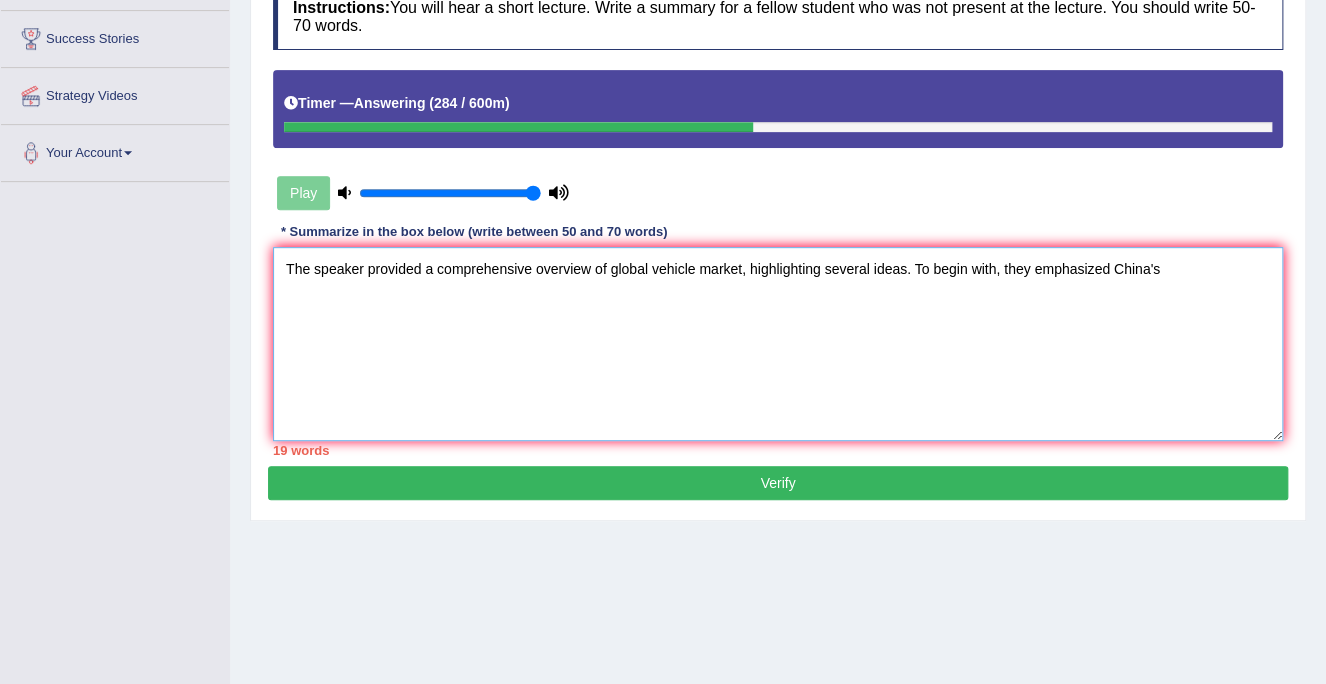click on "The speaker provided a comprehensive overview of global vehicle market, highlighting several ideas. To begin with, they emphasized China's" at bounding box center (778, 344) 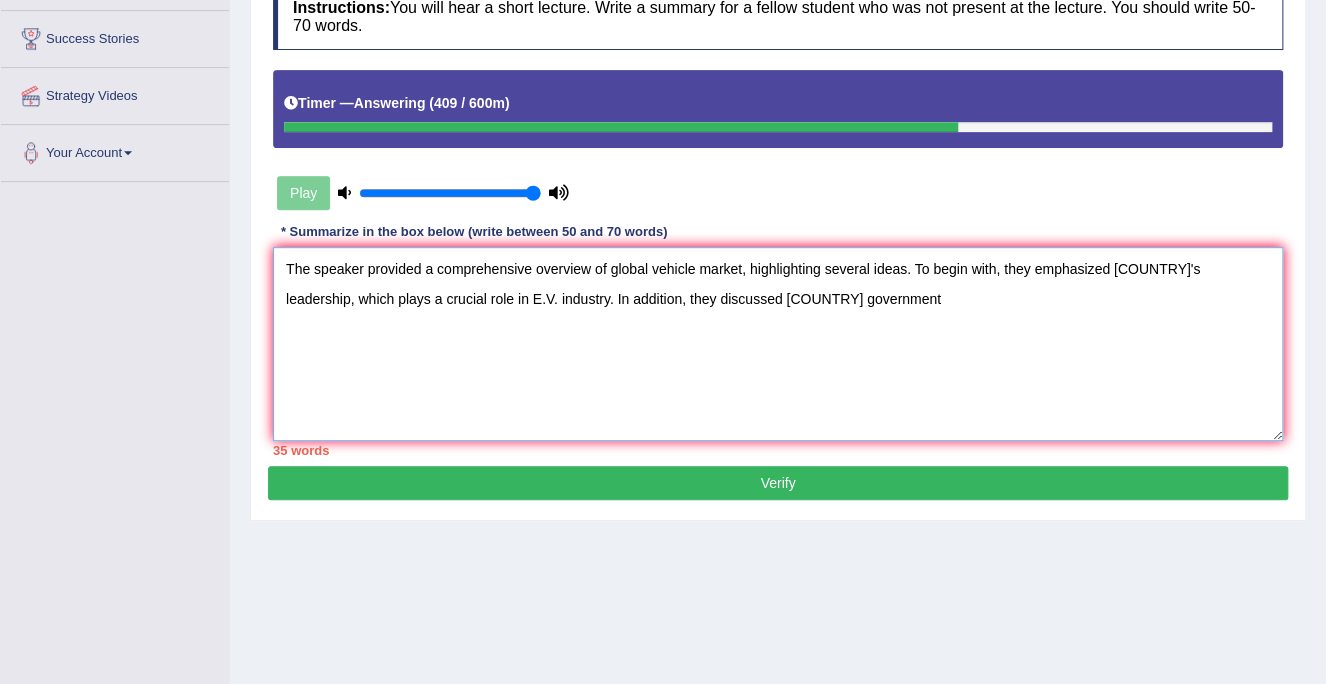 type on "The speaker provided a comprehensive overview of global vehicle market, highlighting several ideas. To begin with, they emphasized China's leadership, which plays a crucial role in E.V. industry. In addition, they discussed Chinese government" 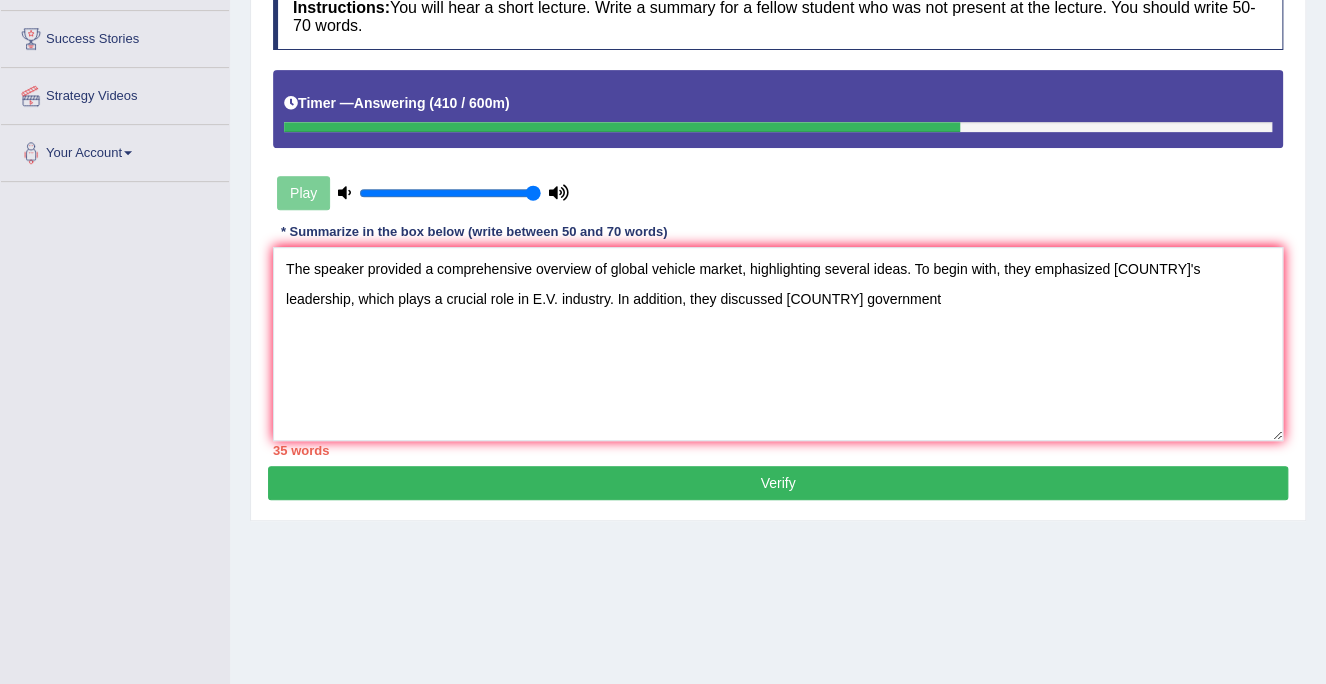 drag, startPoint x: 1324, startPoint y: 332, endPoint x: 1321, endPoint y: 120, distance: 212.02122 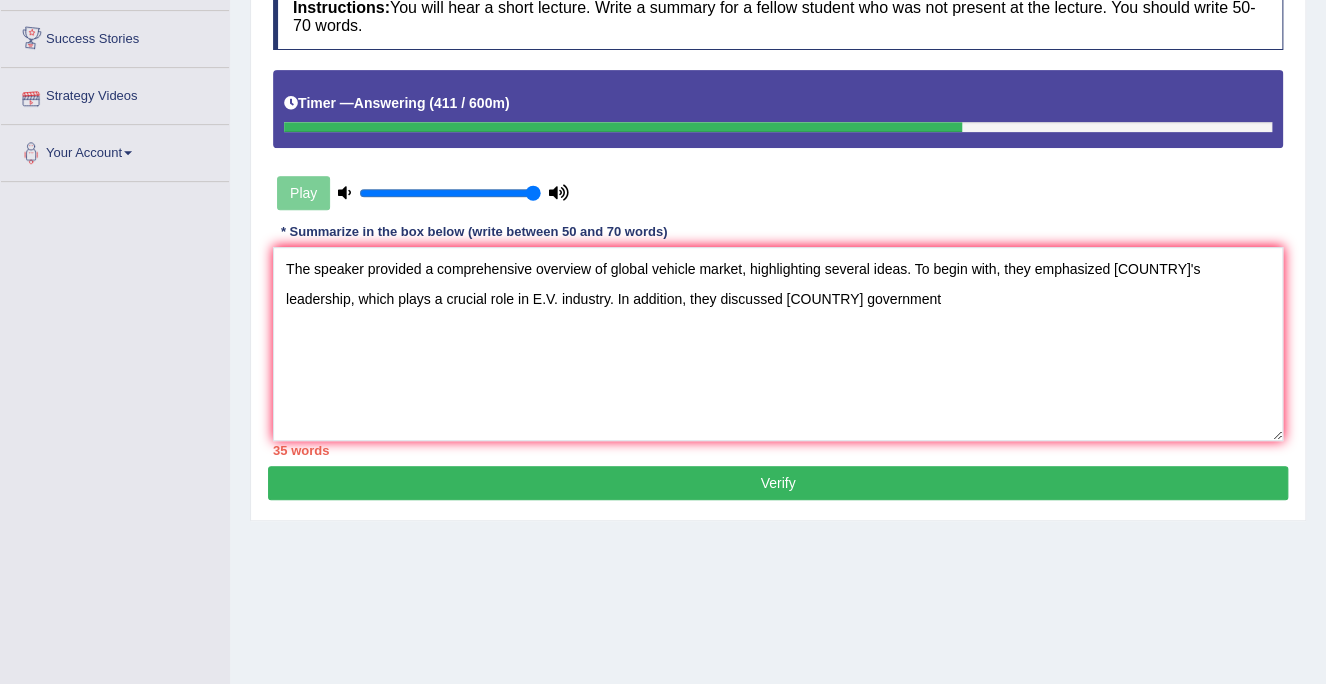 click at bounding box center (291, 103) 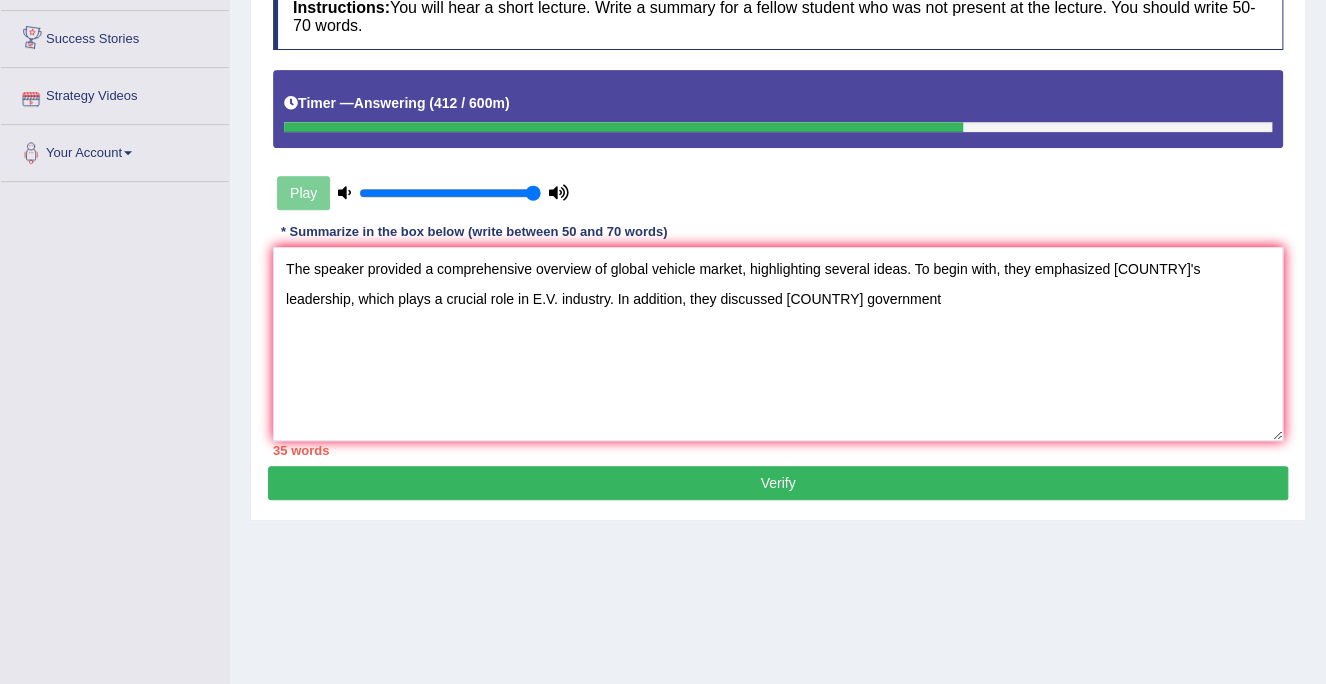 click at bounding box center (291, 103) 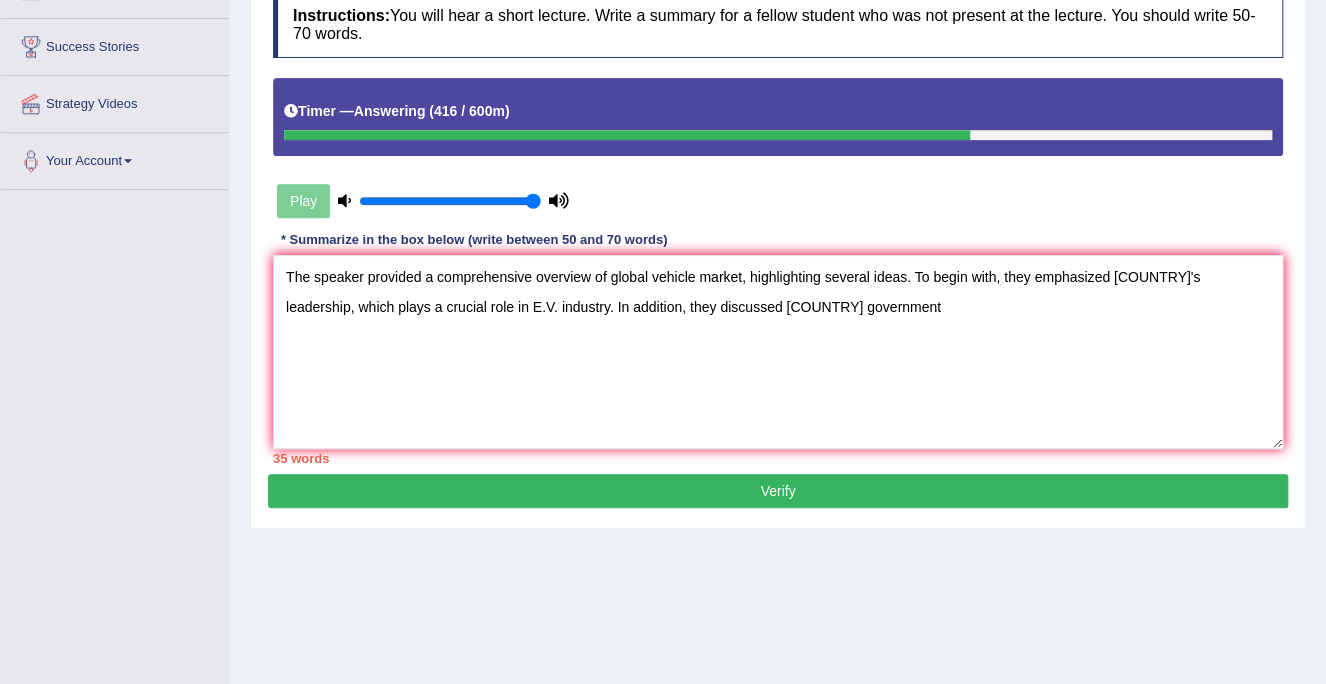 scroll, scrollTop: 323, scrollLeft: 0, axis: vertical 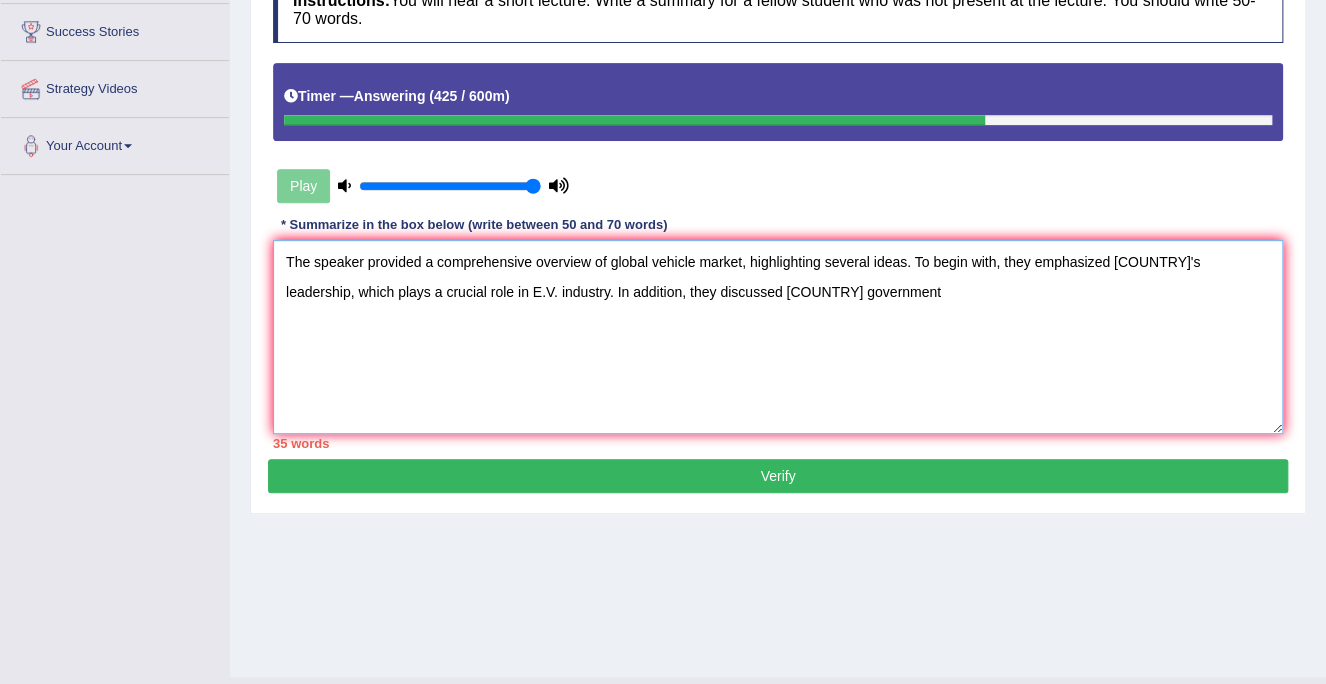 click on "The speaker provided a comprehensive overview of global vehicle market, highlighting several ideas. To begin with, they emphasized China's leadership, which plays a crucial role in E.V. industry. In addition, they discussed Chinese government" at bounding box center (778, 337) 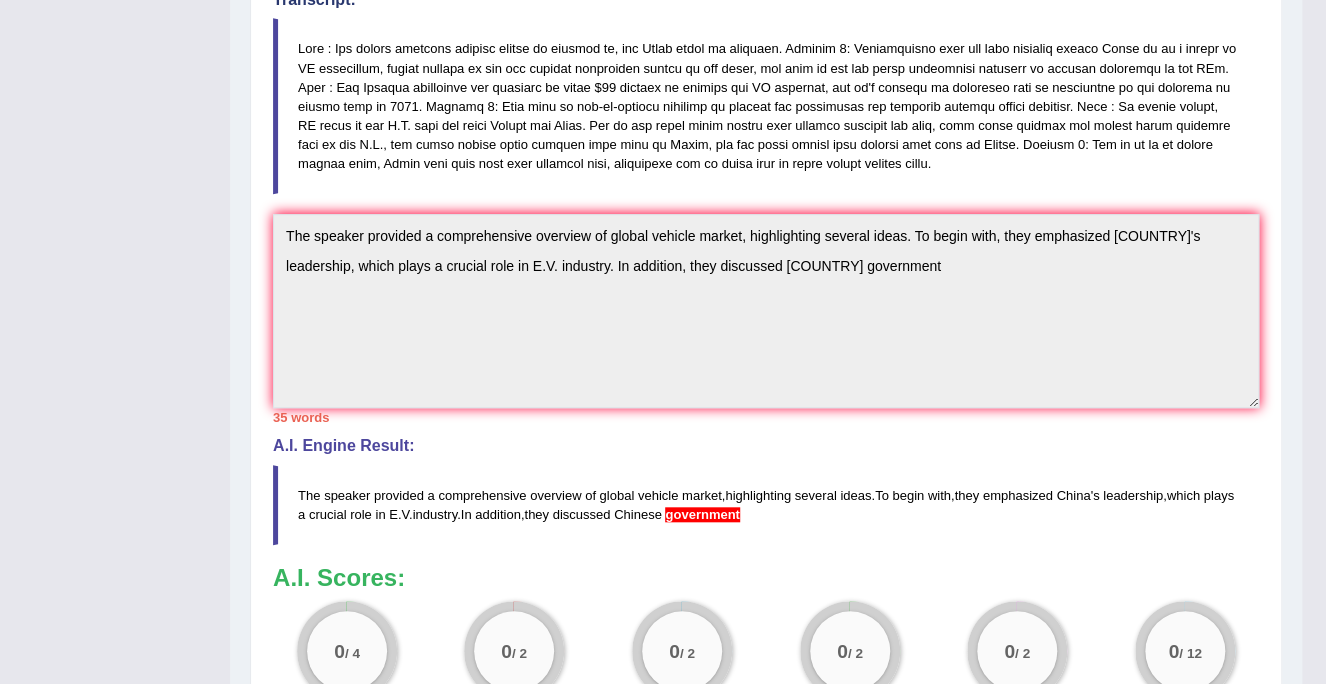 scroll, scrollTop: 548, scrollLeft: 0, axis: vertical 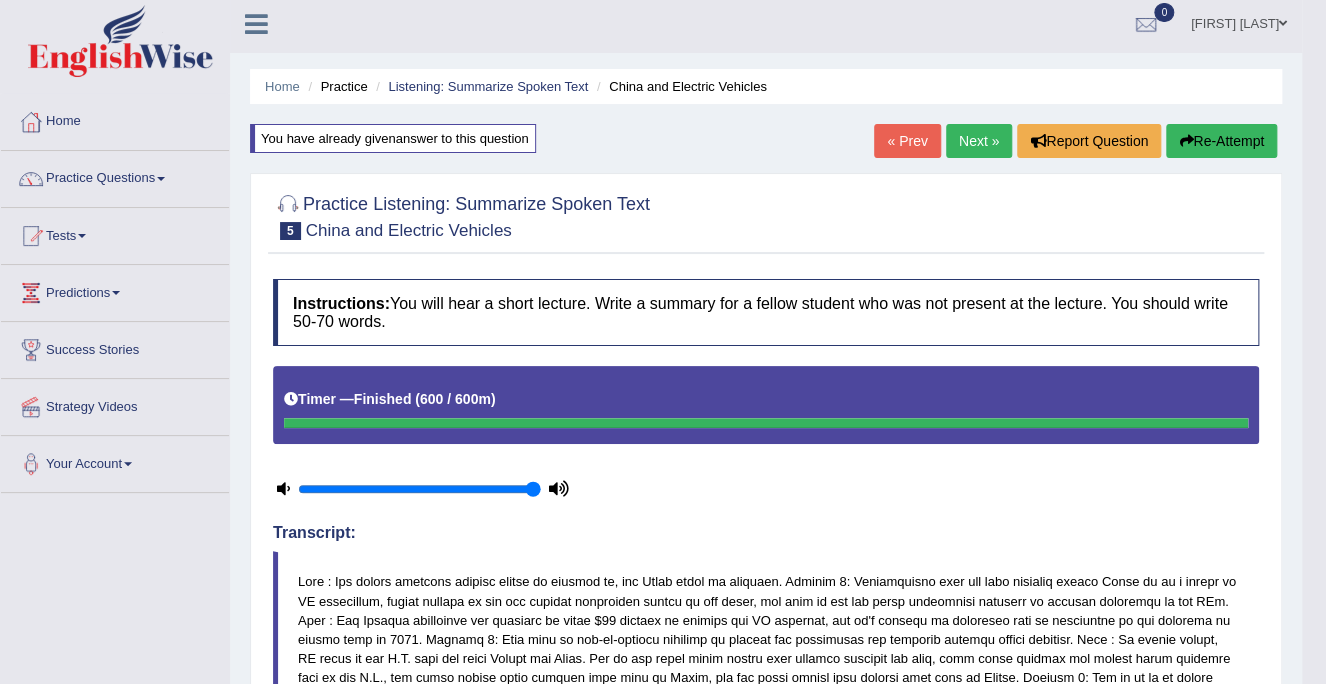 click on "Re-Attempt" at bounding box center (1221, 141) 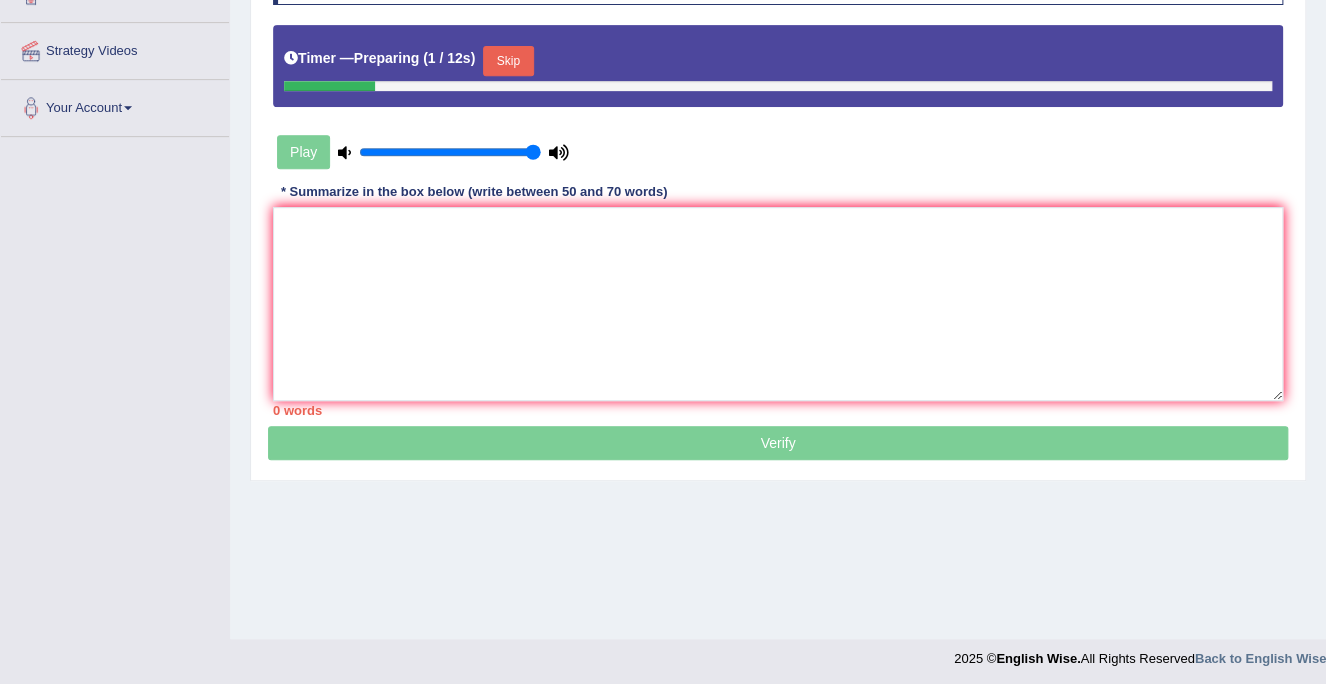 scroll, scrollTop: 364, scrollLeft: 0, axis: vertical 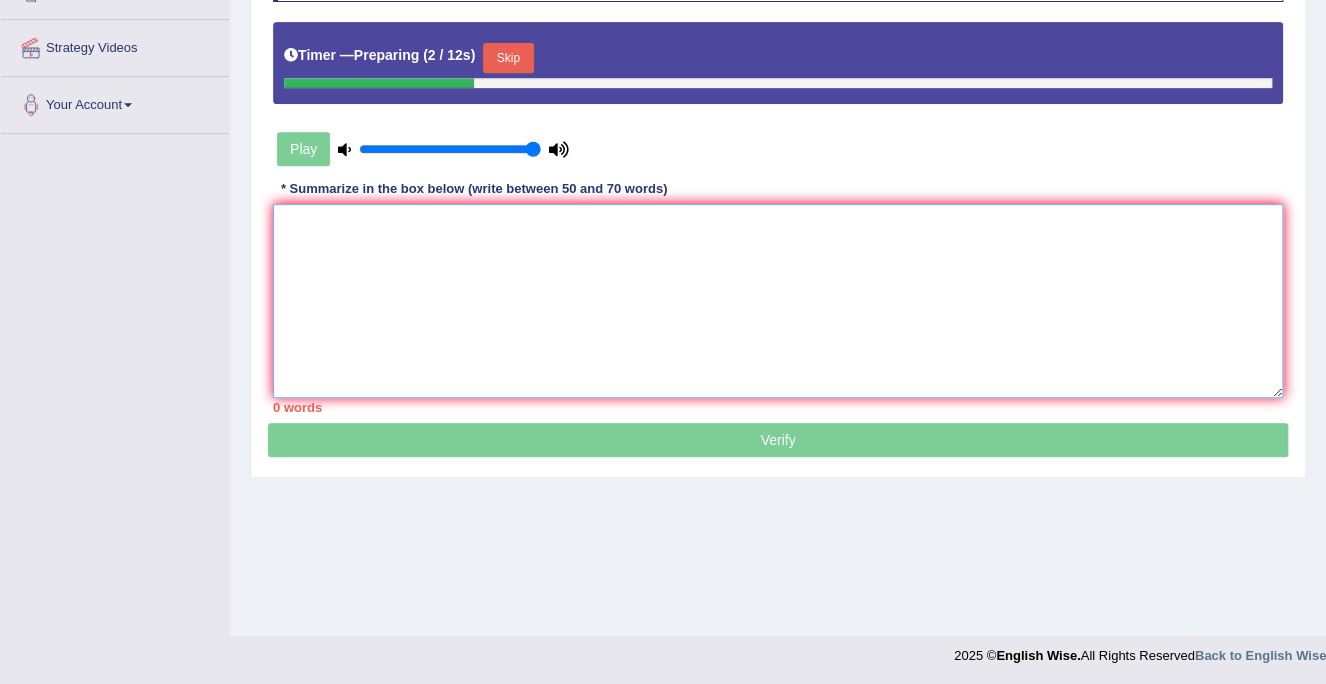 click at bounding box center (778, 301) 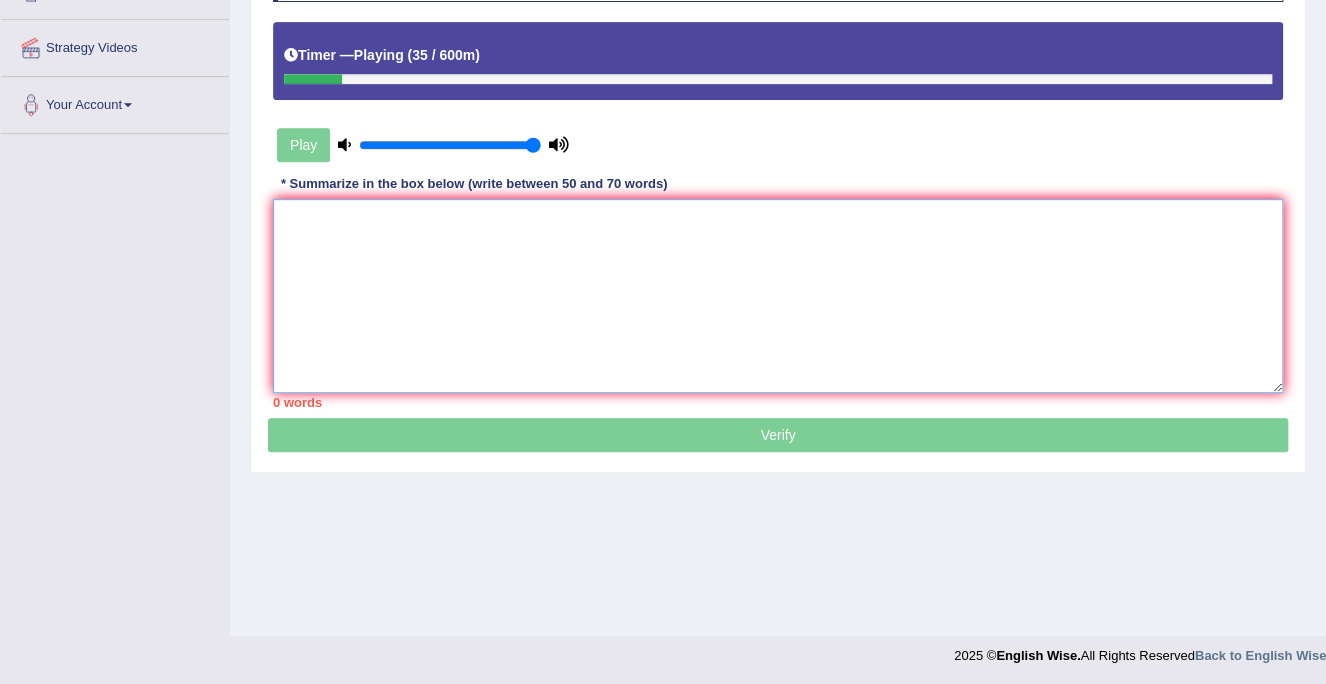 type on "t" 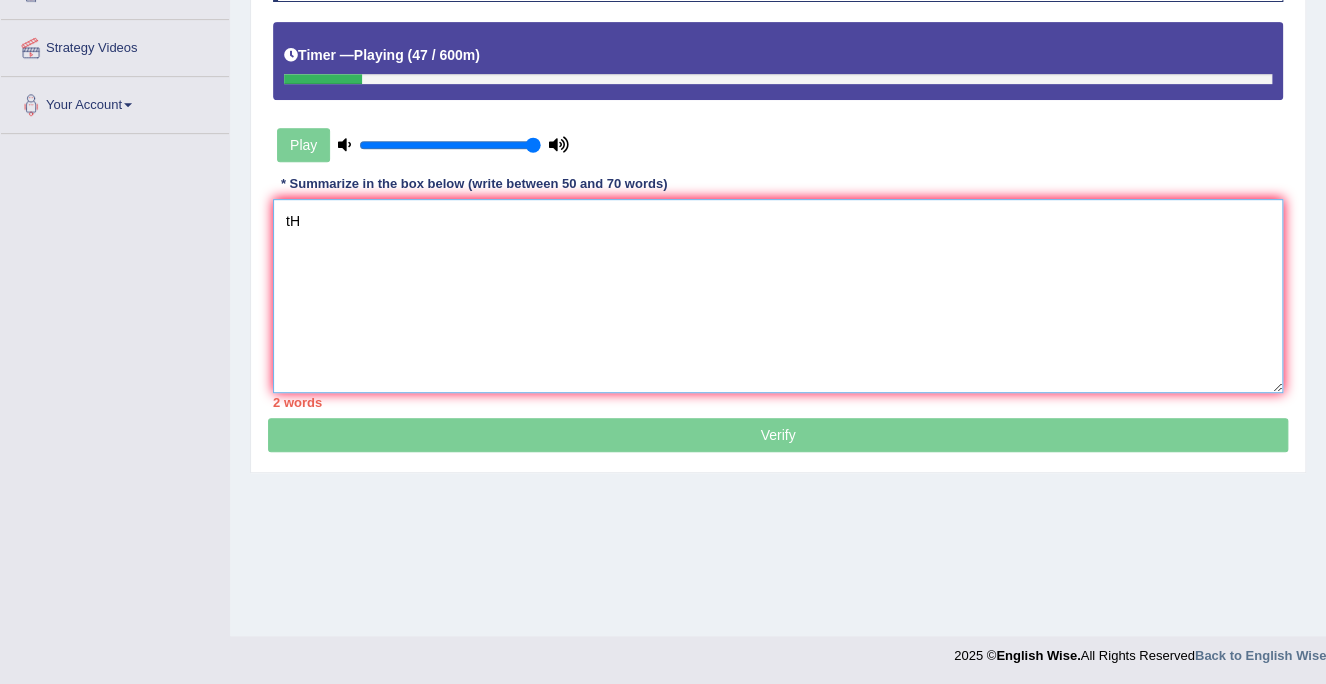 type on "t" 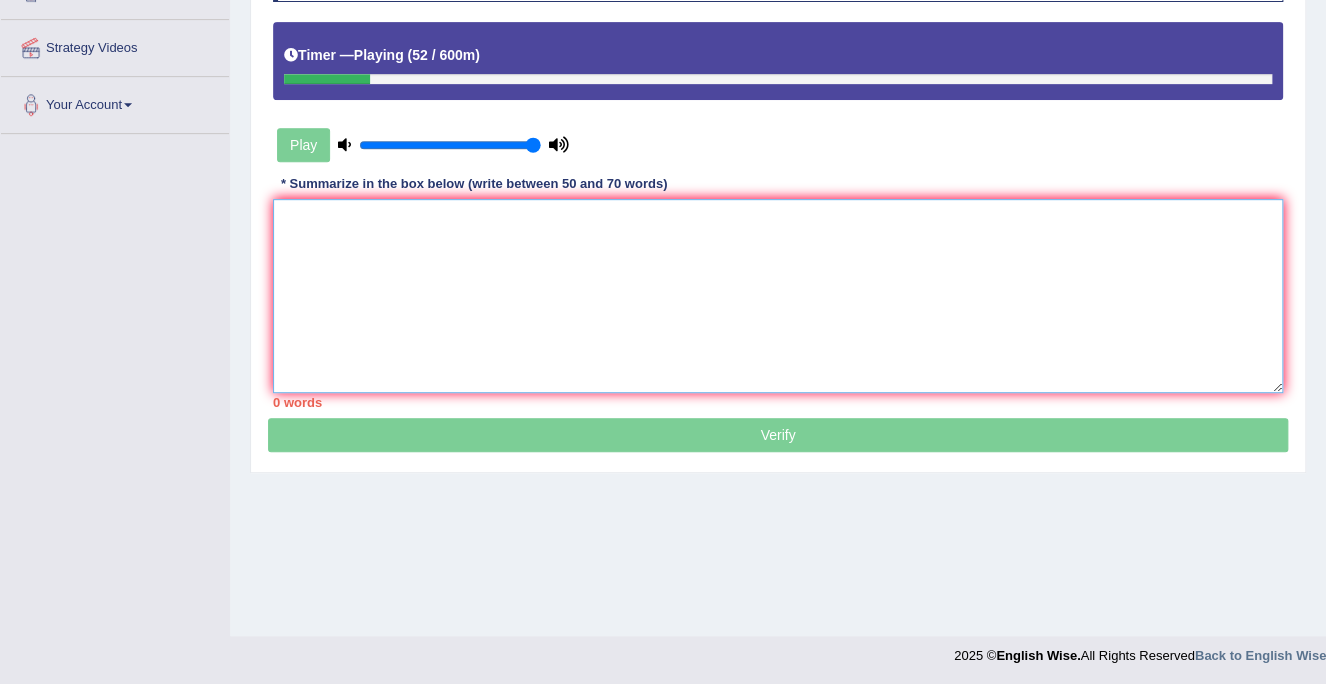 type on "t" 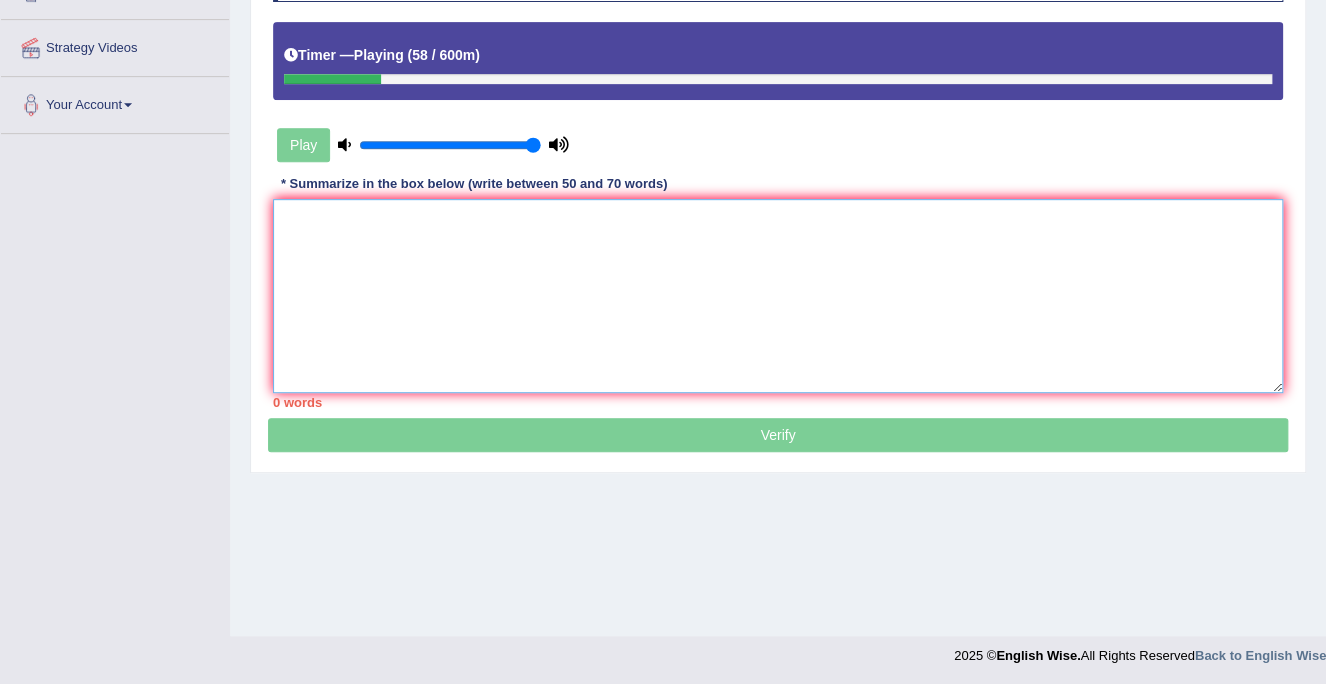 type on "t" 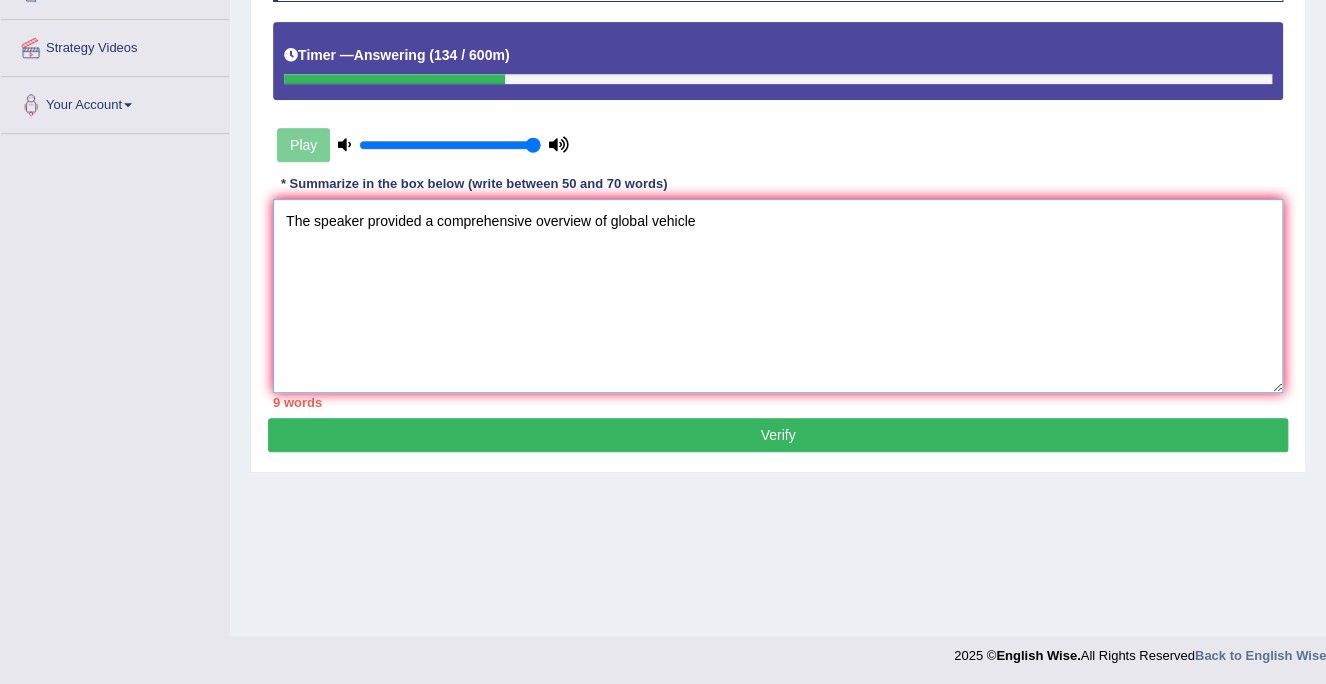 click on "The speaker provided a comprehensive overview of global vehicle" at bounding box center (778, 296) 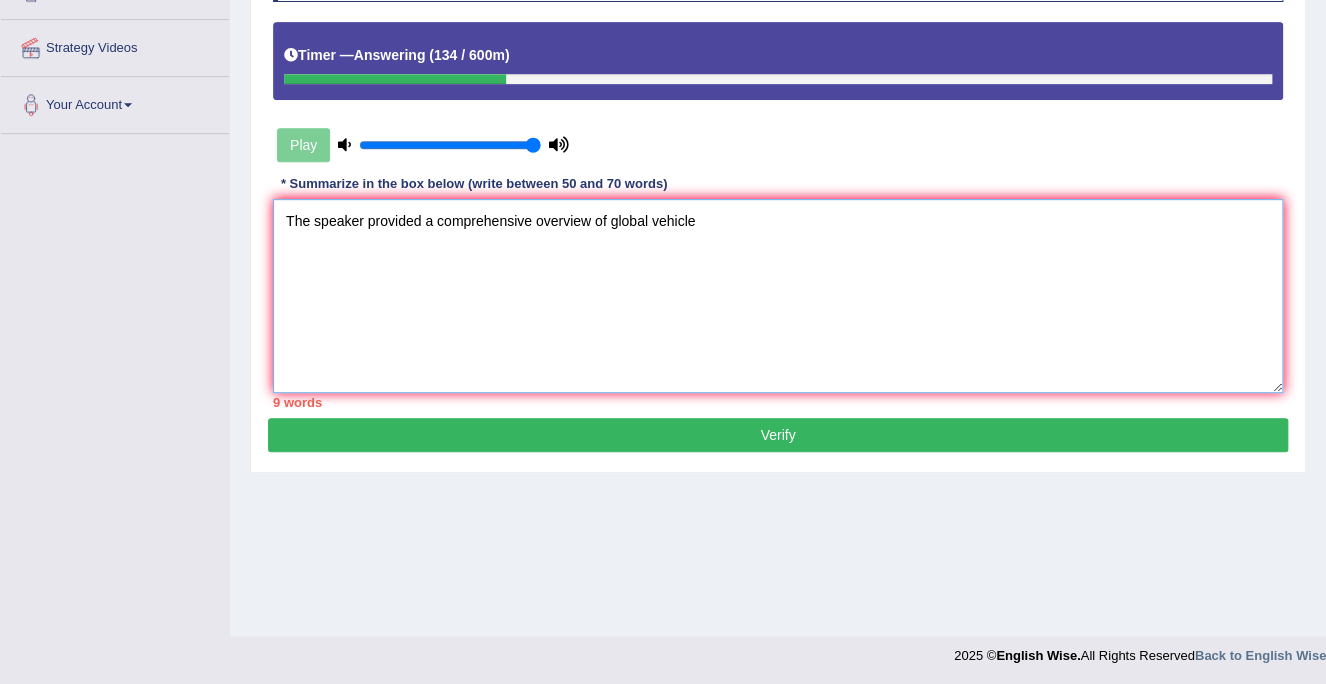 click on "The speaker provided a comprehensive overview of global vehicle" at bounding box center (778, 296) 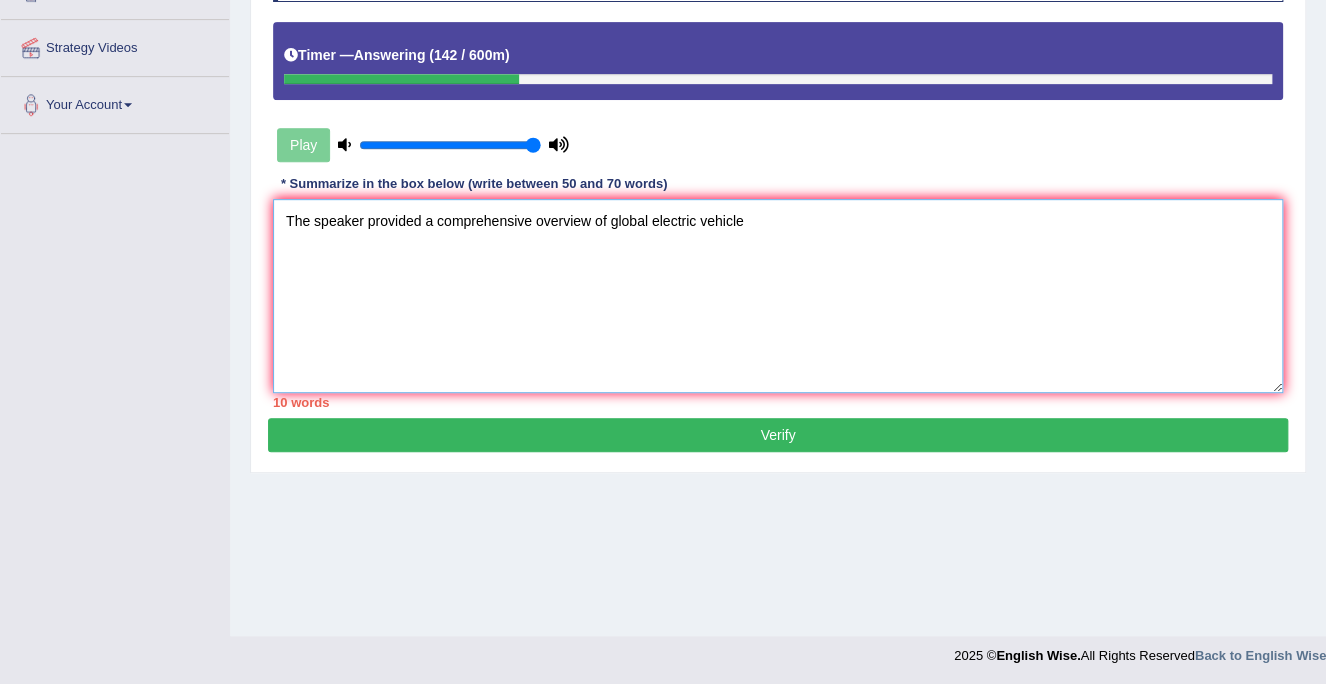 click on "The speaker provided a comprehensive overview of global electric vehicle" at bounding box center [778, 296] 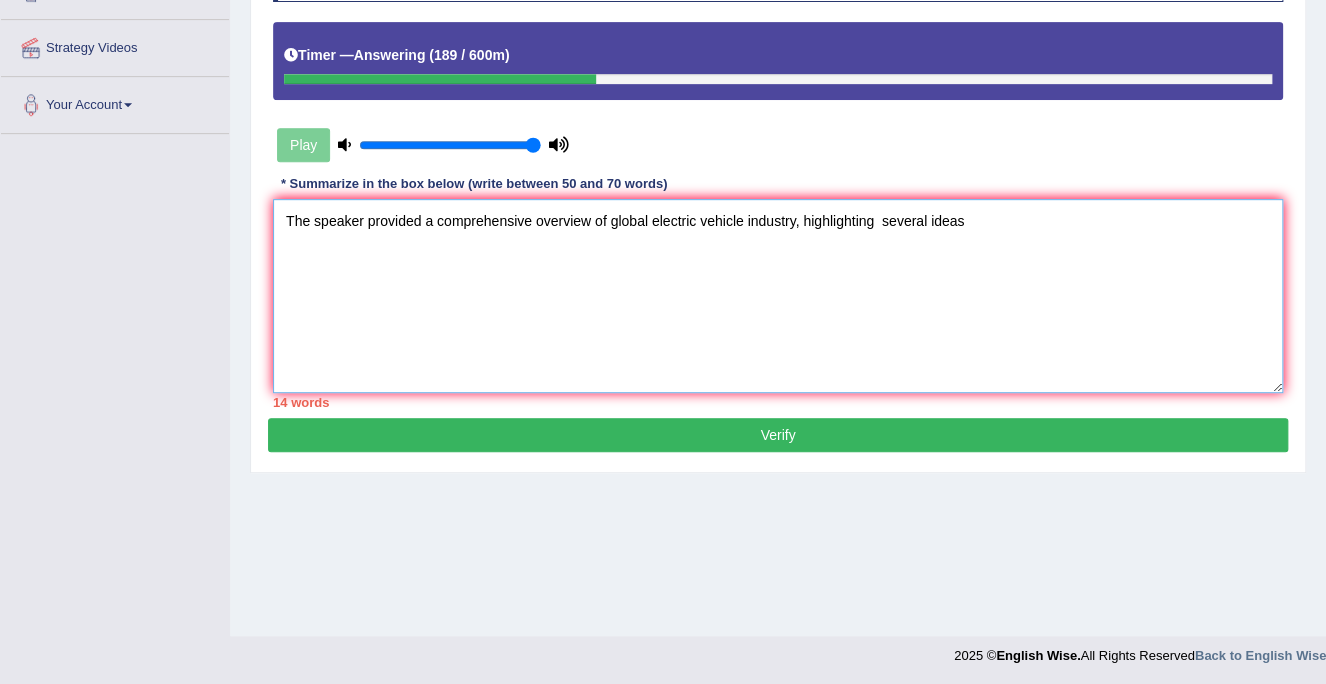 click on "The speaker provided a comprehensive overview of global electric vehicle industry, highlighting  several ideas" at bounding box center (778, 296) 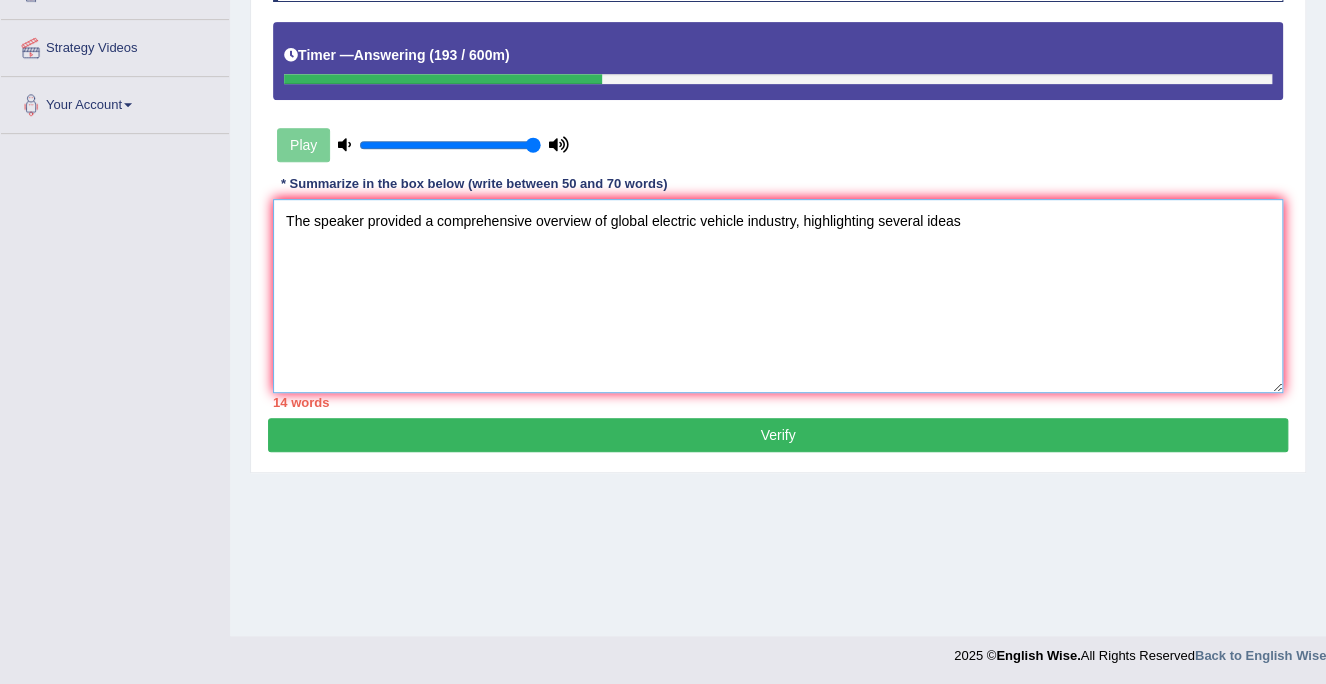 click on "The speaker provided a comprehensive overview of global electric vehicle industry, highlighting several ideas" at bounding box center (778, 296) 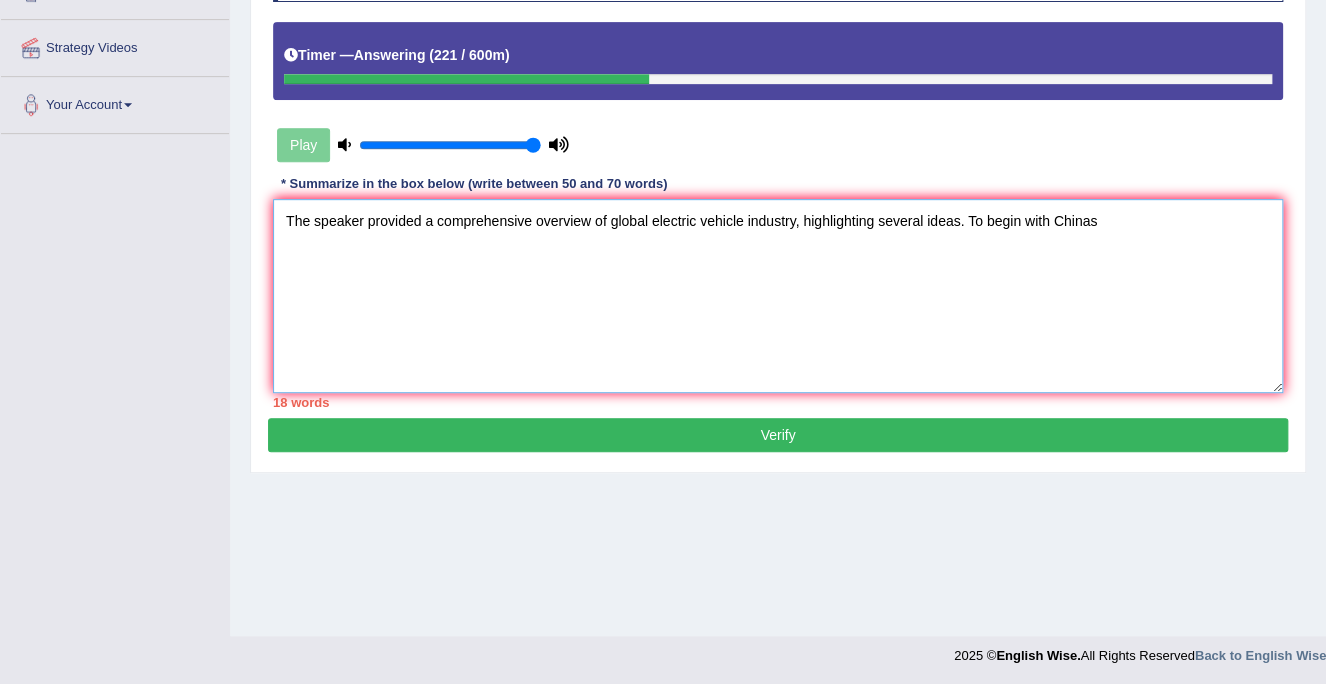 click on "The speaker provided a comprehensive overview of global electric vehicle industry, highlighting several ideas. To begin with Chinas" at bounding box center [778, 296] 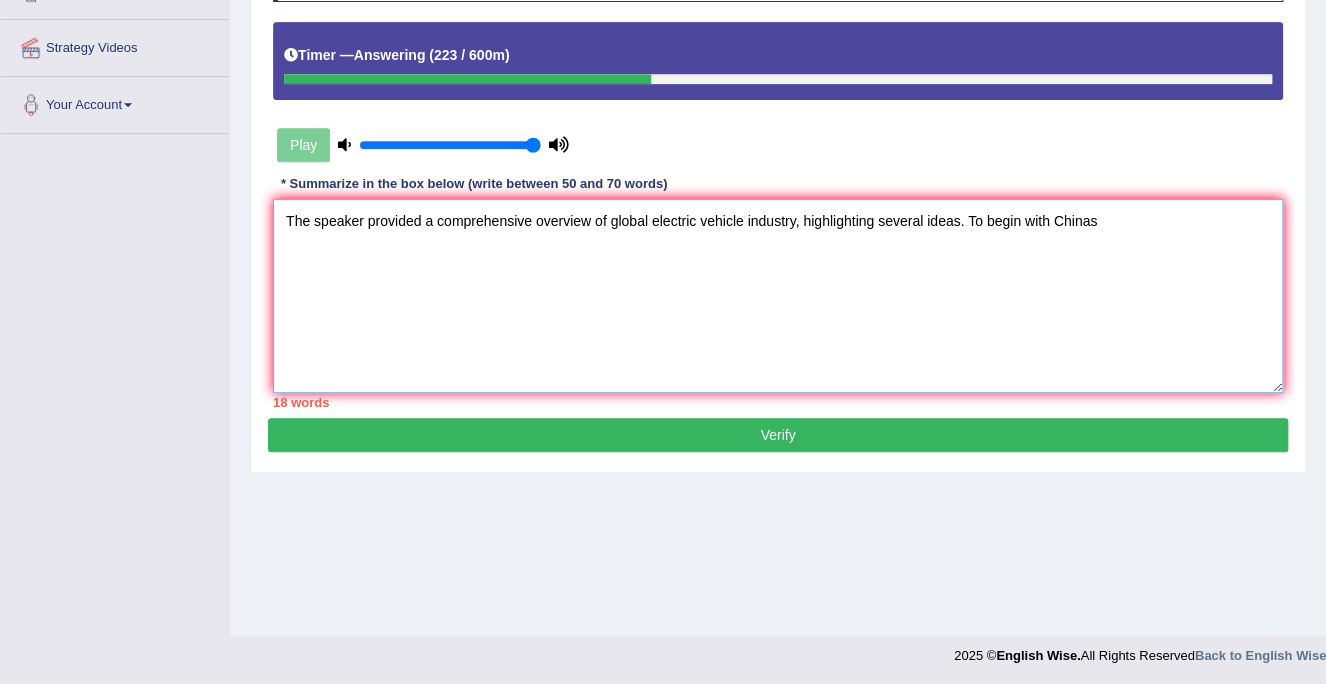 click on "The speaker provided a comprehensive overview of global electric vehicle industry, highlighting several ideas. To begin with Chinas" at bounding box center (778, 296) 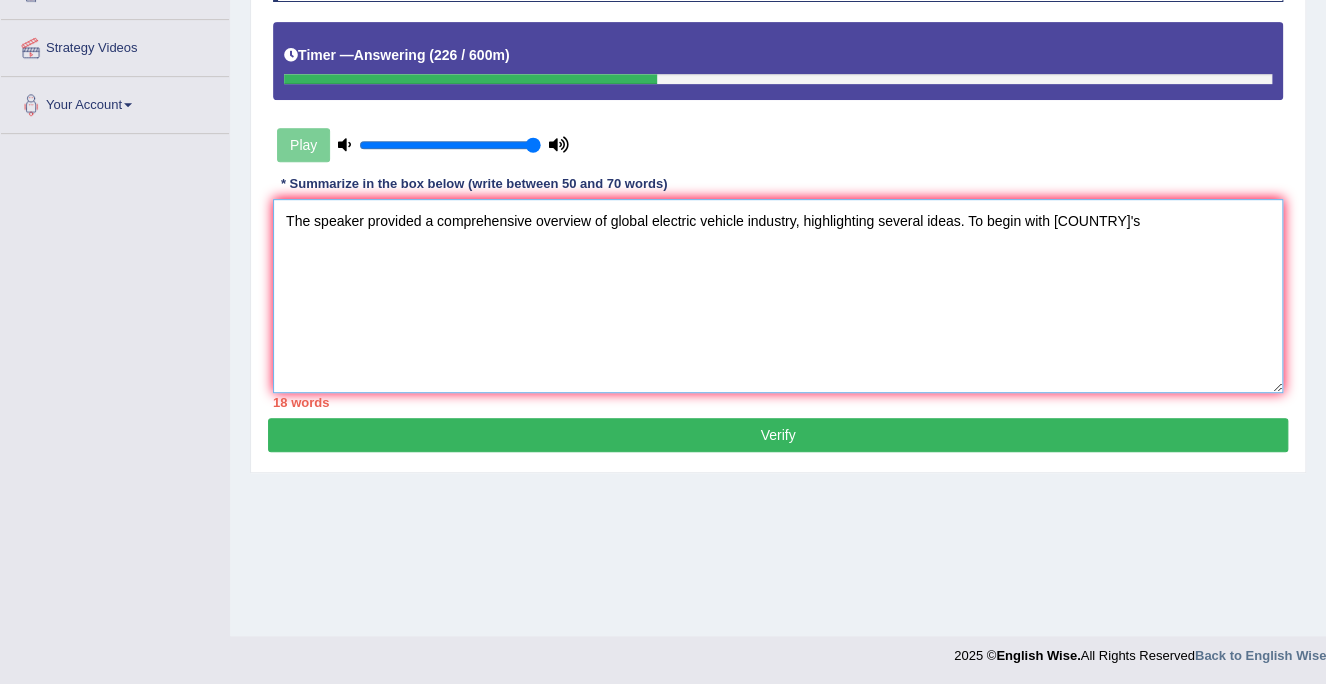 click on "The speaker provided a comprehensive overview of global electric vehicle industry, highlighting several ideas. To begin with [COUNTRY]'s" at bounding box center (778, 296) 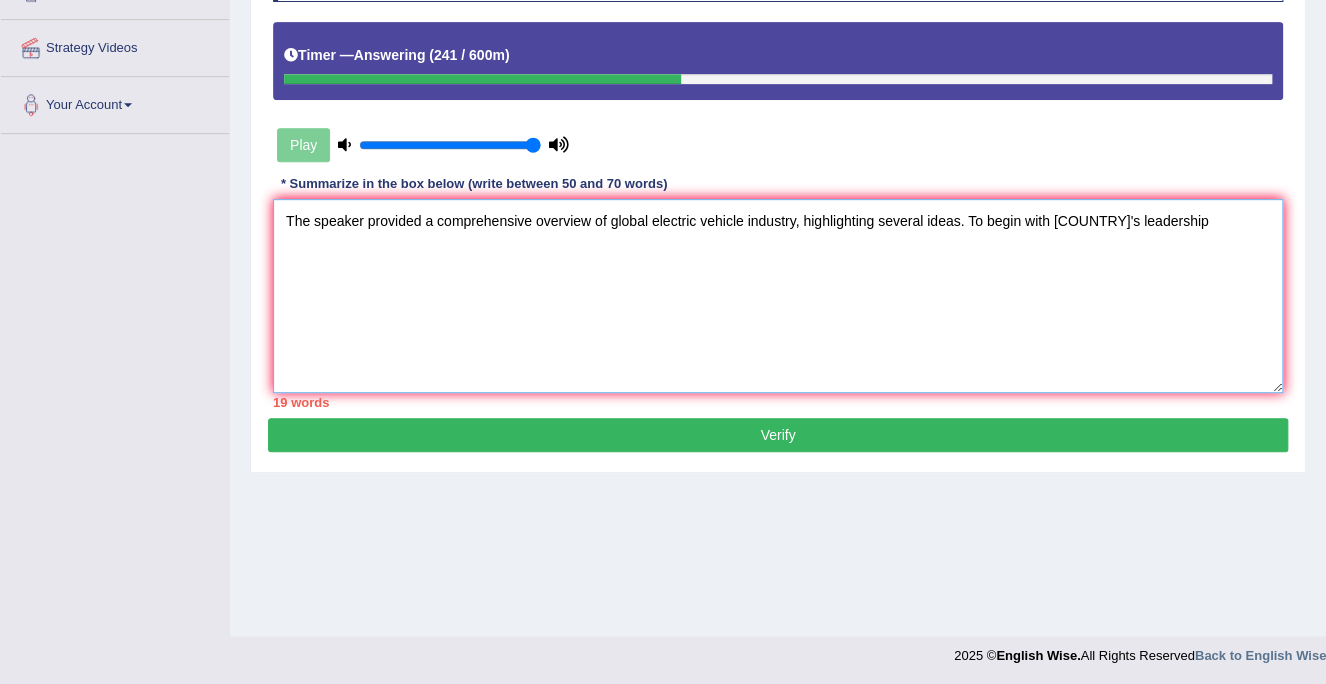 click on "The speaker provided a comprehensive overview of global electric vehicle industry, highlighting several ideas. To begin with [COUNTRY]'s leadership" at bounding box center [778, 296] 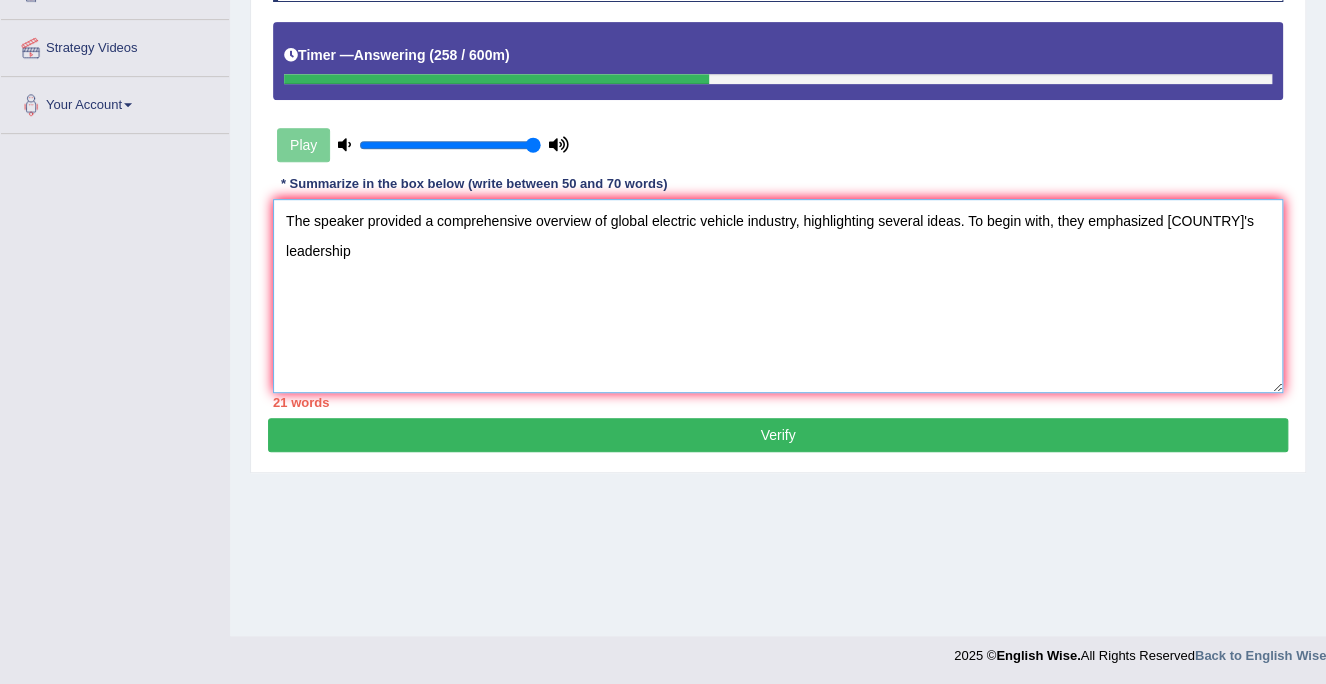 click on "The speaker provided a comprehensive overview of global electric vehicle industry, highlighting several ideas. To begin with, they emphasized [COUNTRY]'s leadership" at bounding box center (778, 296) 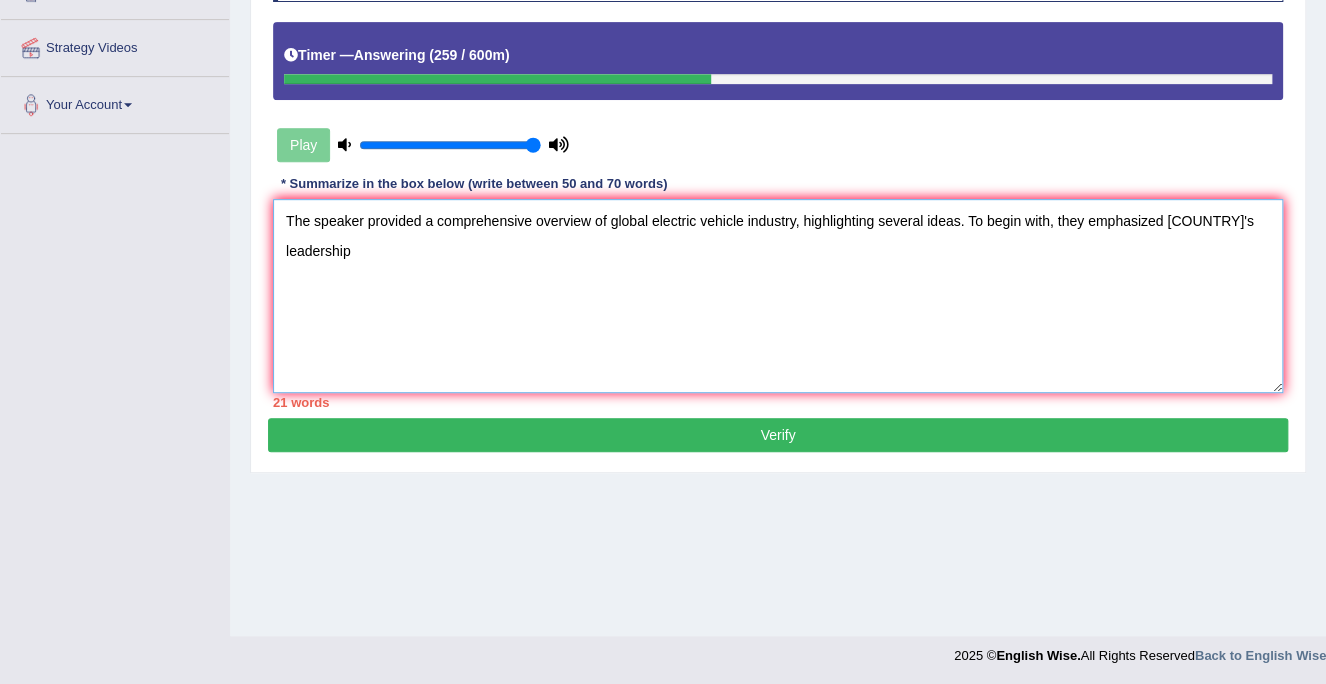 click on "The speaker provided a comprehensive overview of global electric vehicle industry, highlighting several ideas. To begin with, they emphasized [COUNTRY]'s leadership" at bounding box center (778, 296) 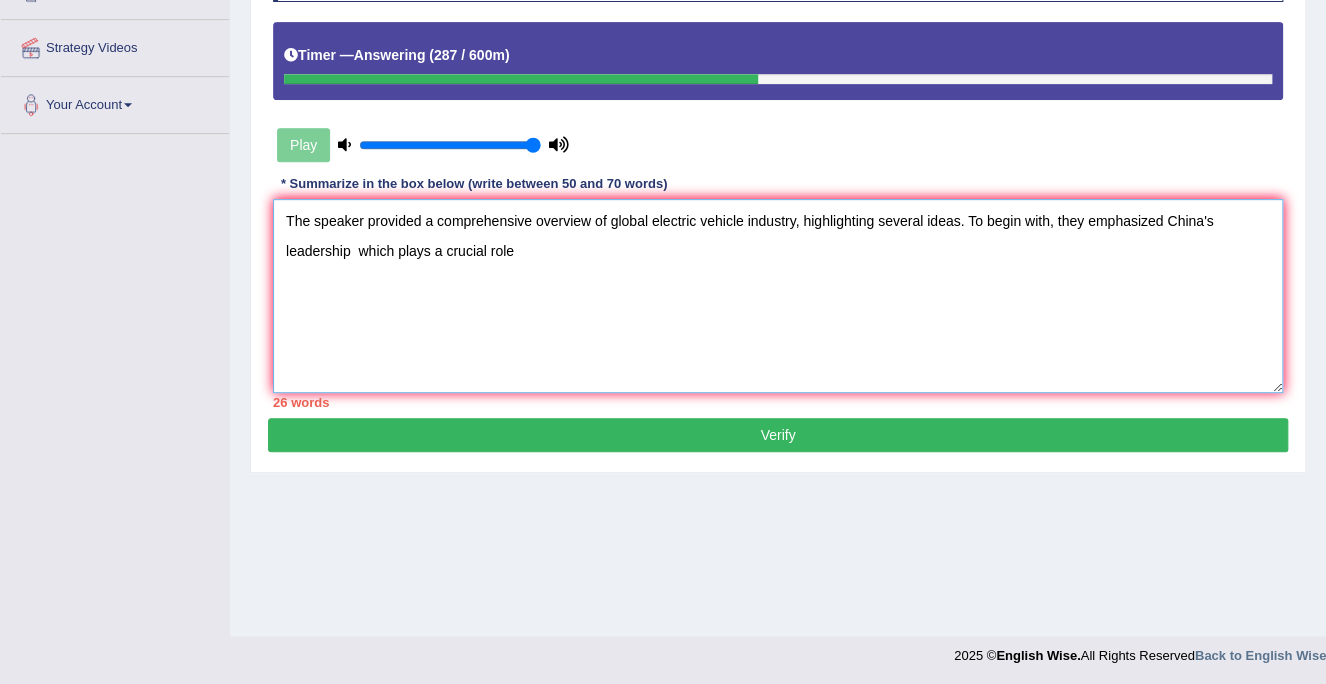 click on "The speaker provided a comprehensive overview of global electric vehicle industry, highlighting several ideas. To begin with, they emphasized China's leadership  which plays a crucial role" at bounding box center (778, 296) 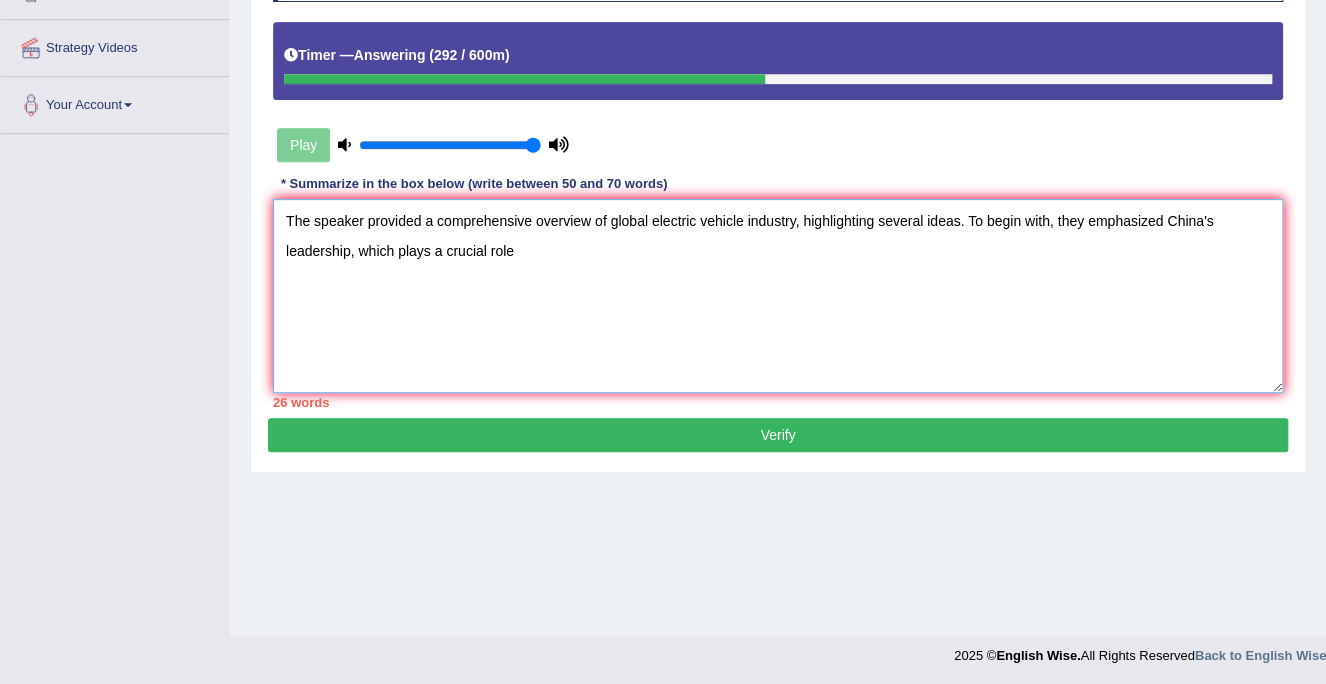 click on "The speaker provided a comprehensive overview of global electric vehicle industry, highlighting several ideas. To begin with, they emphasized China's leadership, which plays a crucial role" at bounding box center [778, 296] 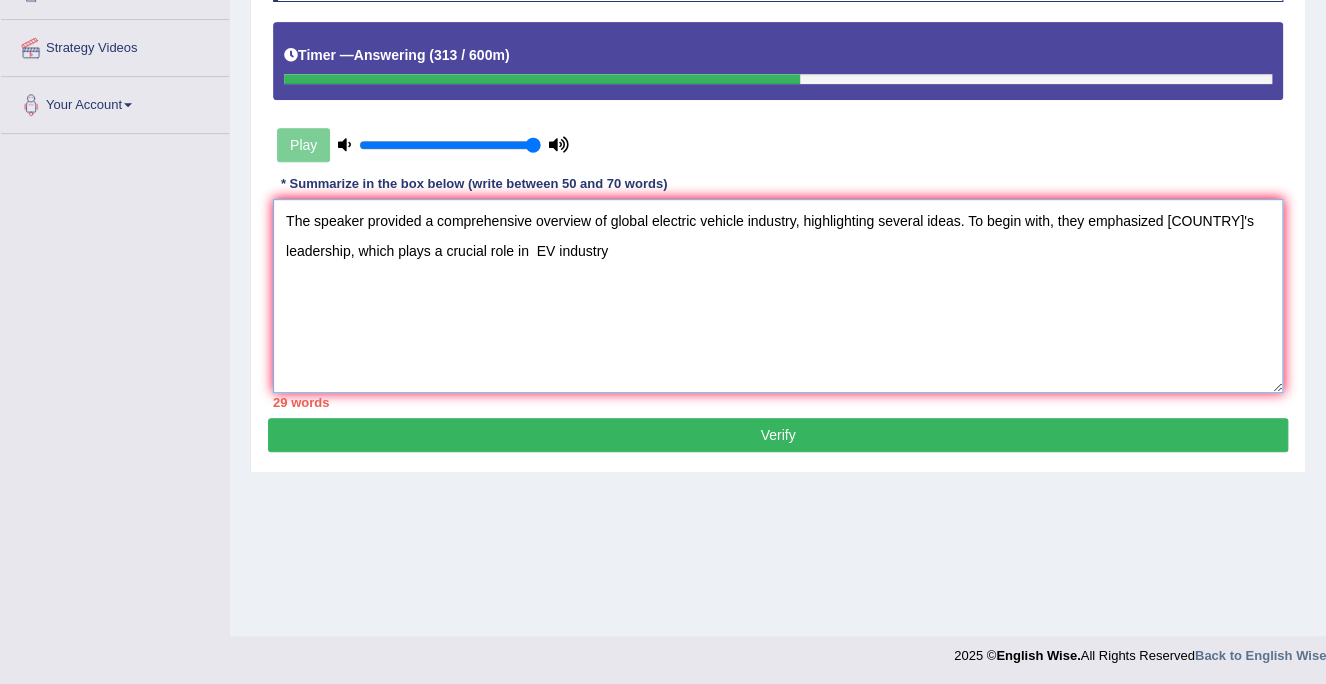 click on "The speaker provided a comprehensive overview of global electric vehicle industry, highlighting several ideas. To begin with, they emphasized [COUNTRY]'s leadership, which plays a crucial role in  EV industry" at bounding box center [778, 296] 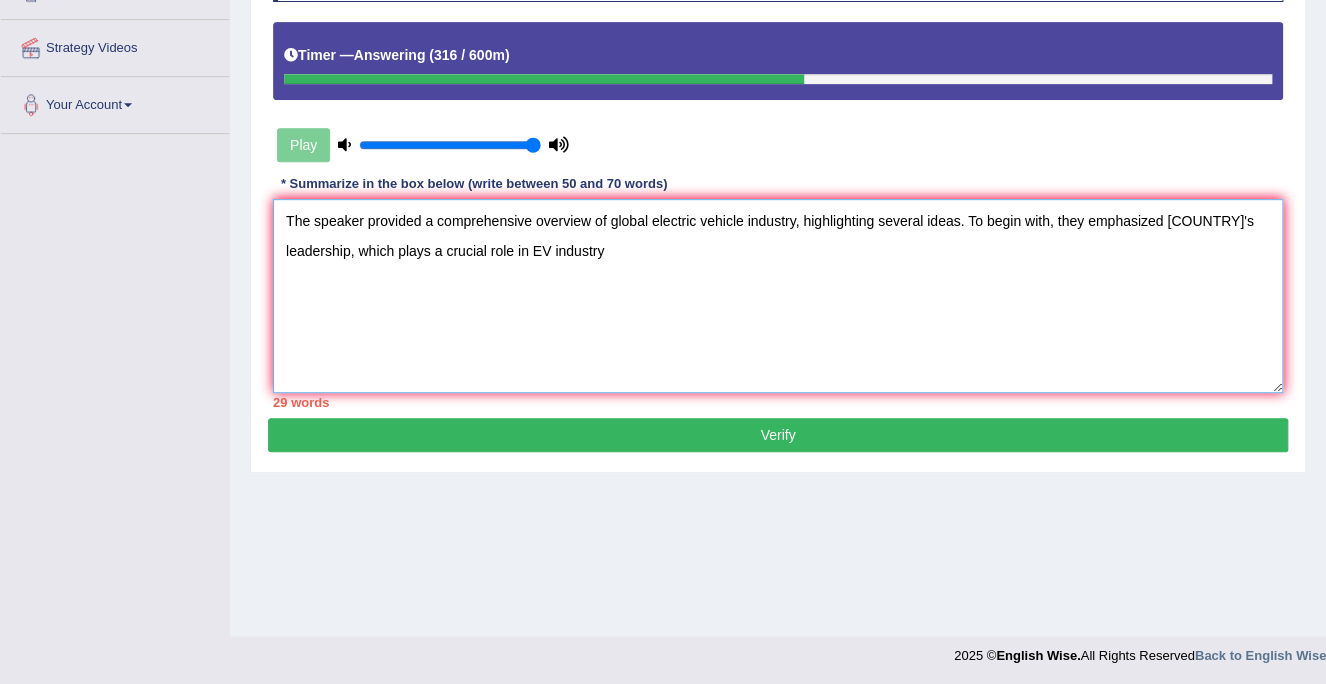 click on "The speaker provided a comprehensive overview of global electric vehicle industry, highlighting several ideas. To begin with, they emphasized [COUNTRY]'s leadership, which plays a crucial role in EV industry" at bounding box center [778, 296] 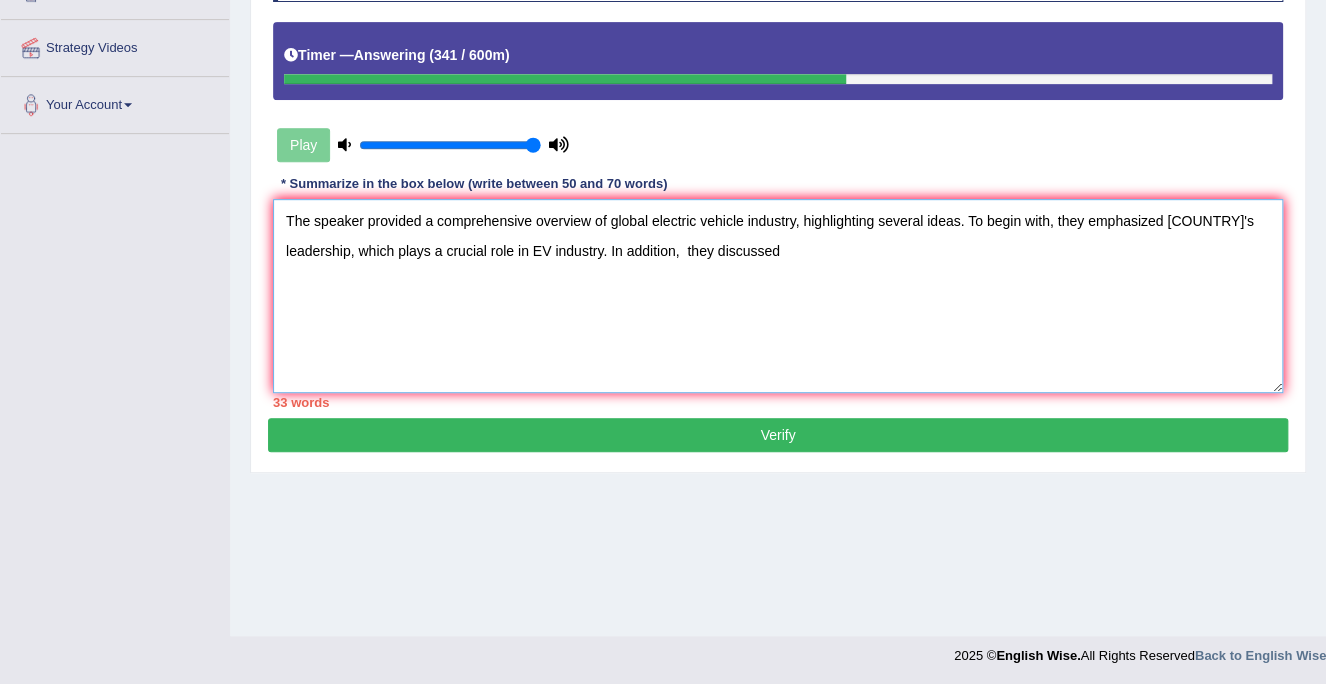 click on "The speaker provided a comprehensive overview of global electric vehicle industry, highlighting several ideas. To begin with, they emphasized [COUNTRY]'s leadership, which plays a crucial role in EV industry. In addition,  they discussed" at bounding box center [778, 296] 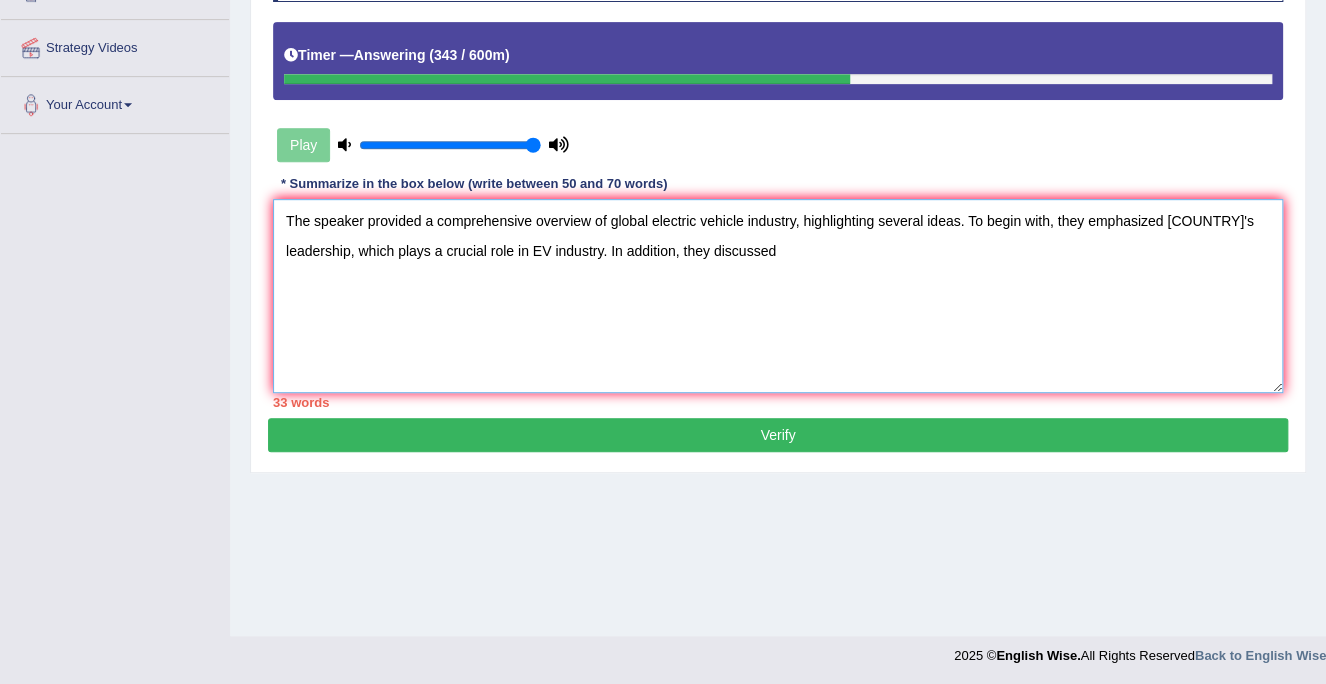 click on "The speaker provided a comprehensive overview of global electric vehicle industry, highlighting several ideas. To begin with, they emphasized [COUNTRY]'s leadership, which plays a crucial role in EV industry. In addition, they discussed" at bounding box center [778, 296] 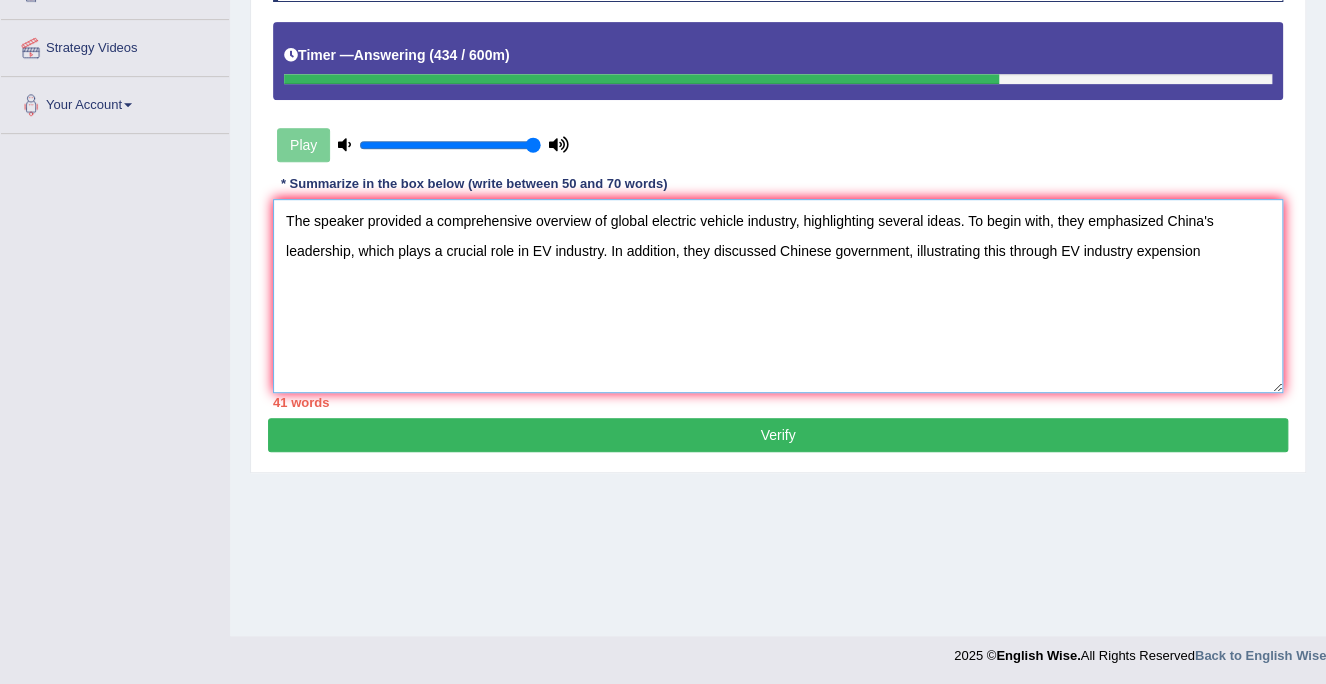 click on "The speaker provided a comprehensive overview of global electric vehicle industry, highlighting several ideas. To begin with, they emphasized China's leadership, which plays a crucial role in EV industry. In addition, they discussed Chinese government, illustrating this through EV industry expension" at bounding box center (778, 296) 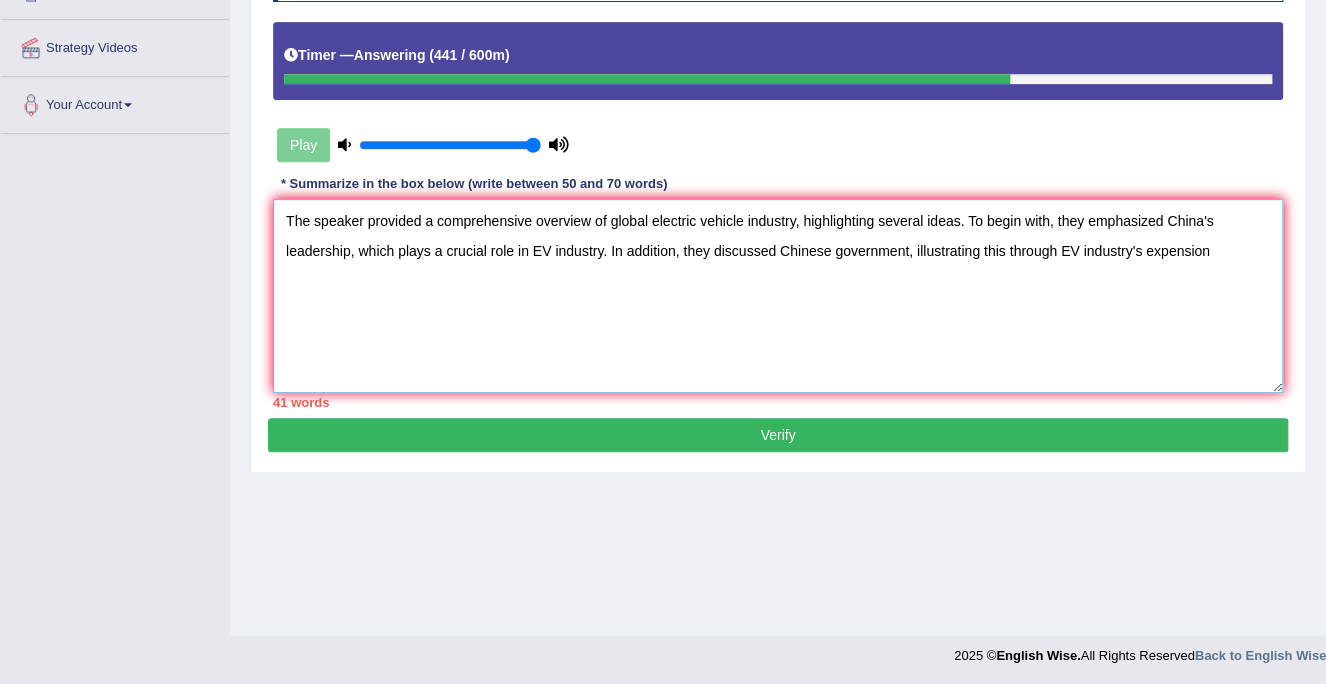 click on "The speaker provided a comprehensive overview of global electric vehicle industry, highlighting several ideas. To begin with, they emphasized China's leadership, which plays a crucial role in EV industry. In addition, they discussed Chinese government, illustrating this through EV industry's expension" at bounding box center [778, 296] 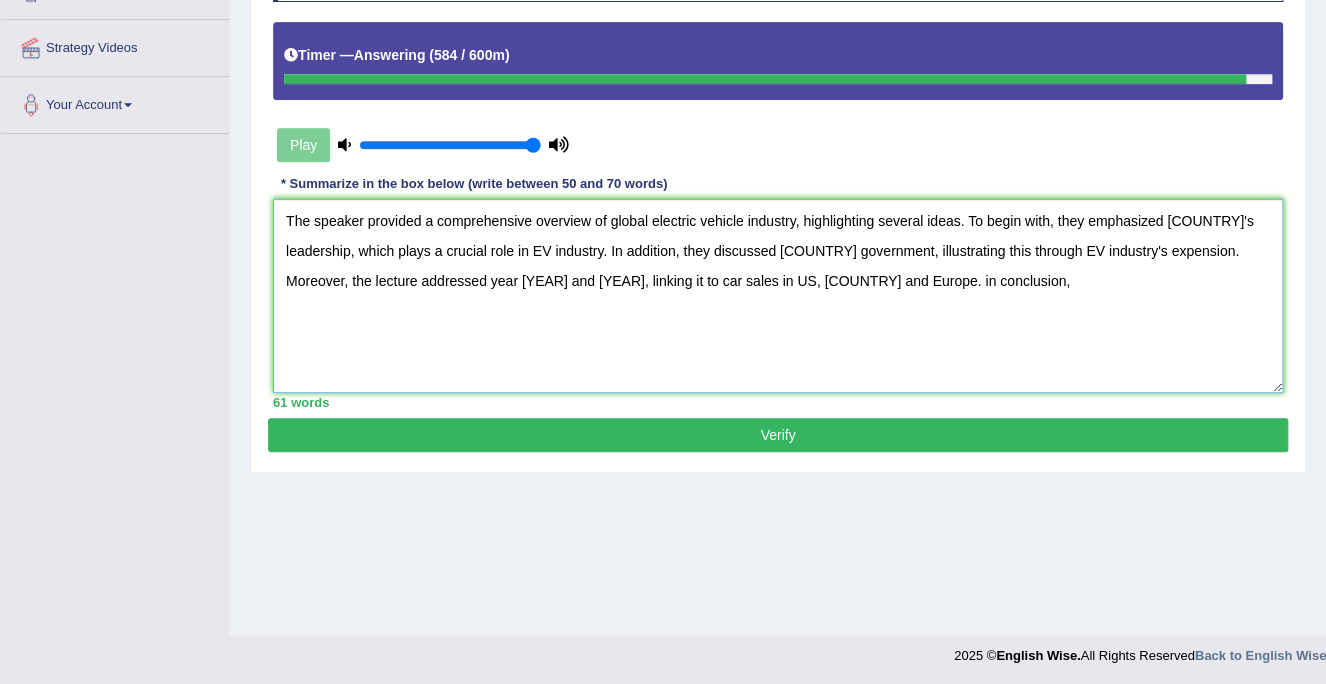 click on "The speaker provided a comprehensive overview of global electric vehicle industry, highlighting several ideas. To begin with, they emphasized [COUNTRY]'s leadership, which plays a crucial role in EV industry. In addition, they discussed [COUNTRY] government, illustrating this through EV industry's expension. Moreover, the lecture addressed year [YEAR] and [YEAR], linking it to car sales in US, [COUNTRY] and Europe. in conclusion," at bounding box center [778, 296] 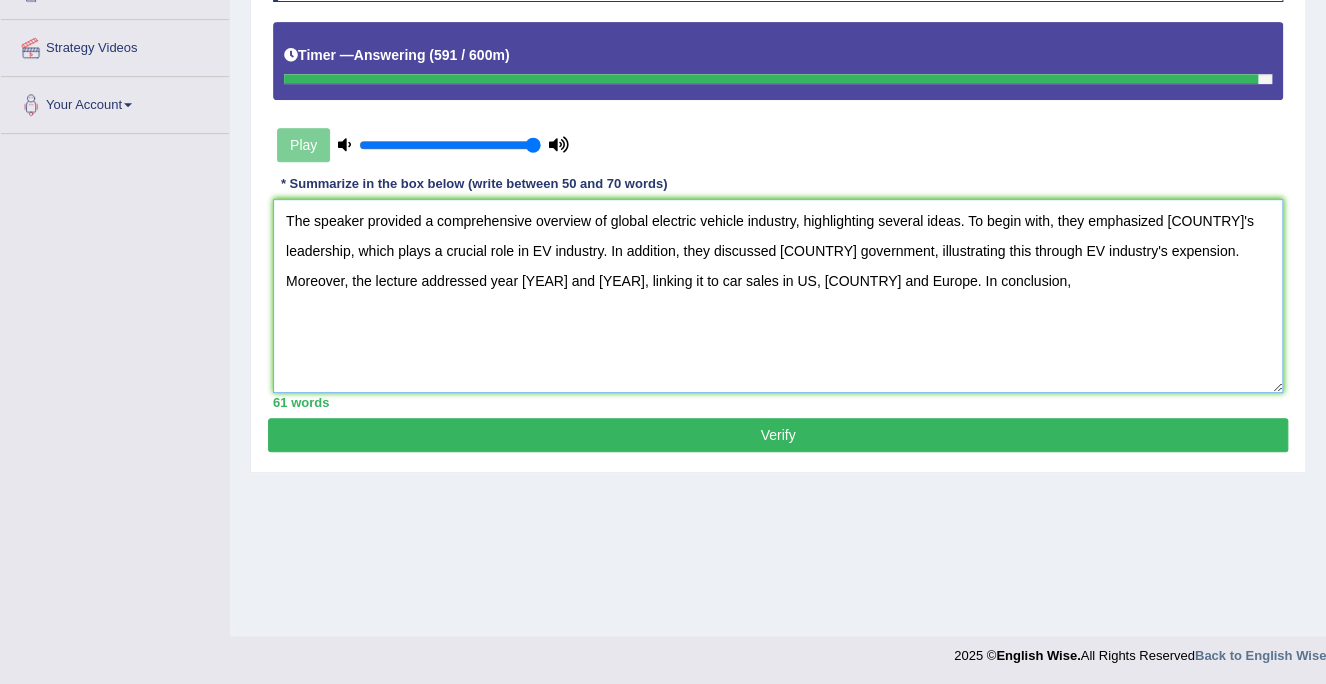 click on "The speaker provided a comprehensive overview of global electric vehicle industry, highlighting several ideas. To begin with, they emphasized [COUNTRY]'s leadership, which plays a crucial role in EV industry. In addition, they discussed [COUNTRY] government, illustrating this through EV industry's expension. Moreover, the lecture addressed year [YEAR] and [YEAR], linking it to car sales in US, [COUNTRY] and Europe. In conclusion," at bounding box center (778, 296) 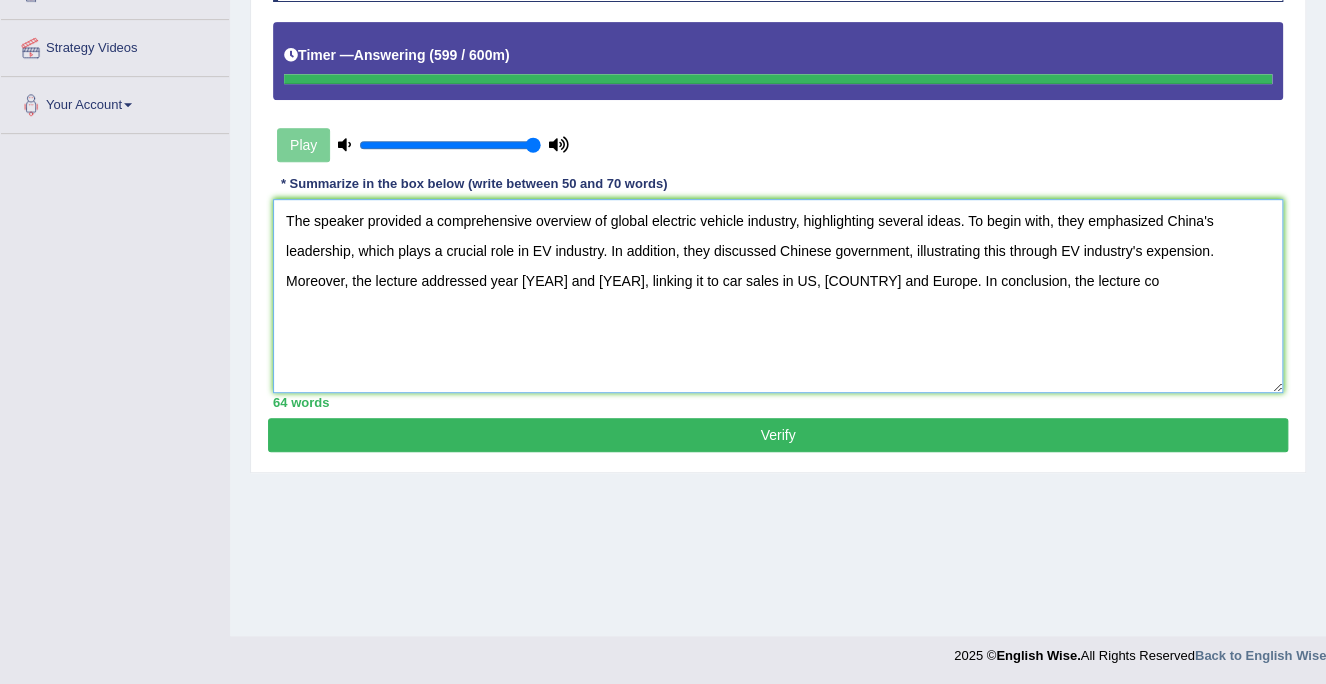 type on "The speaker provided a comprehensive overview of global electric vehicle industry, highlighting several ideas. To begin with, they emphasized China's leadership, which plays a crucial role in EV industry. In addition, they discussed Chinese government, illustrating this through EV industry's expension. Moreover, the lecture addressed year [YEAR] and [YEAR], linking it to car sales in US, [COUNTRY] and Europe. In conclusion, the lecture co" 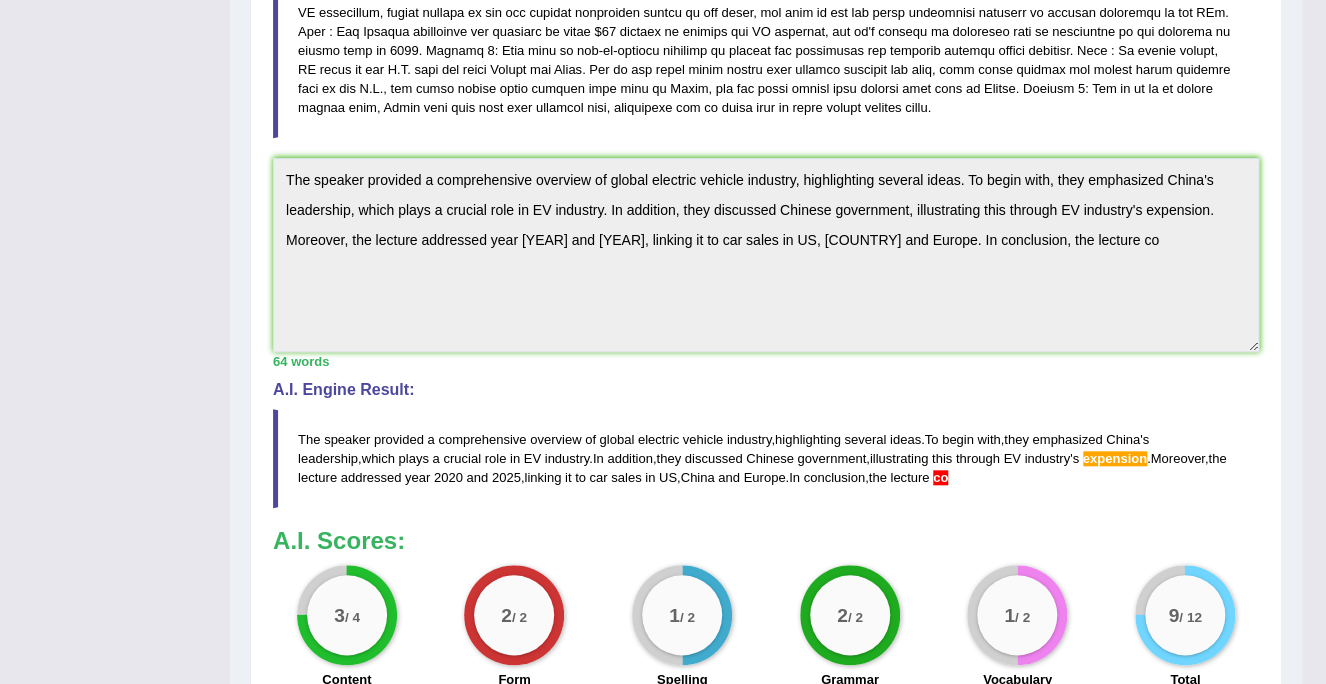 scroll, scrollTop: 537, scrollLeft: 0, axis: vertical 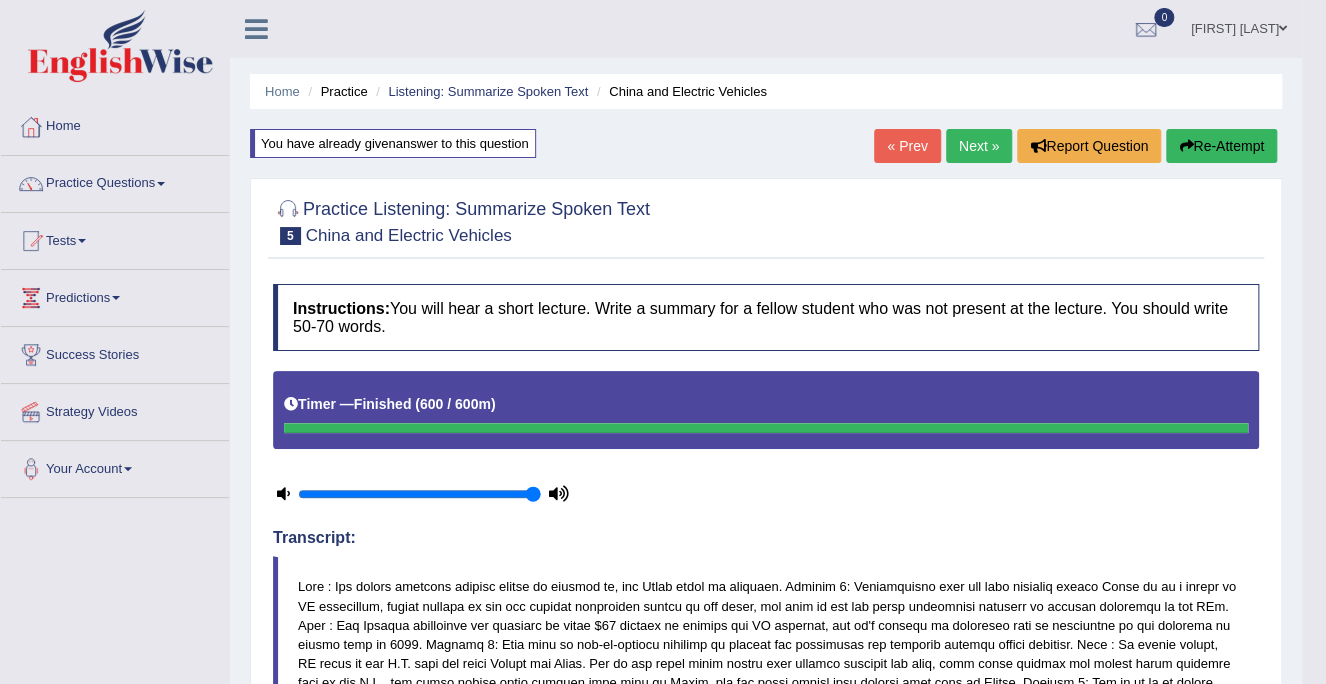 click on "Next »" at bounding box center (979, 146) 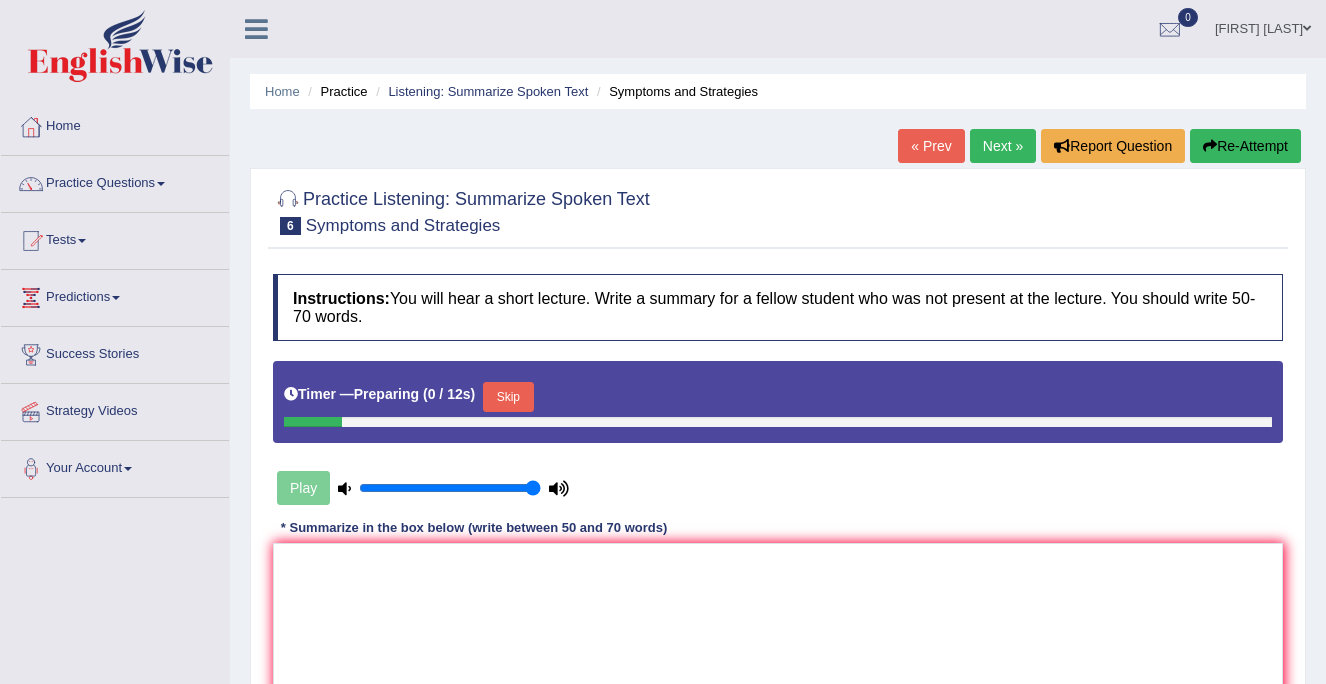 scroll, scrollTop: 0, scrollLeft: 0, axis: both 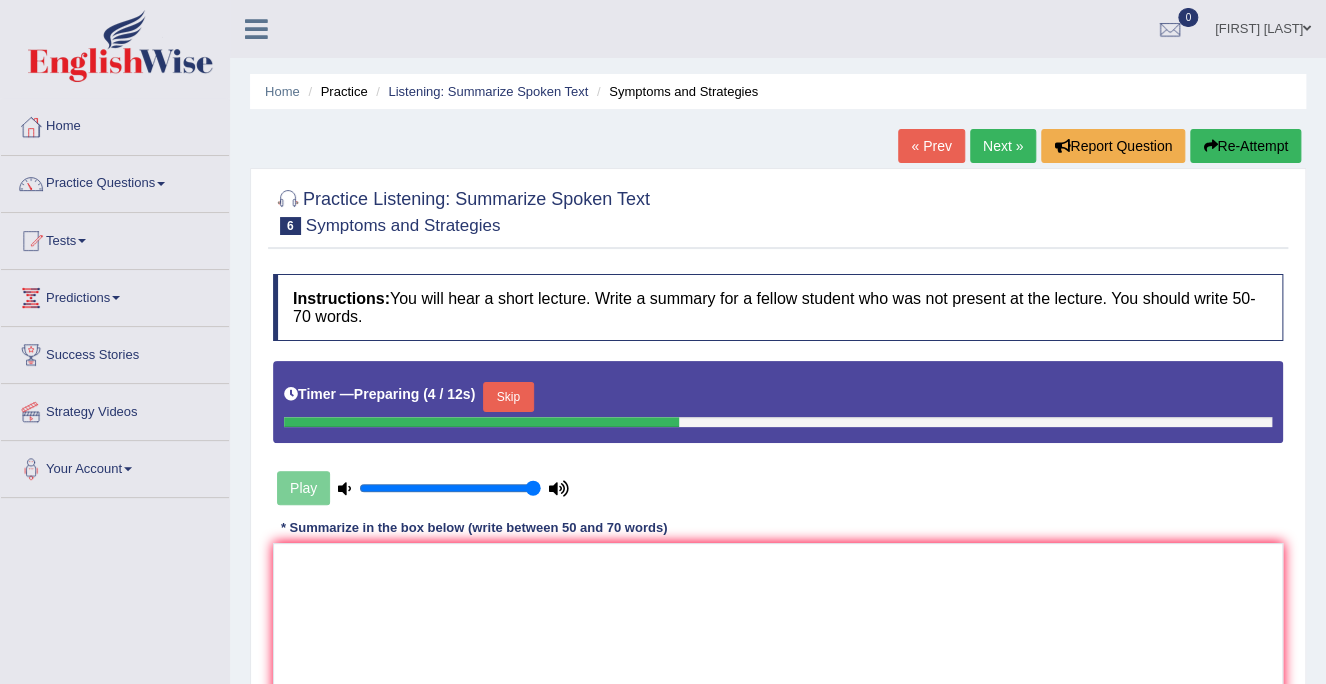 click on "amanpreet kaur" at bounding box center [1263, 26] 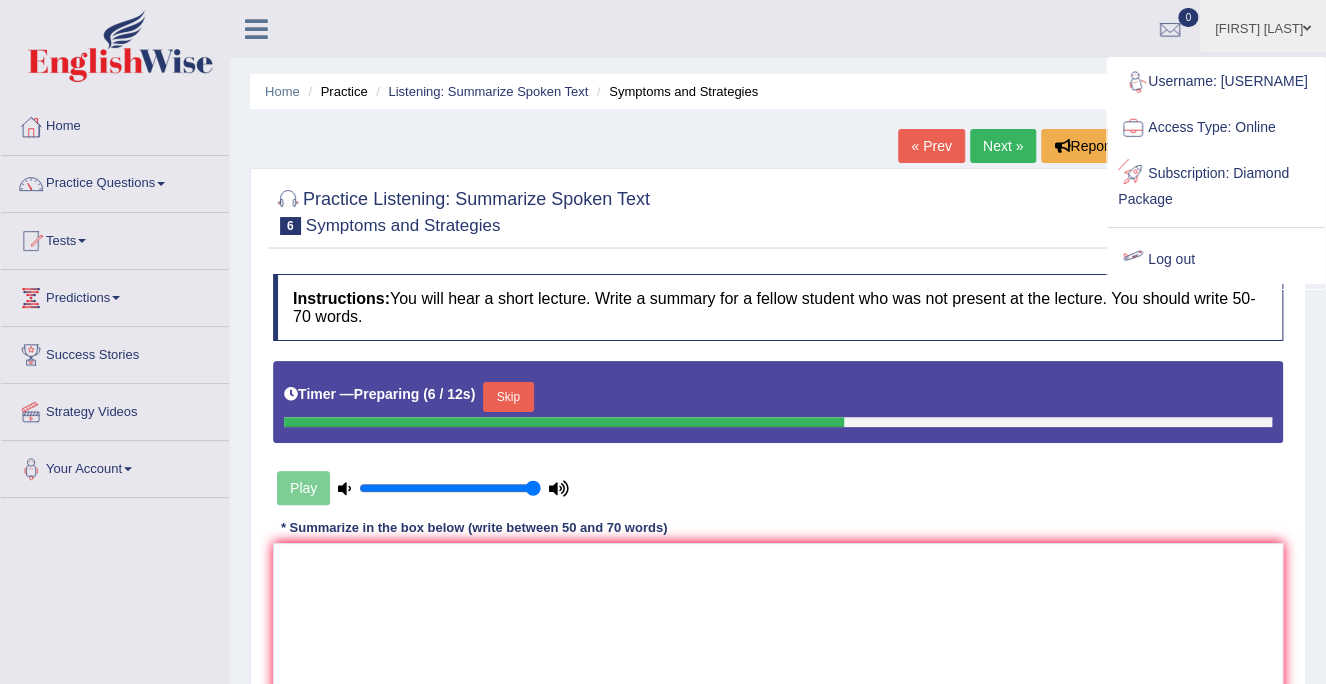 click on "Log out" at bounding box center [1216, 260] 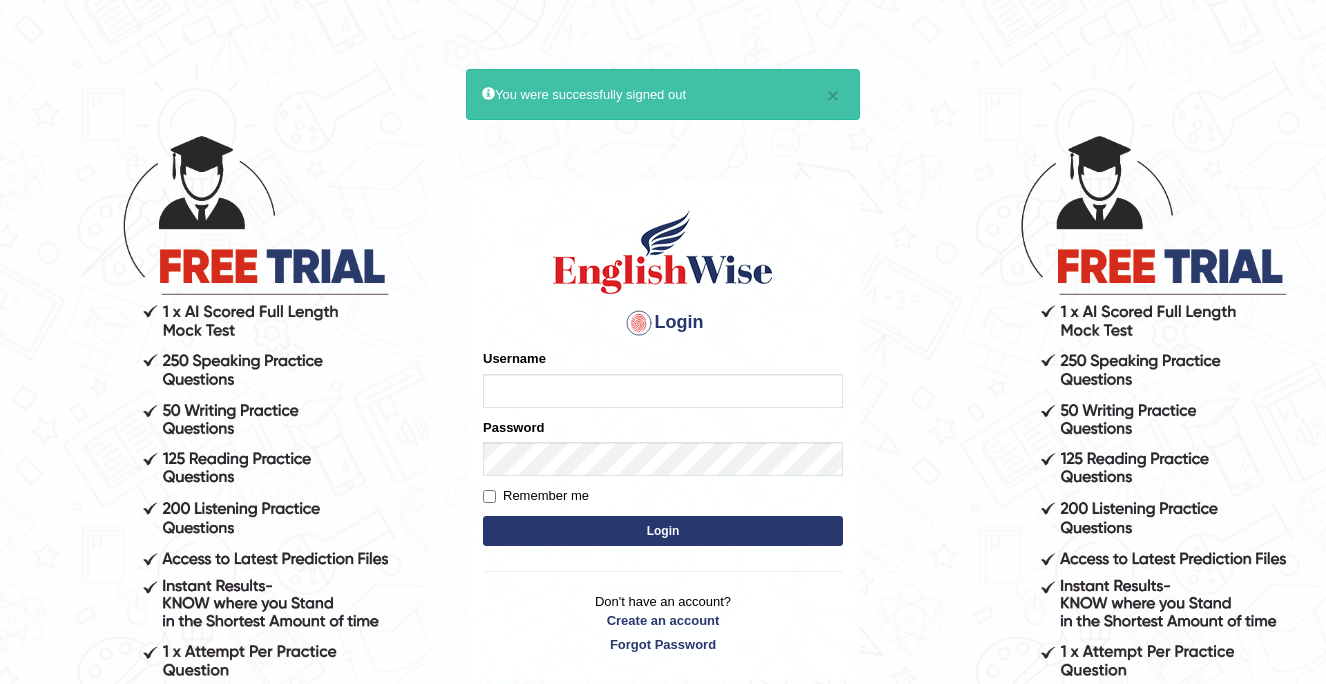 scroll, scrollTop: 0, scrollLeft: 0, axis: both 